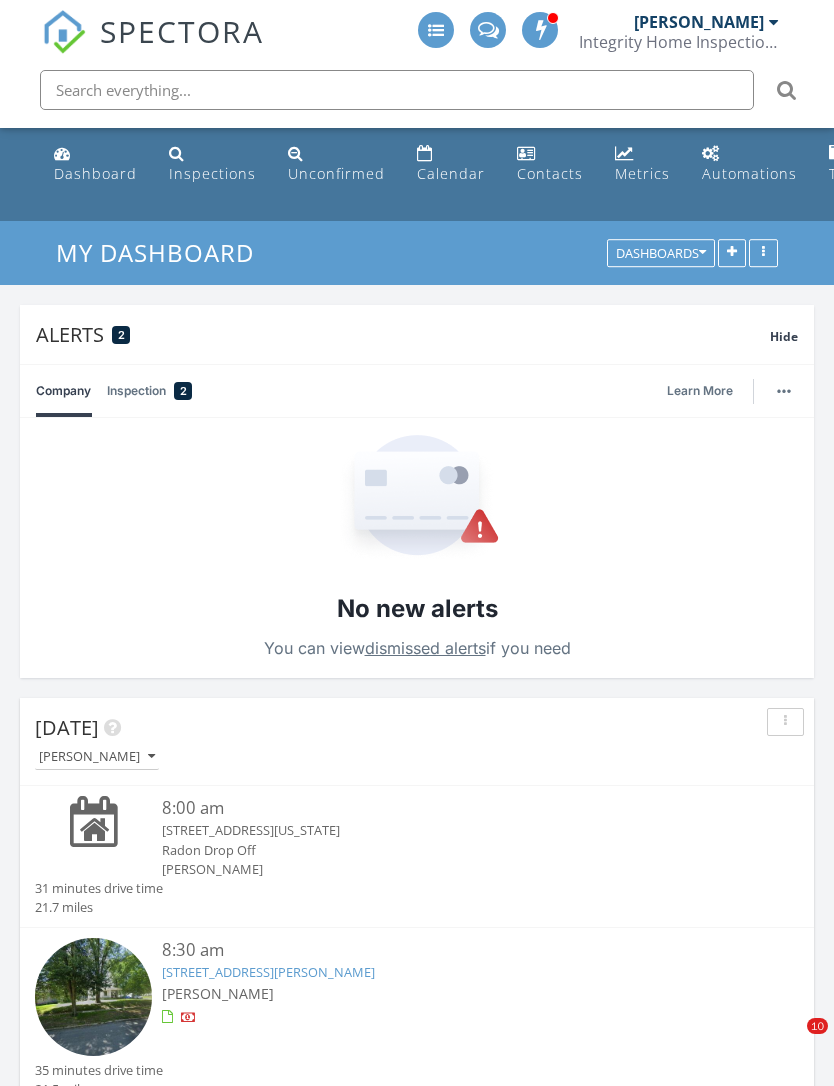scroll, scrollTop: 0, scrollLeft: 0, axis: both 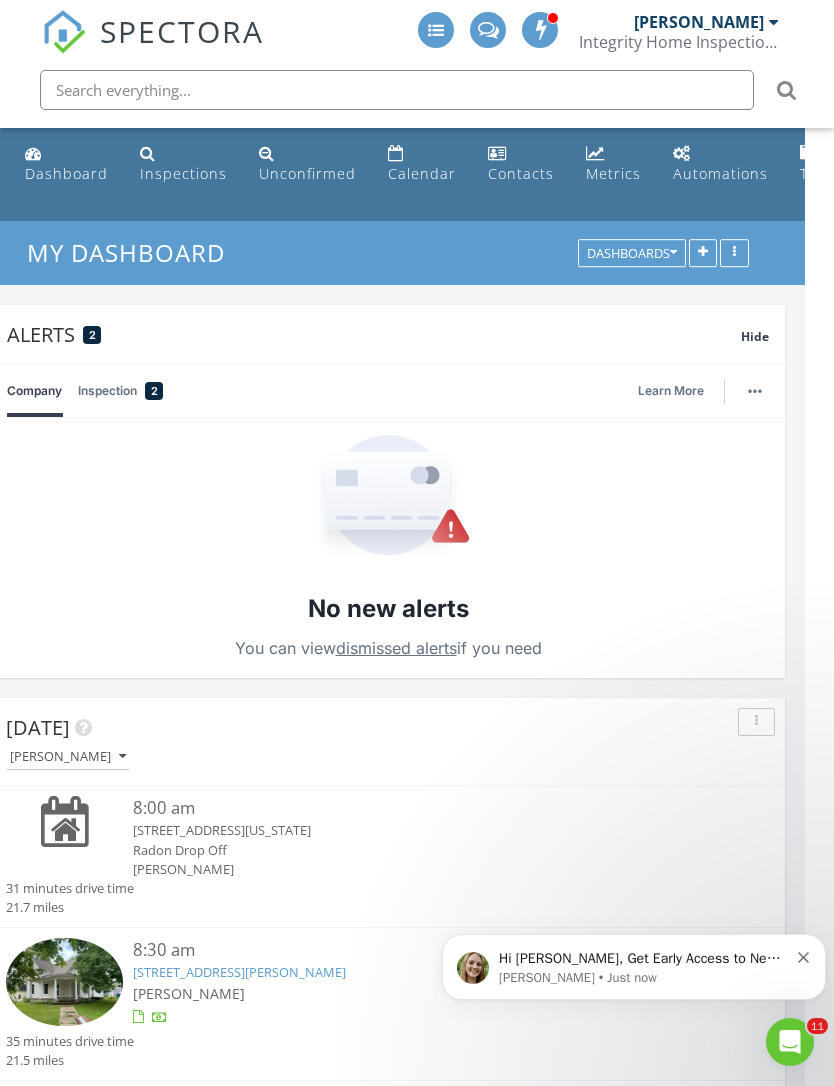 click on "Unconfirmed" at bounding box center [307, 173] 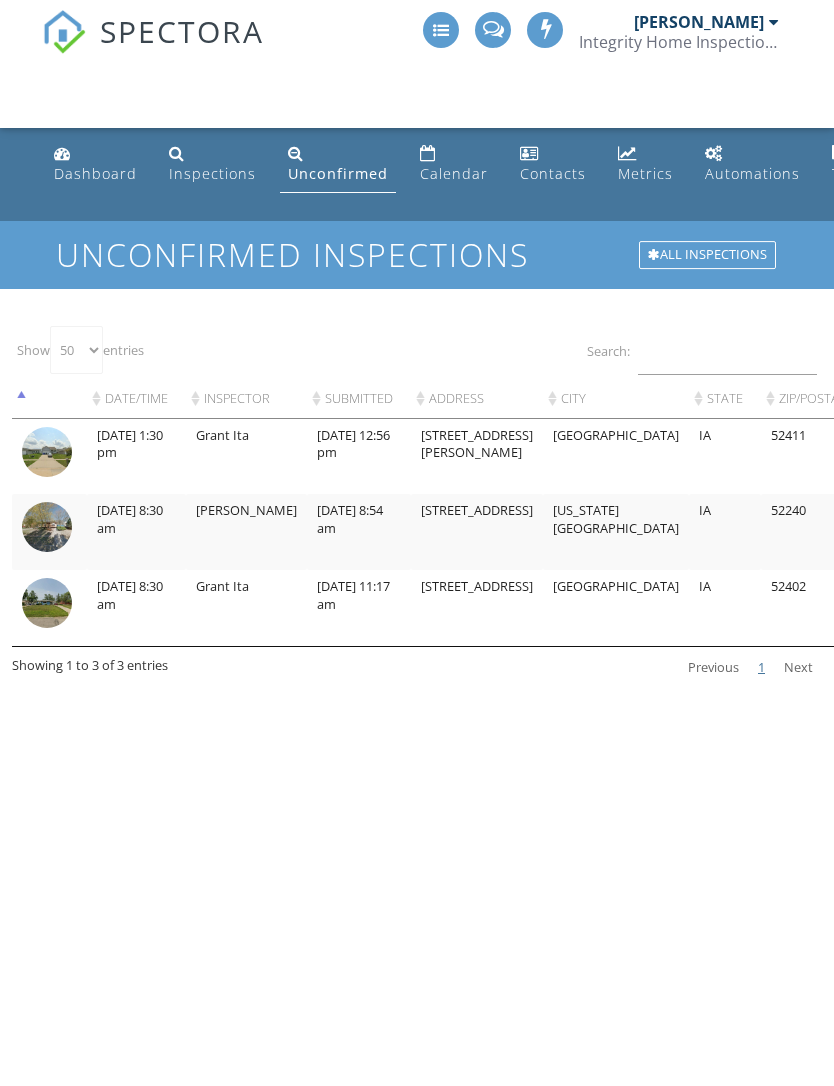 select on "50" 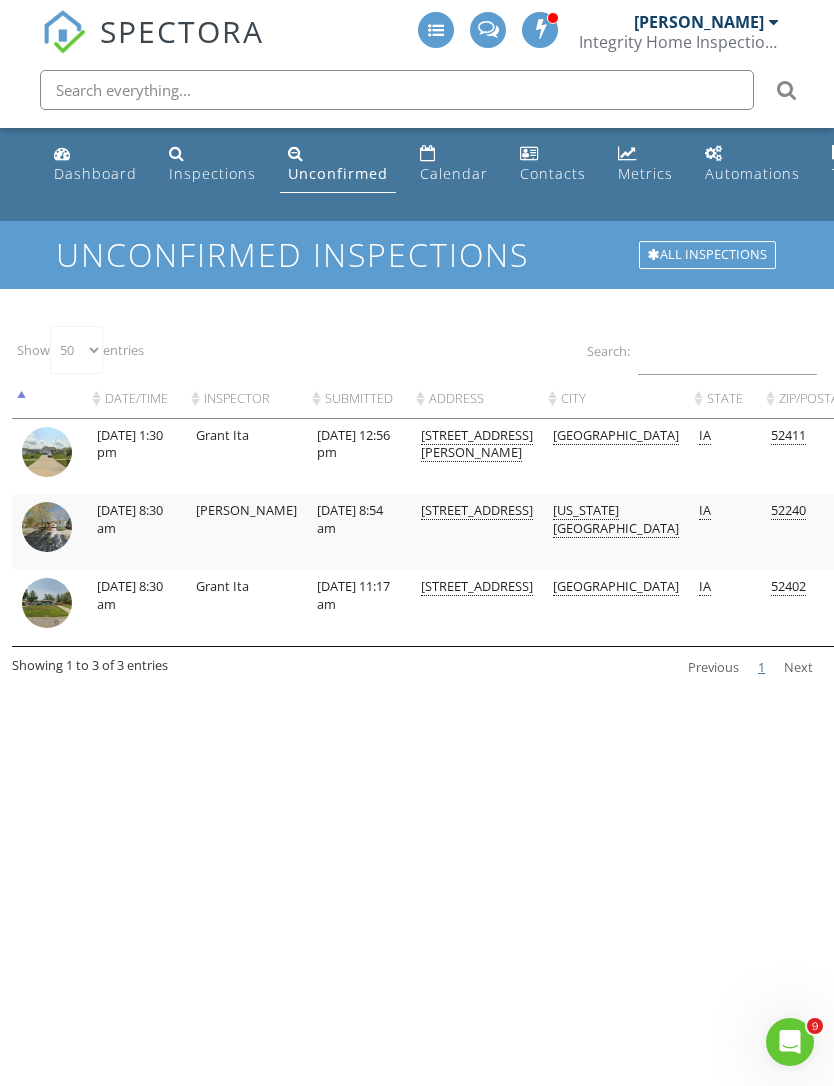 scroll, scrollTop: 0, scrollLeft: 0, axis: both 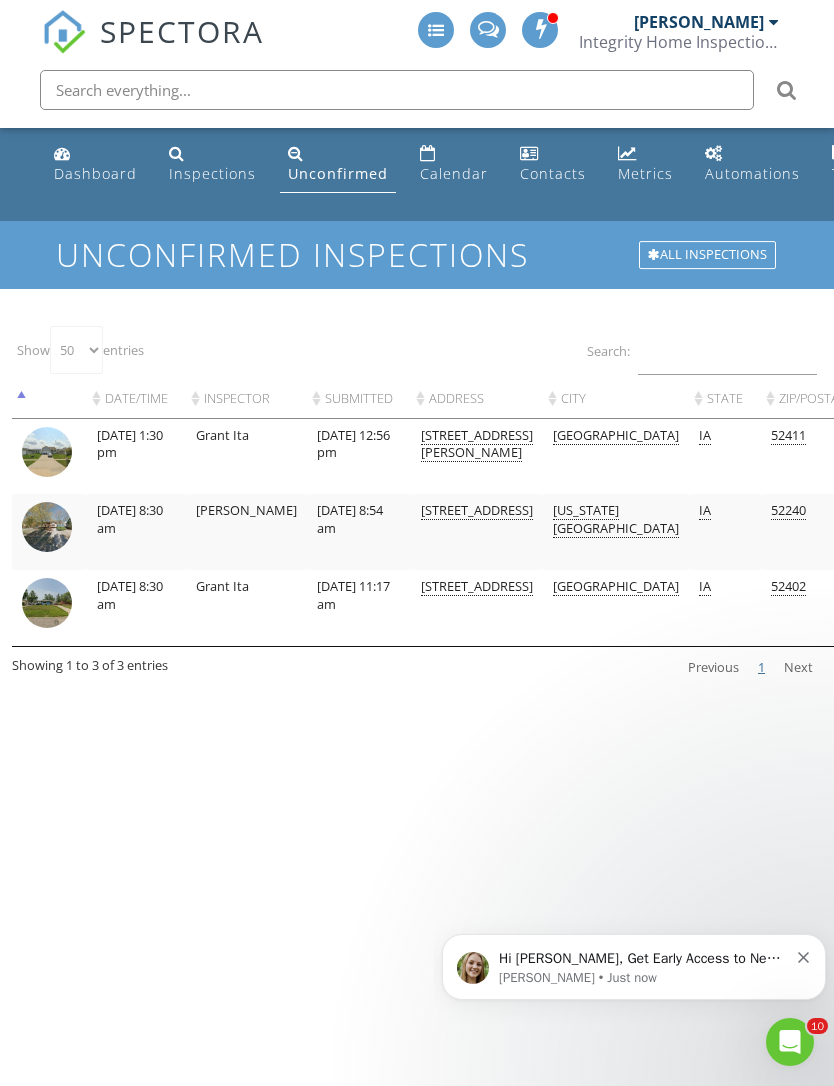 click 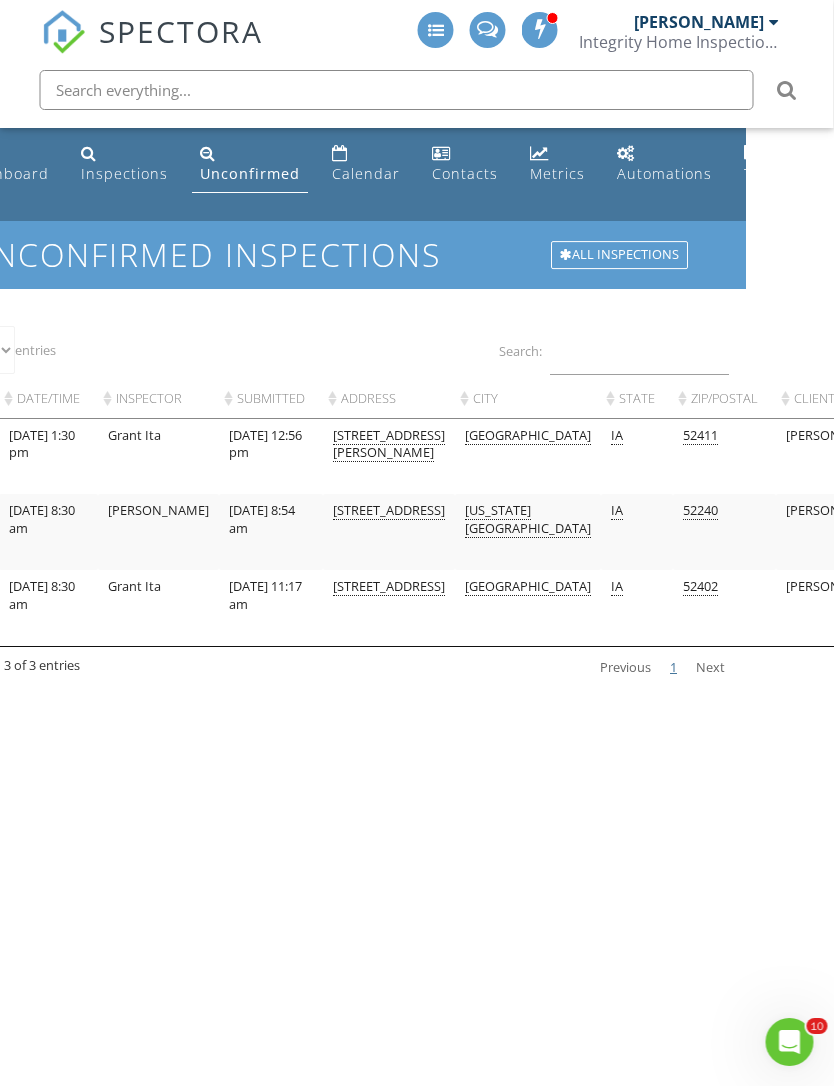 scroll, scrollTop: 0, scrollLeft: 0, axis: both 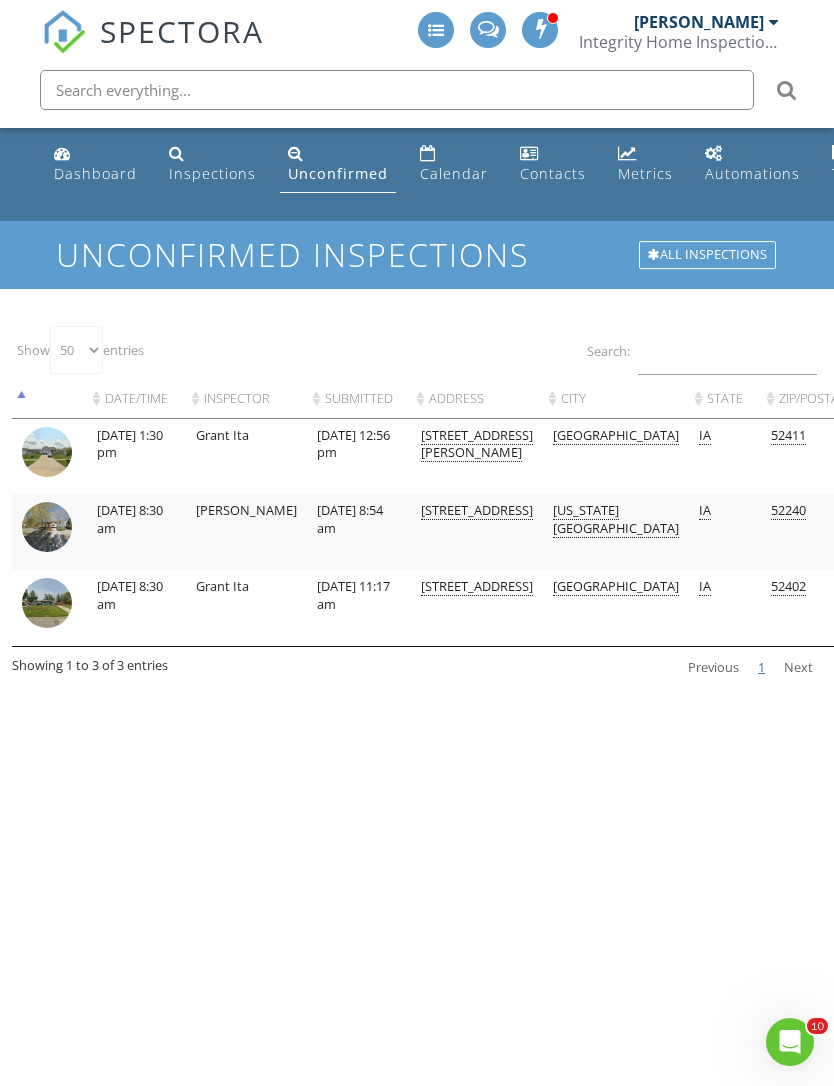 click at bounding box center [47, 527] 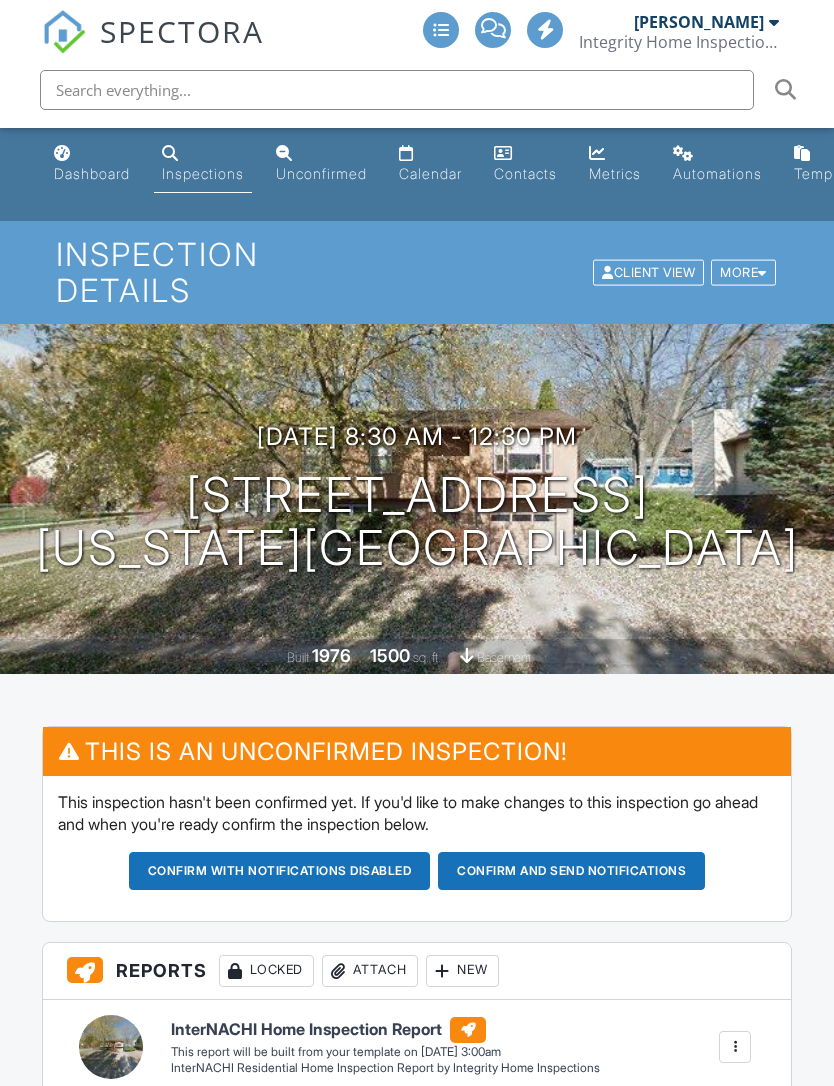 scroll, scrollTop: 0, scrollLeft: 0, axis: both 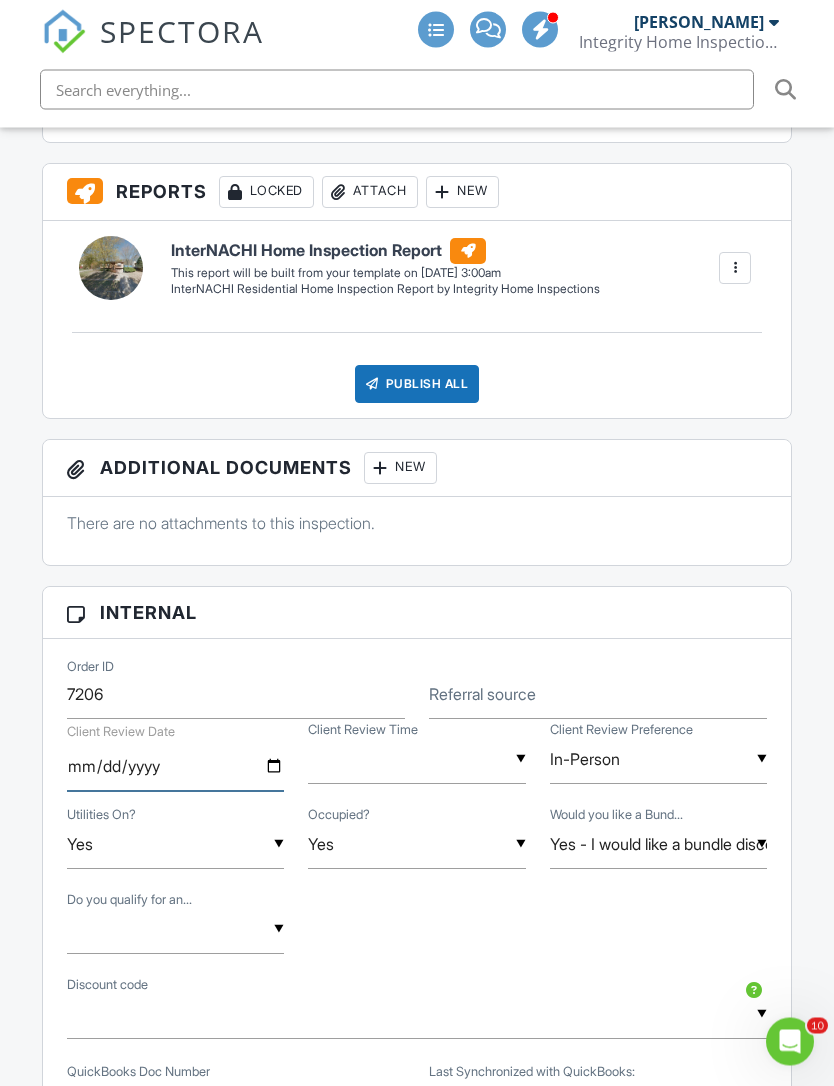 click at bounding box center [176, 767] 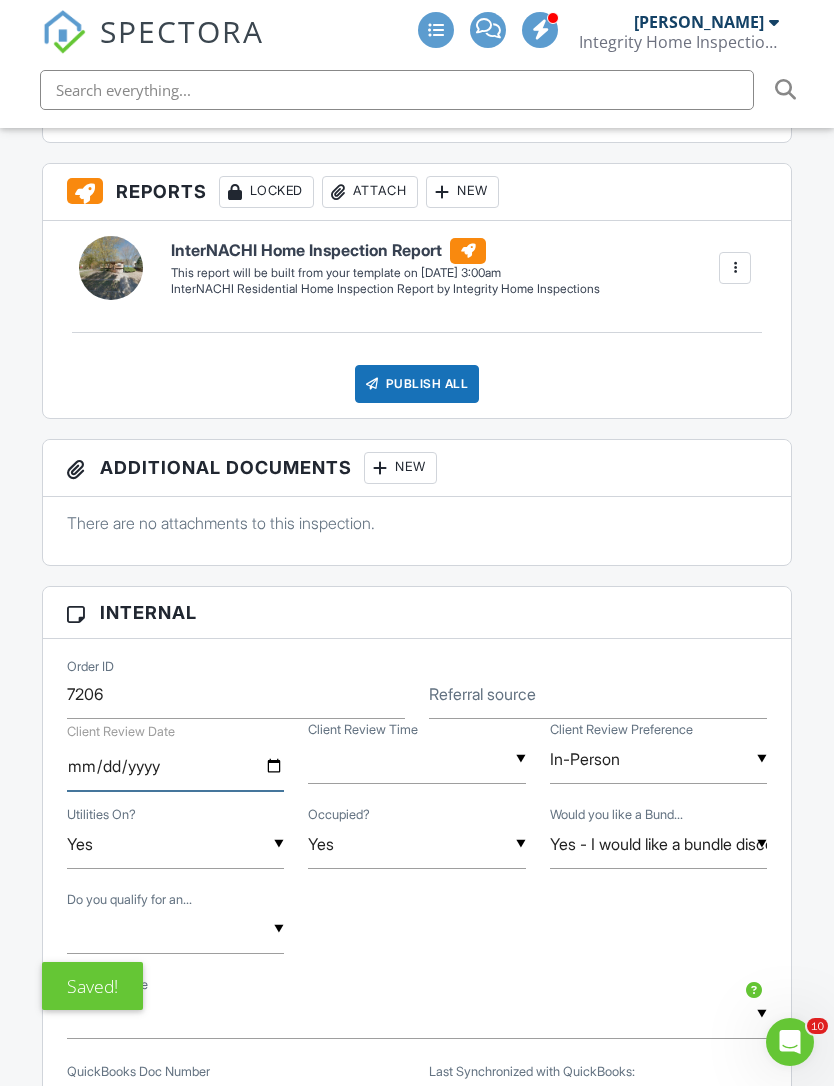 type on "[DATE]" 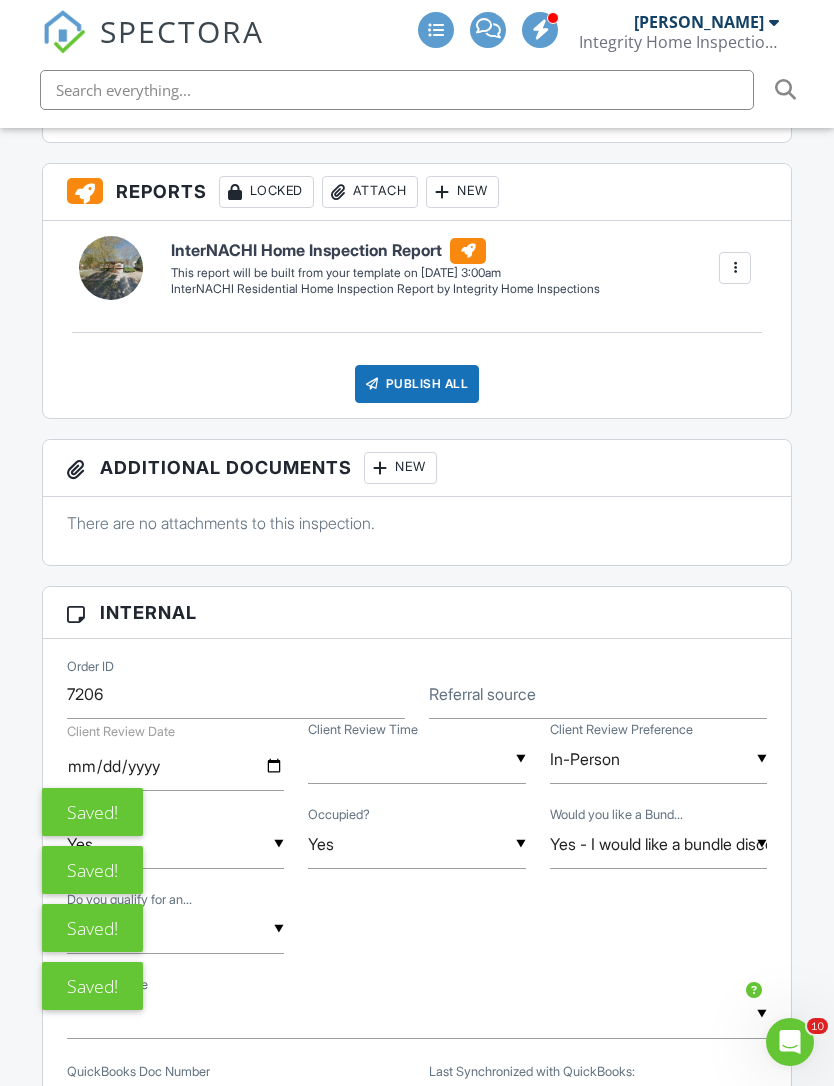 click at bounding box center (417, 759) 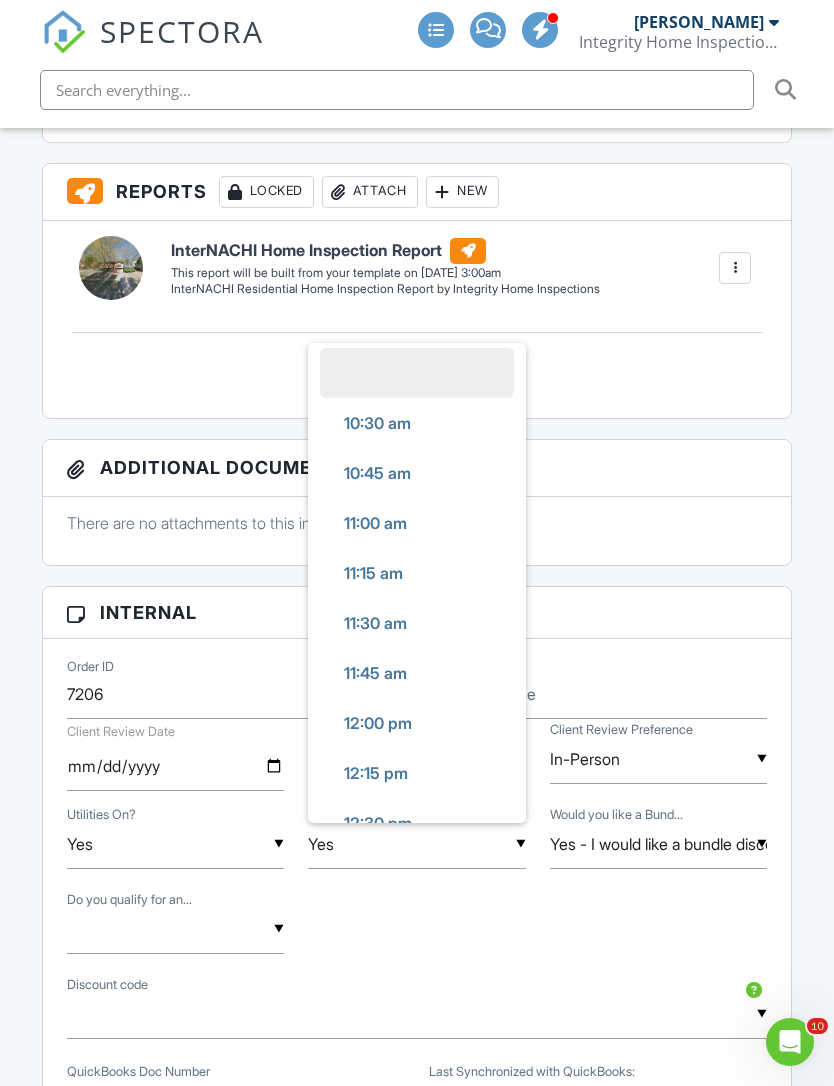 click on "11:30 am" at bounding box center [417, 623] 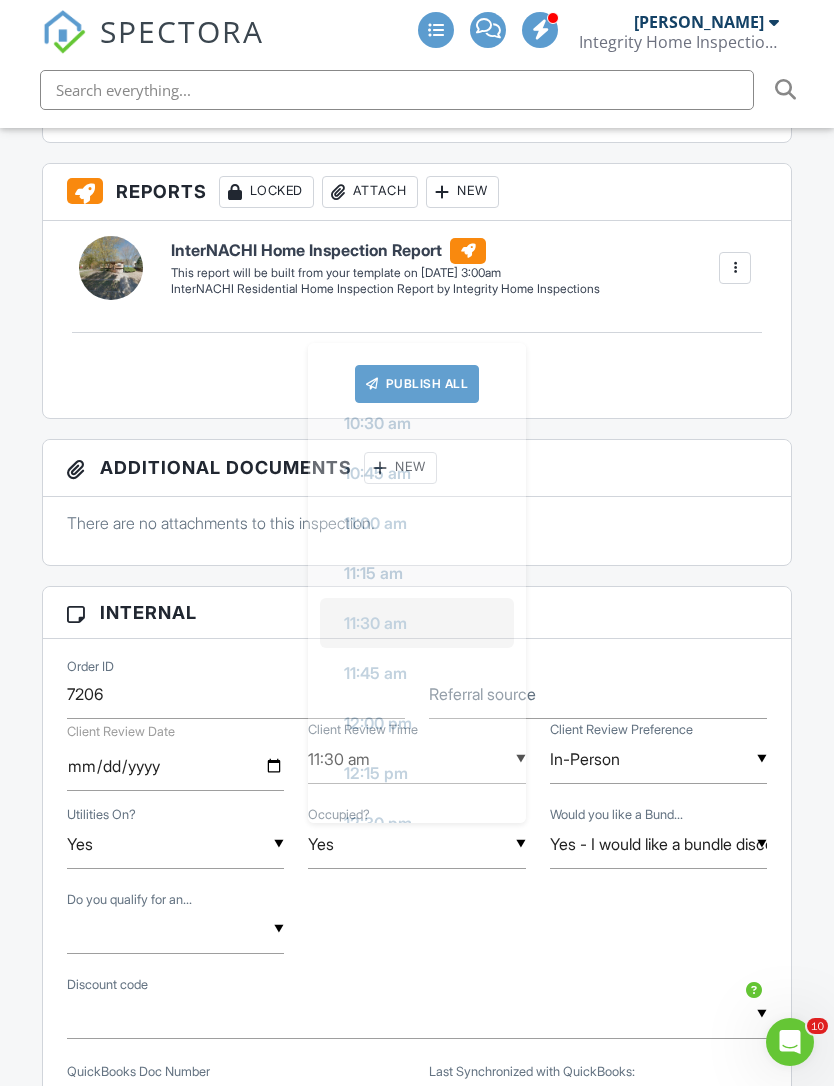 scroll, scrollTop: 262, scrollLeft: 0, axis: vertical 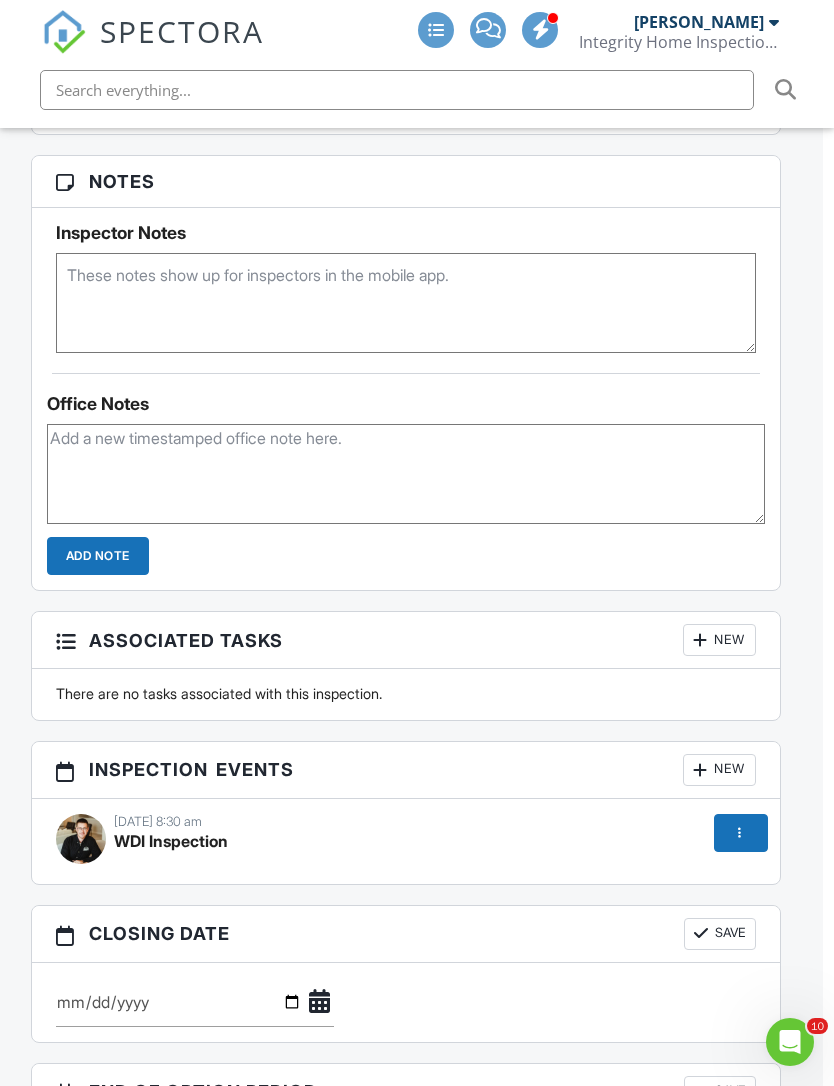 click at bounding box center [739, 833] 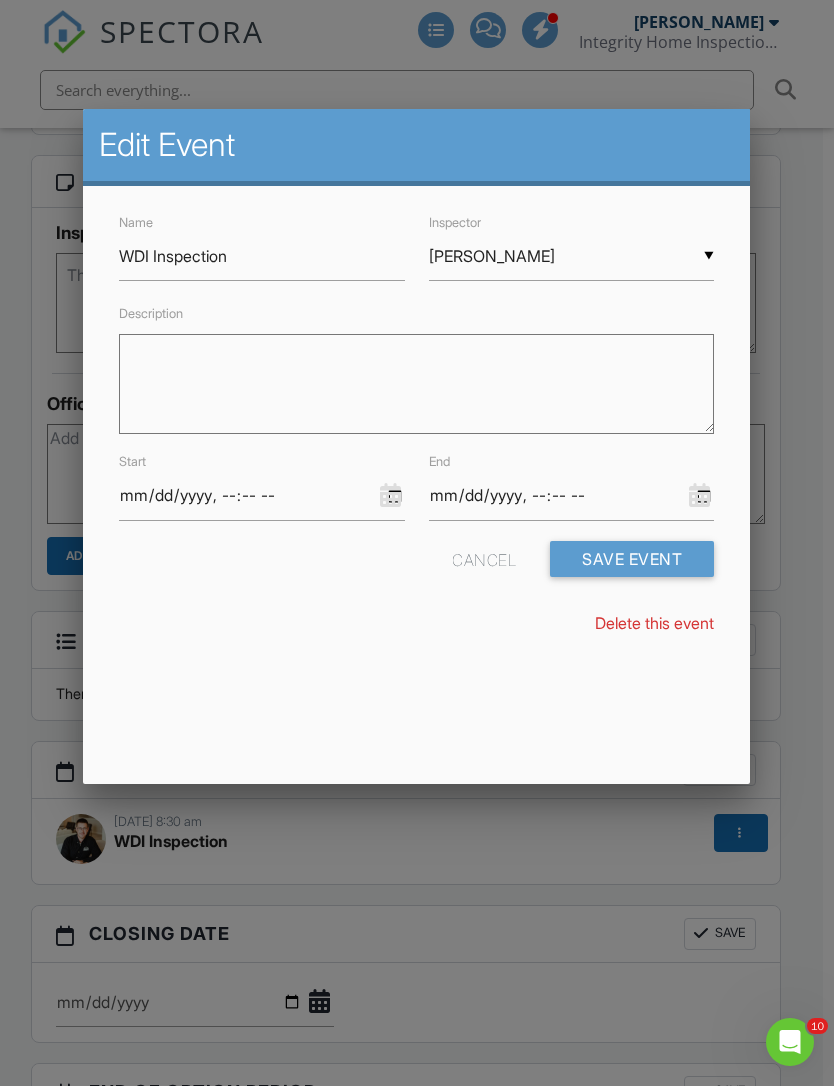 click on "[PERSON_NAME]" at bounding box center [572, 256] 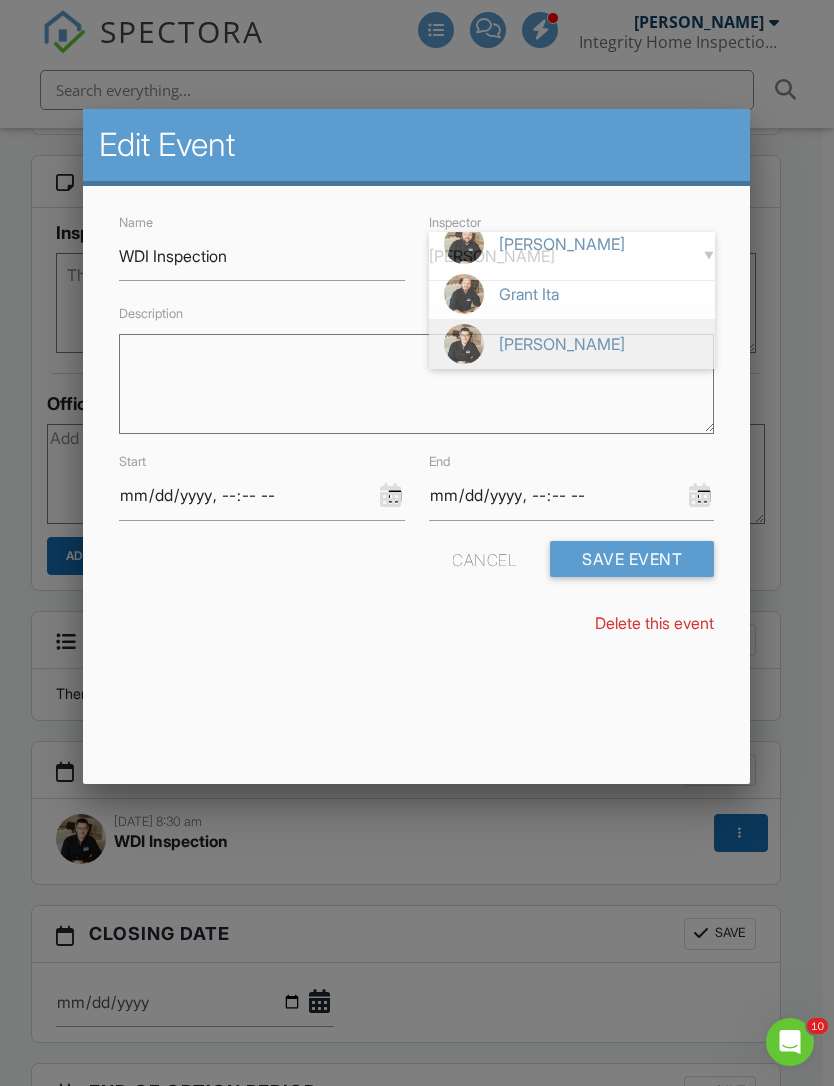 scroll, scrollTop: 0, scrollLeft: 0, axis: both 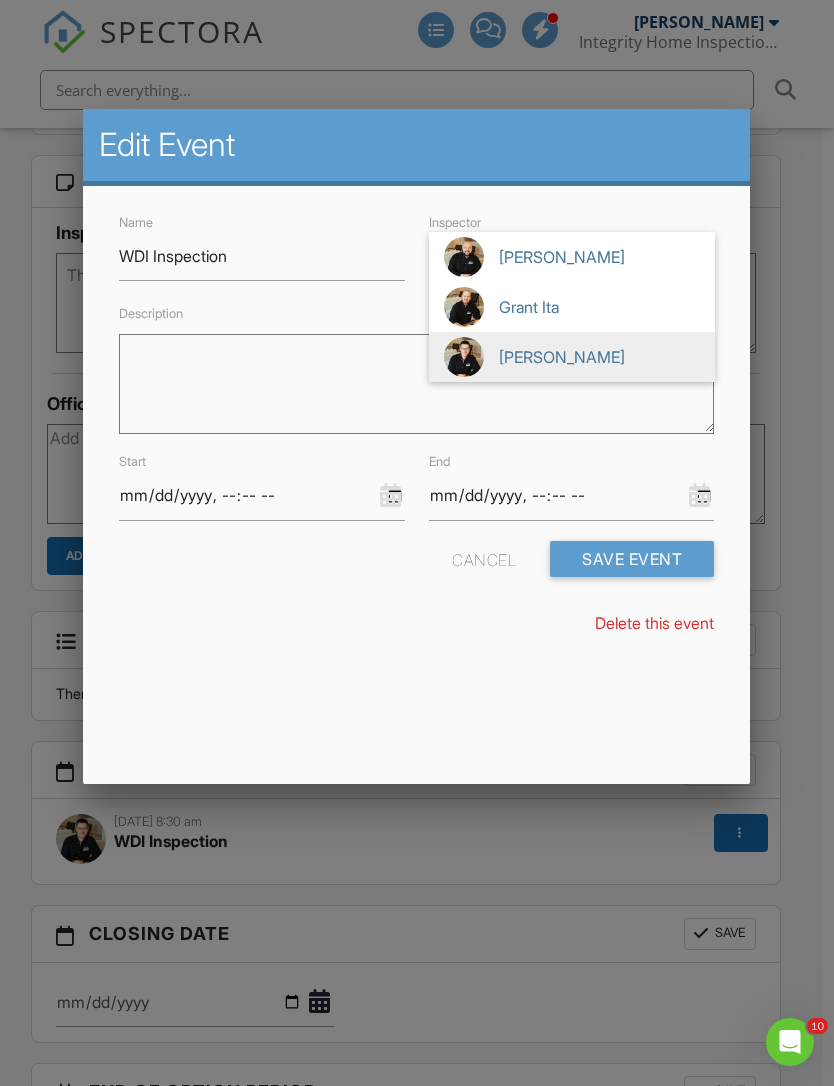 click on "[PERSON_NAME]" at bounding box center [572, 257] 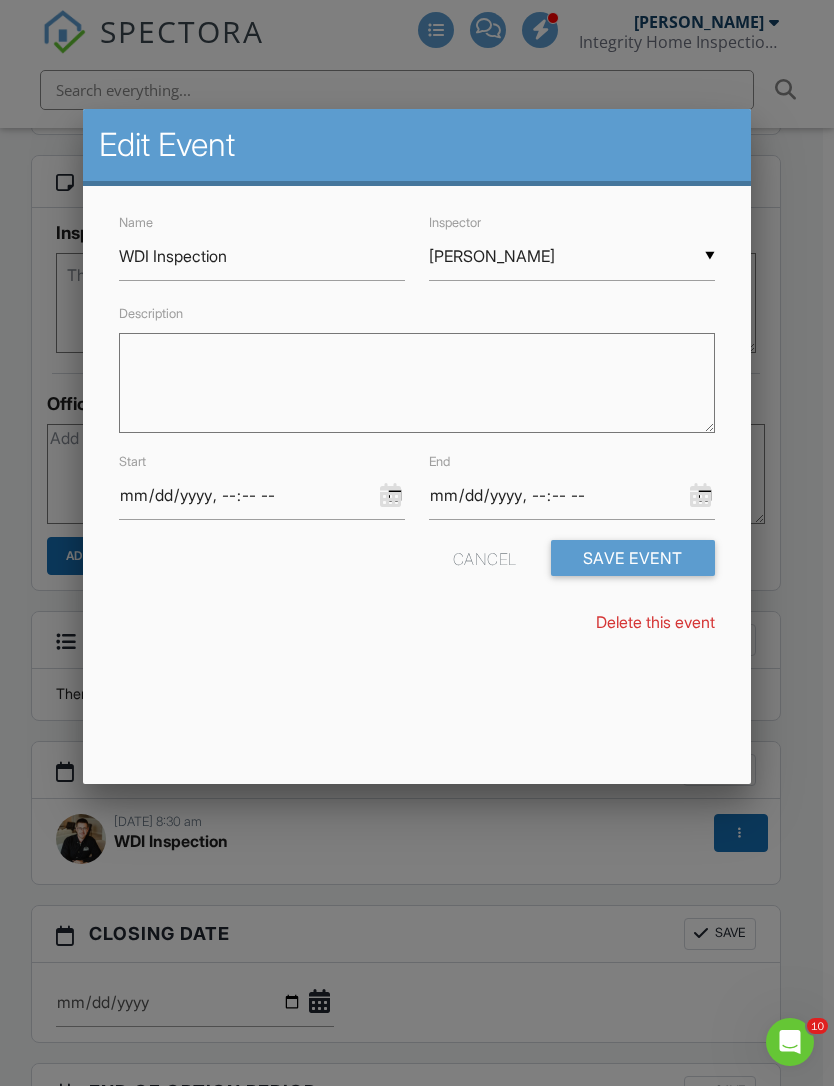 click on "Save Event" at bounding box center [633, 558] 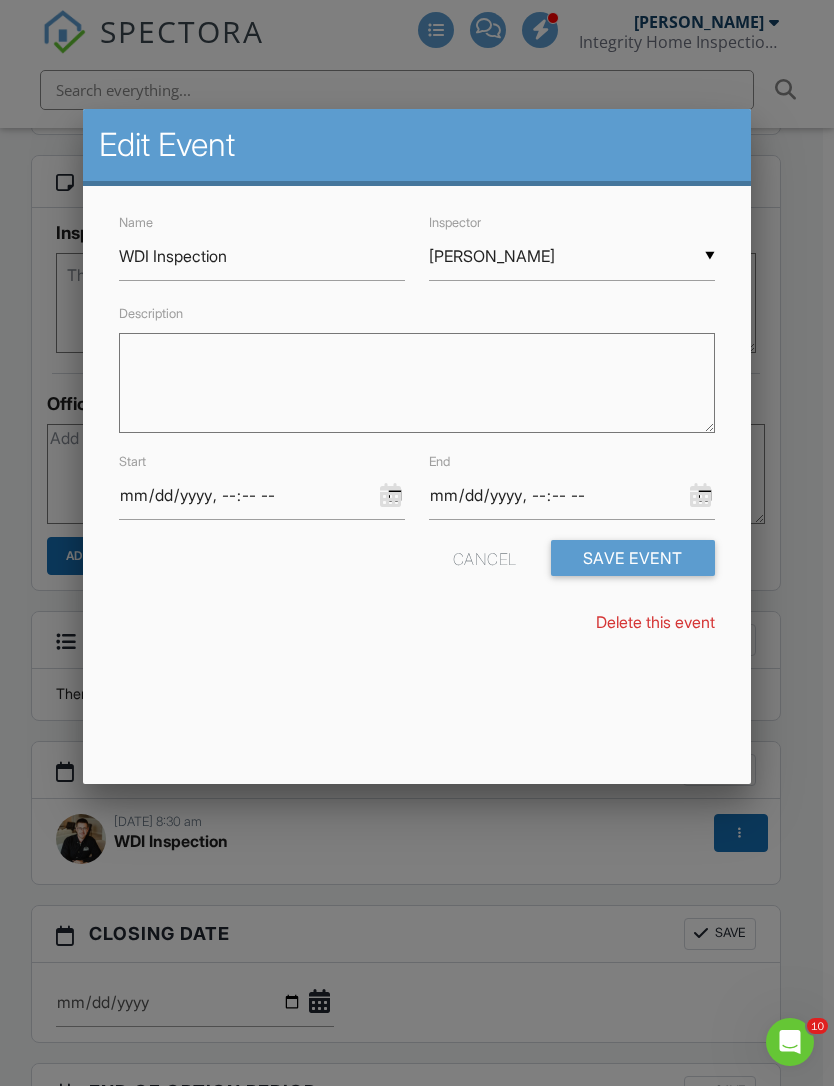 scroll, scrollTop: 1956, scrollLeft: 11, axis: both 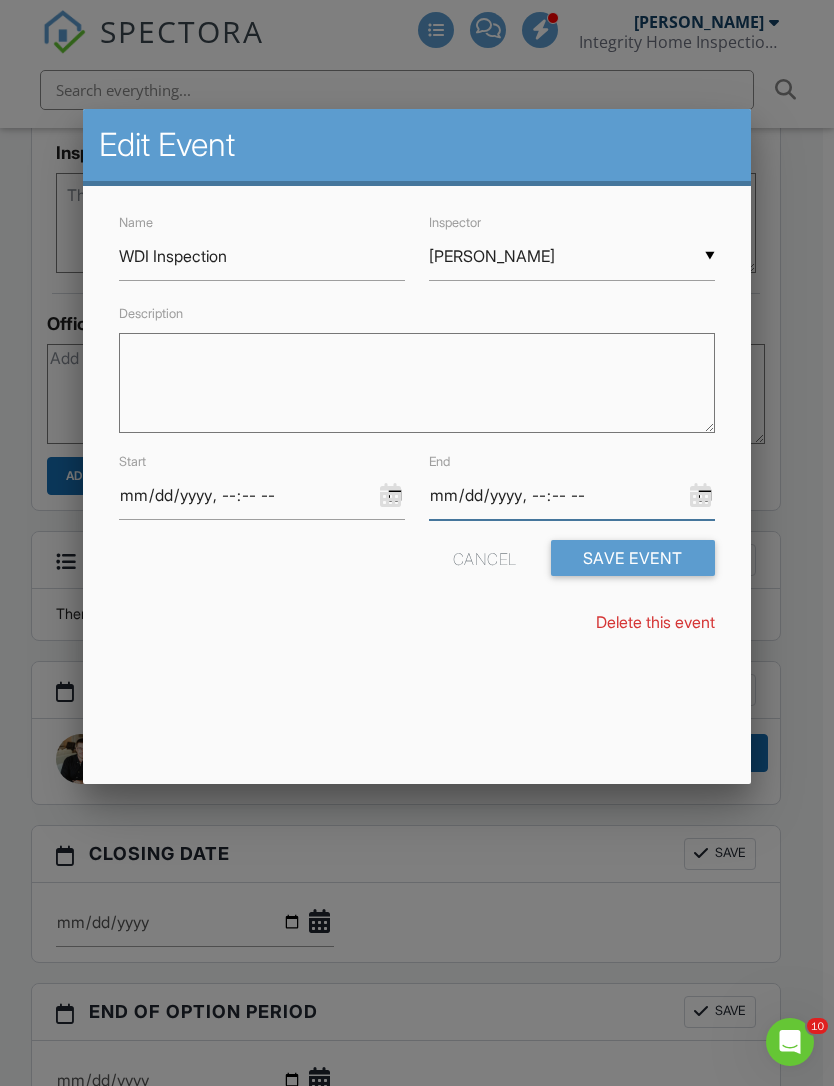 click at bounding box center [572, 495] 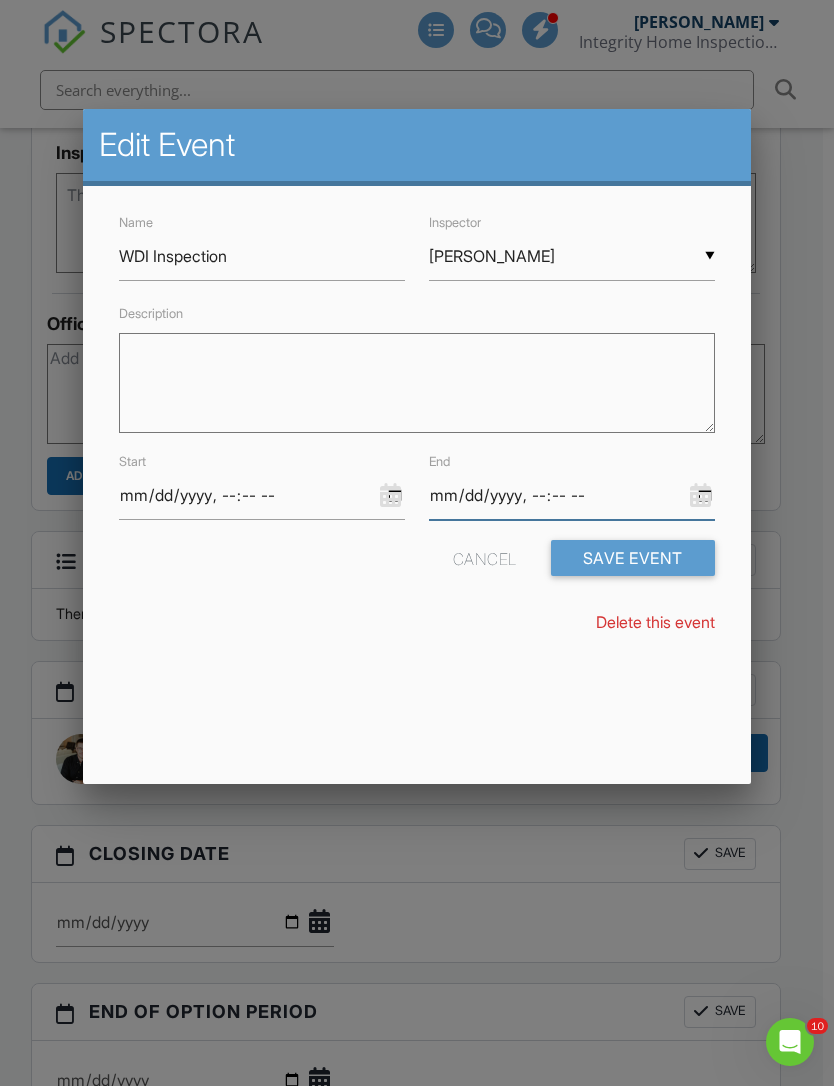 type on "2025-07-18T09:30" 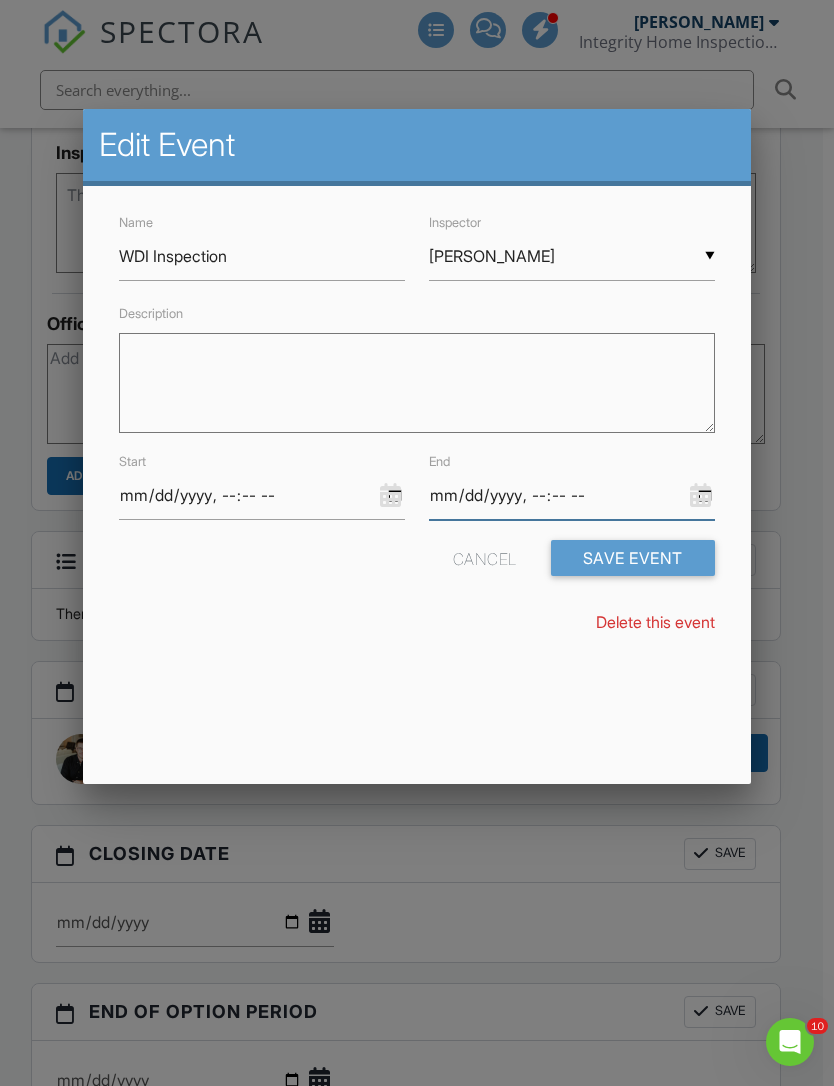 scroll, scrollTop: 2318, scrollLeft: 0, axis: vertical 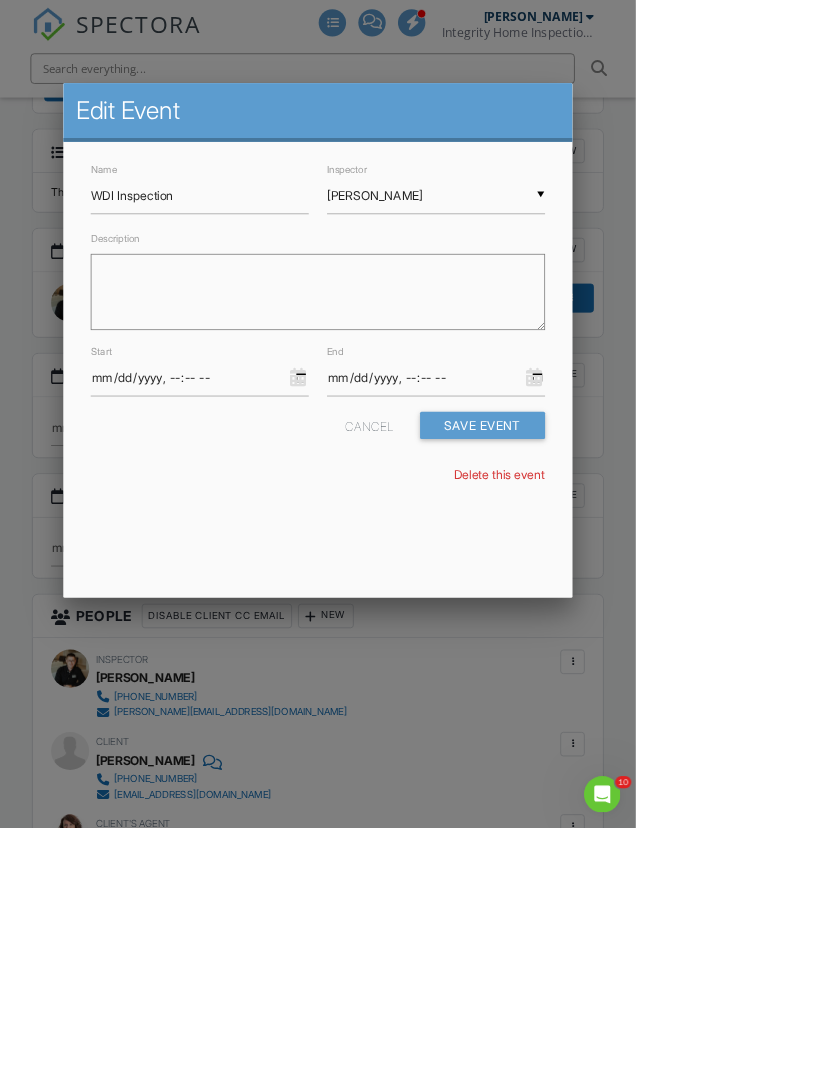 click on "Save Event" at bounding box center [633, 558] 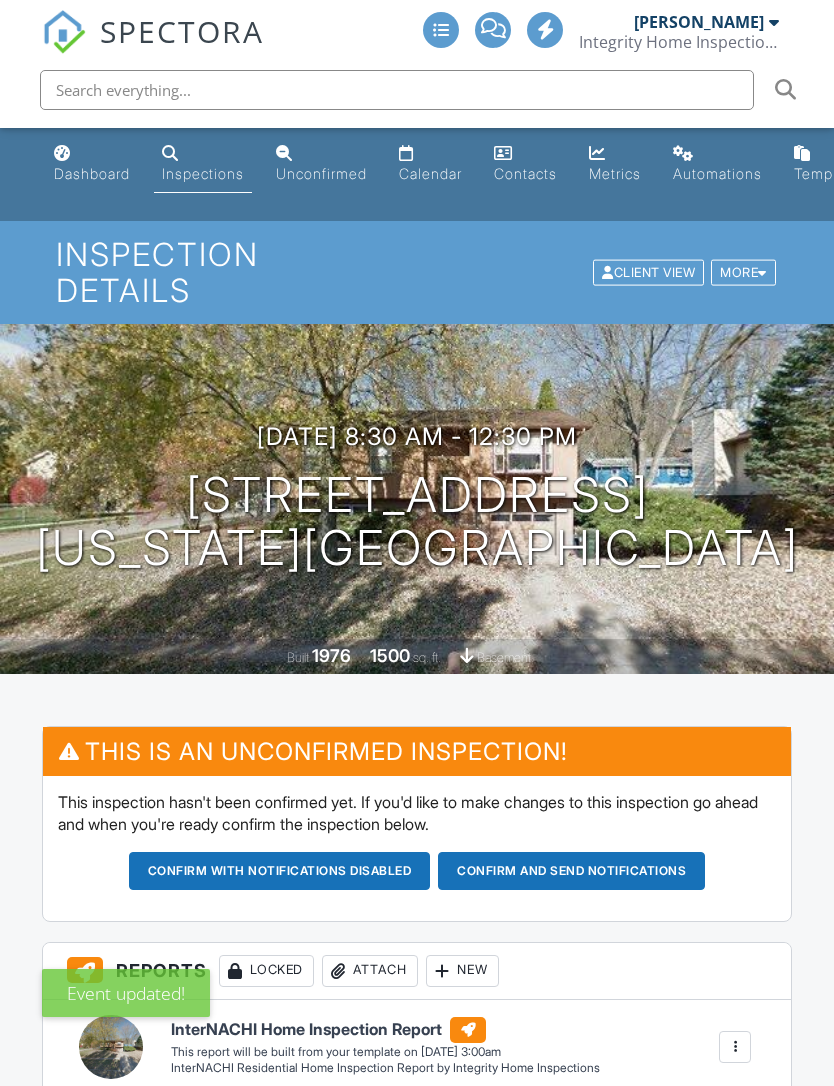 scroll, scrollTop: 0, scrollLeft: 0, axis: both 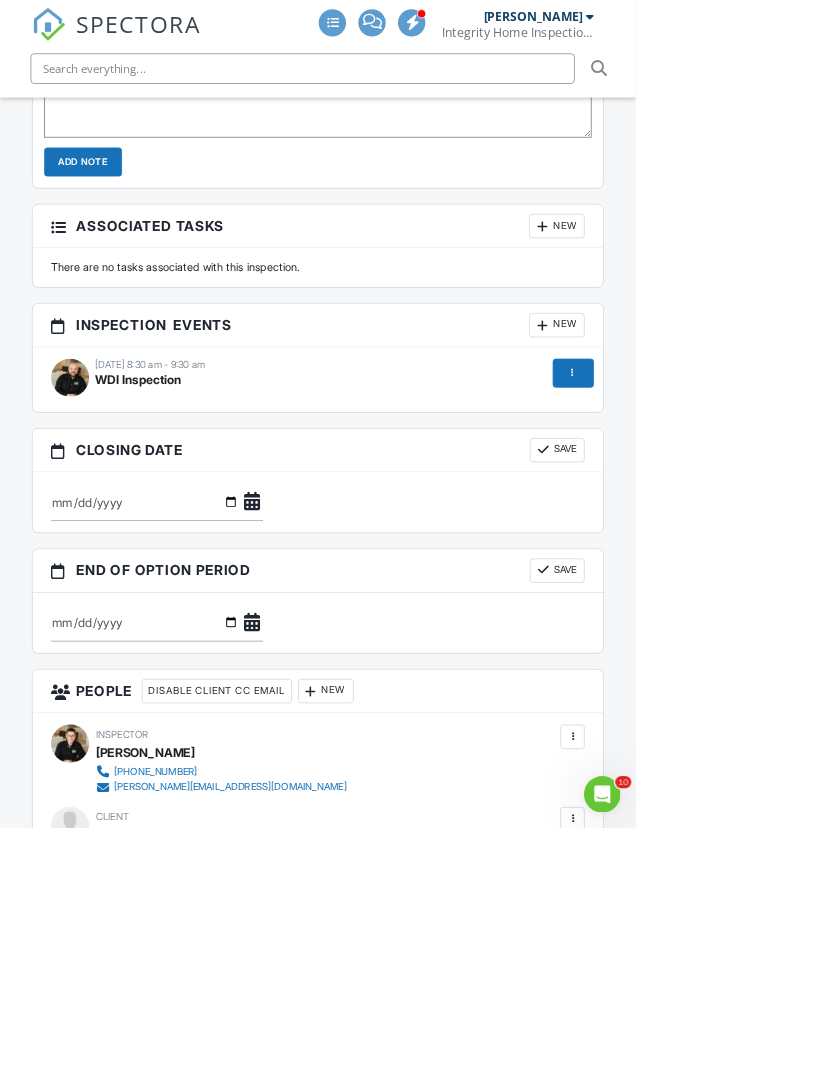 click on "New" at bounding box center (427, 907) 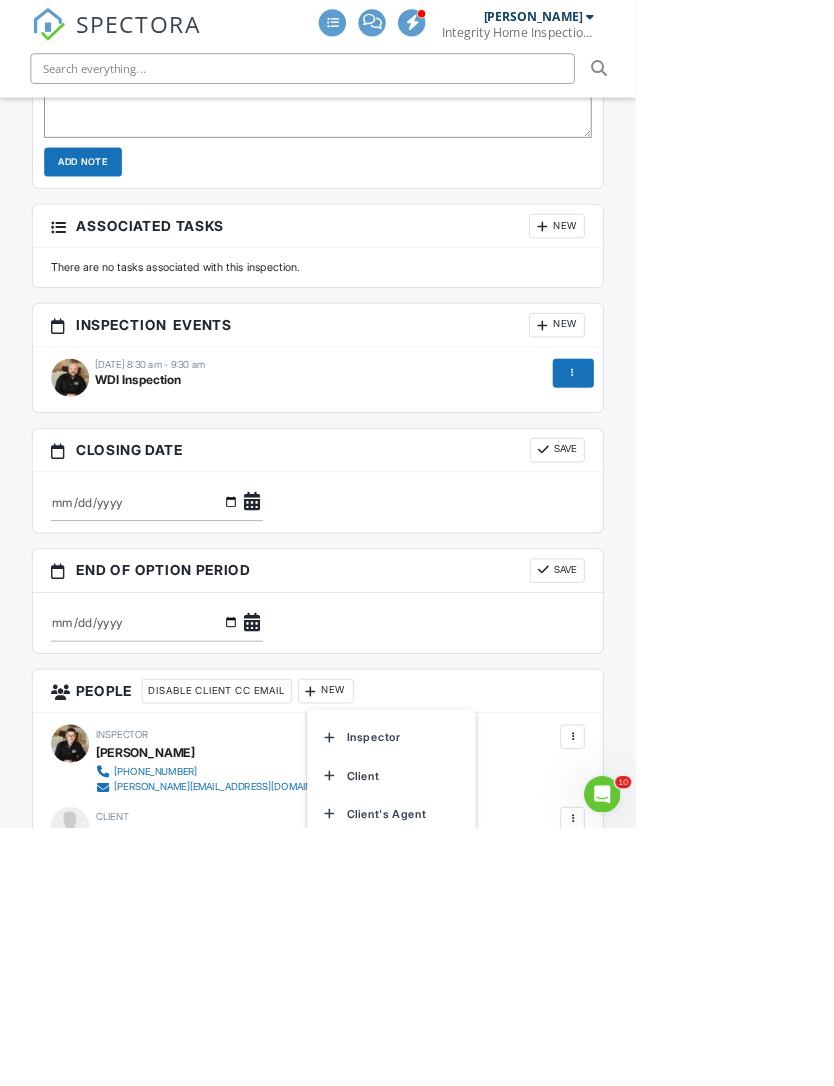 click on "Listing Agent" at bounding box center (513, 1118) 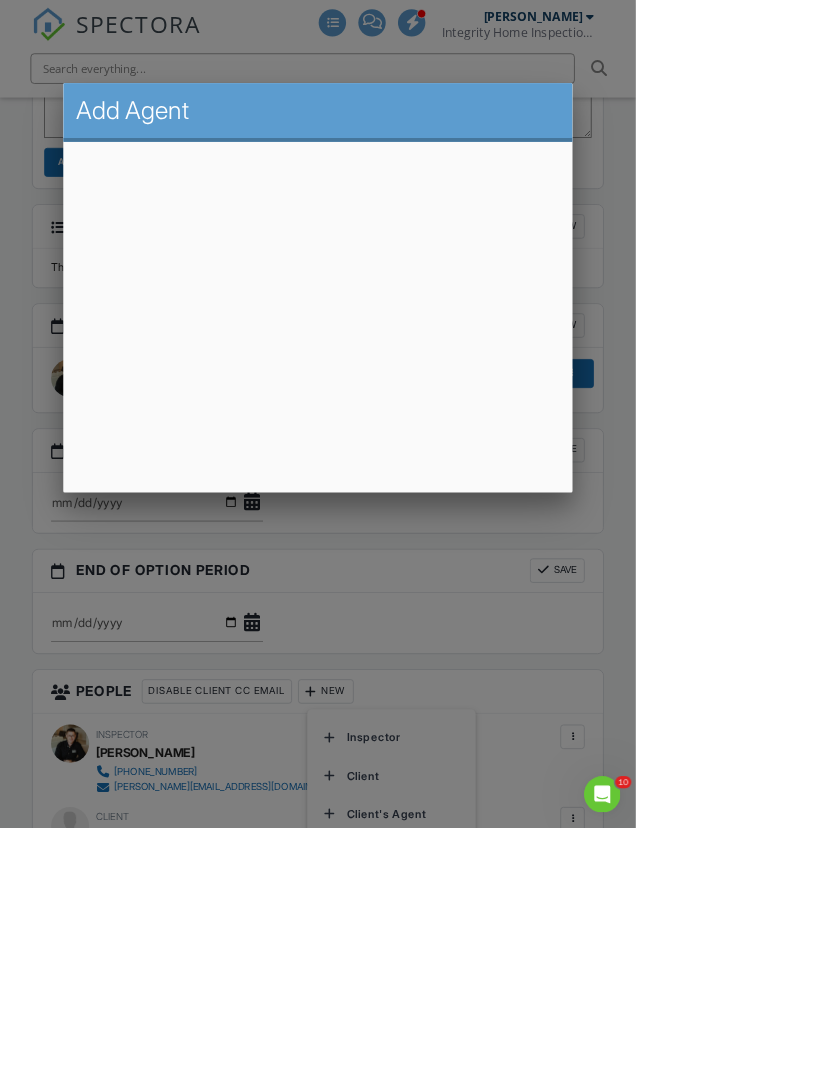 scroll, scrollTop: 2219, scrollLeft: 0, axis: vertical 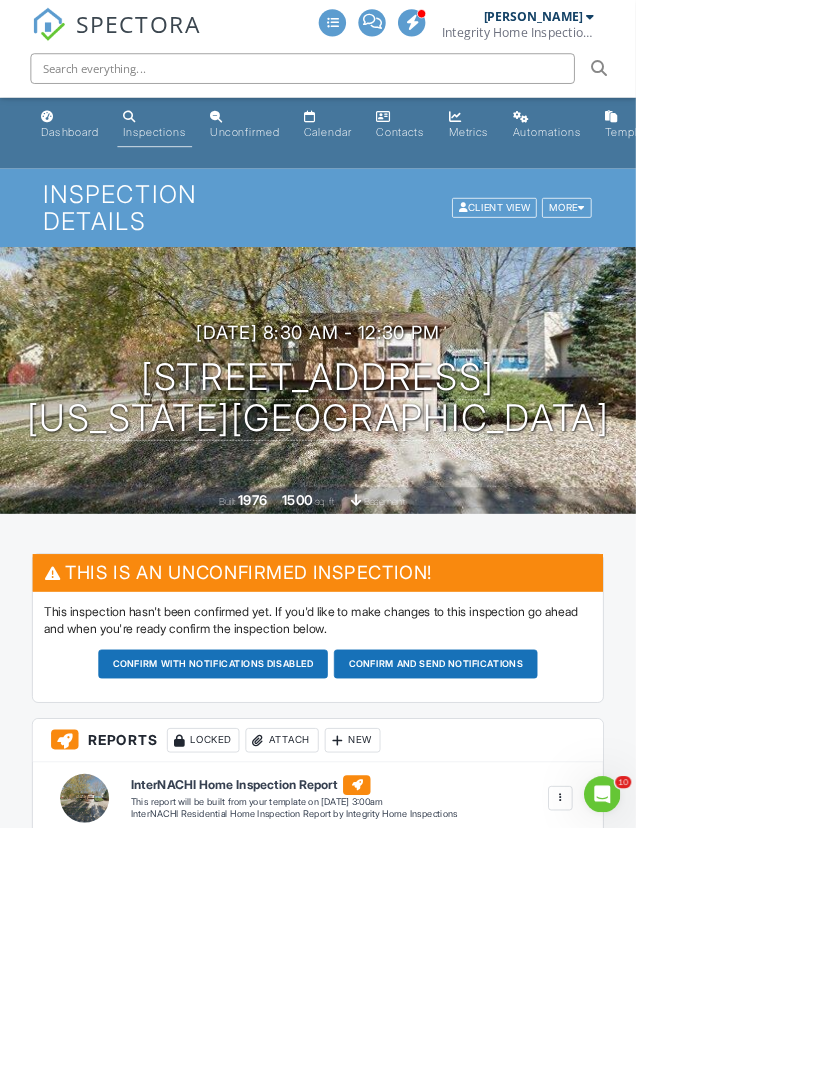 click on "Unconfirmed" at bounding box center [321, 173] 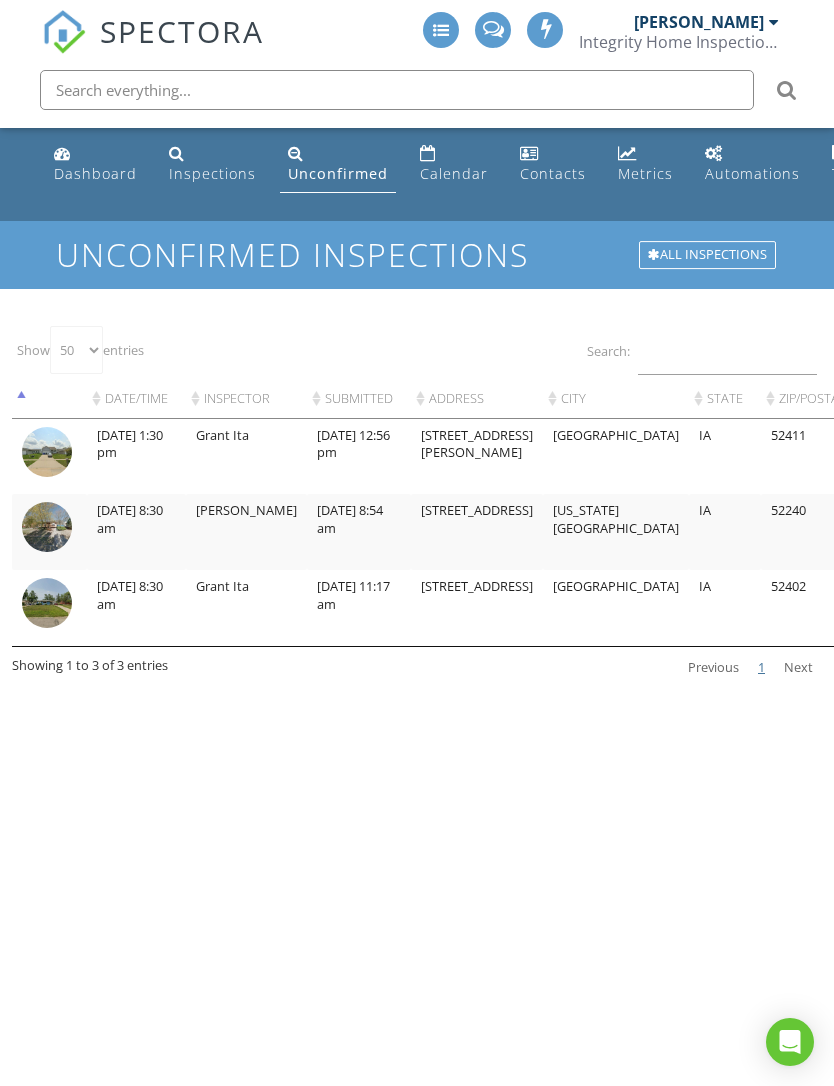 select on "50" 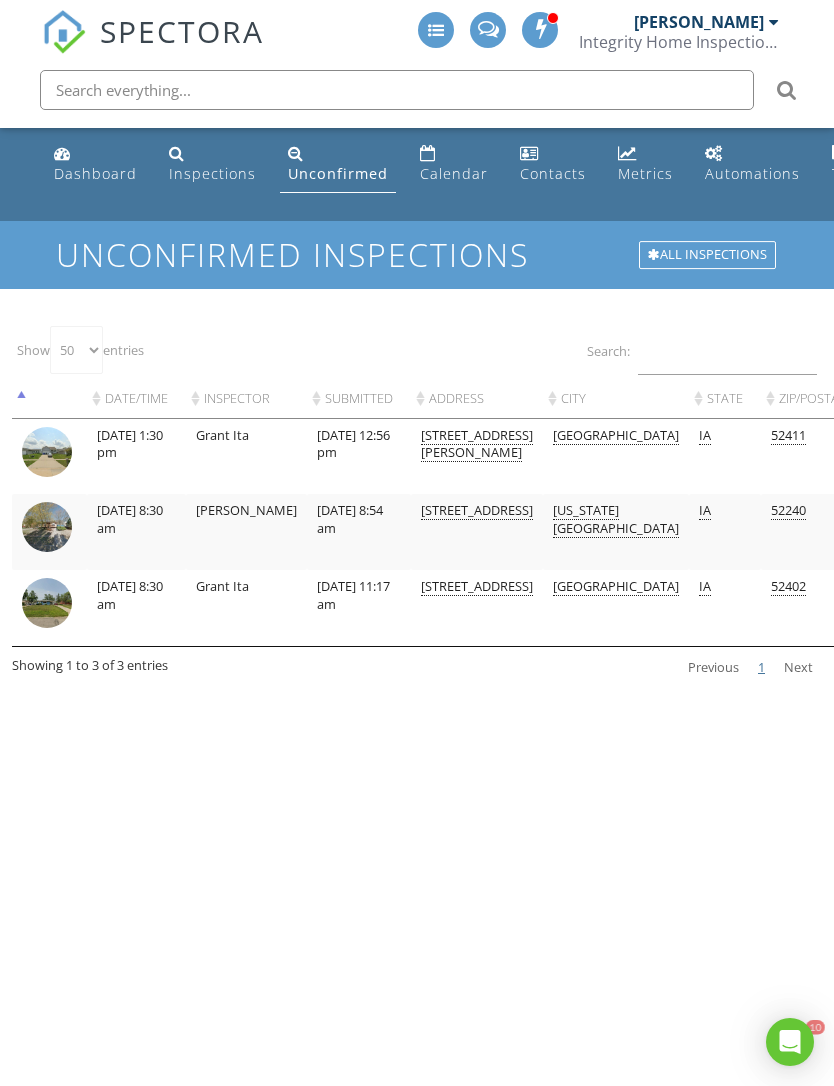 scroll, scrollTop: 0, scrollLeft: 0, axis: both 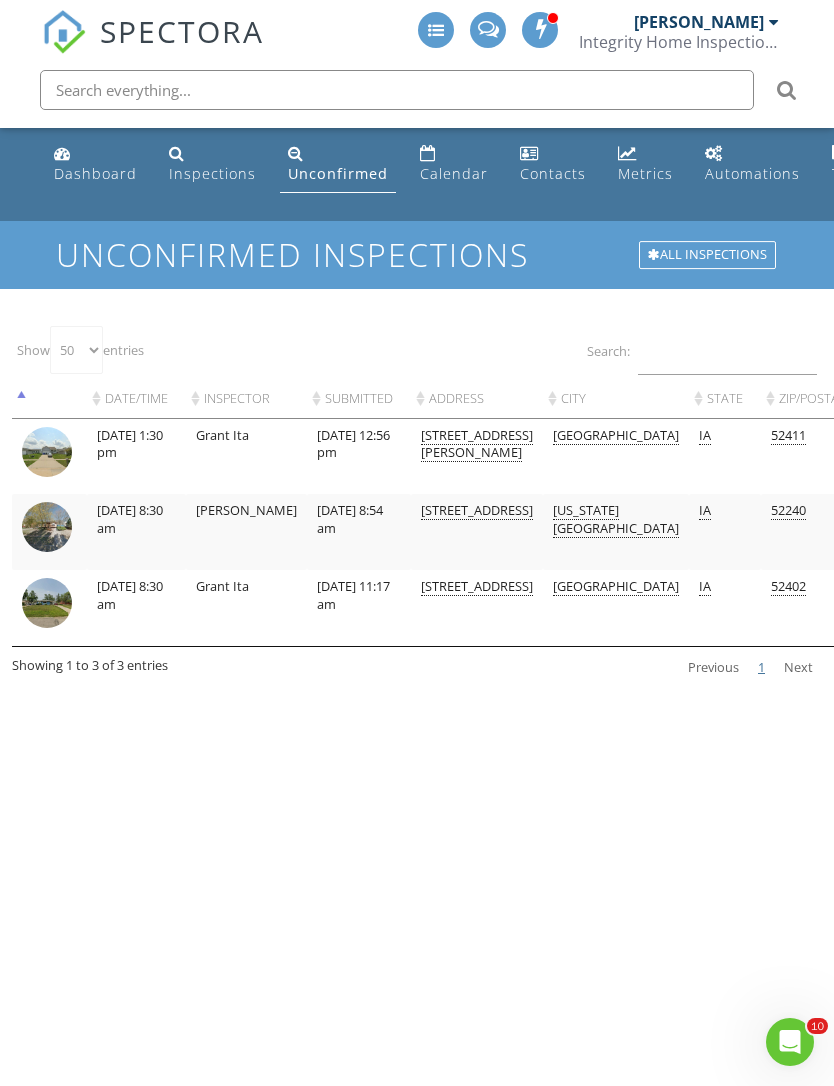 click at bounding box center [47, 603] 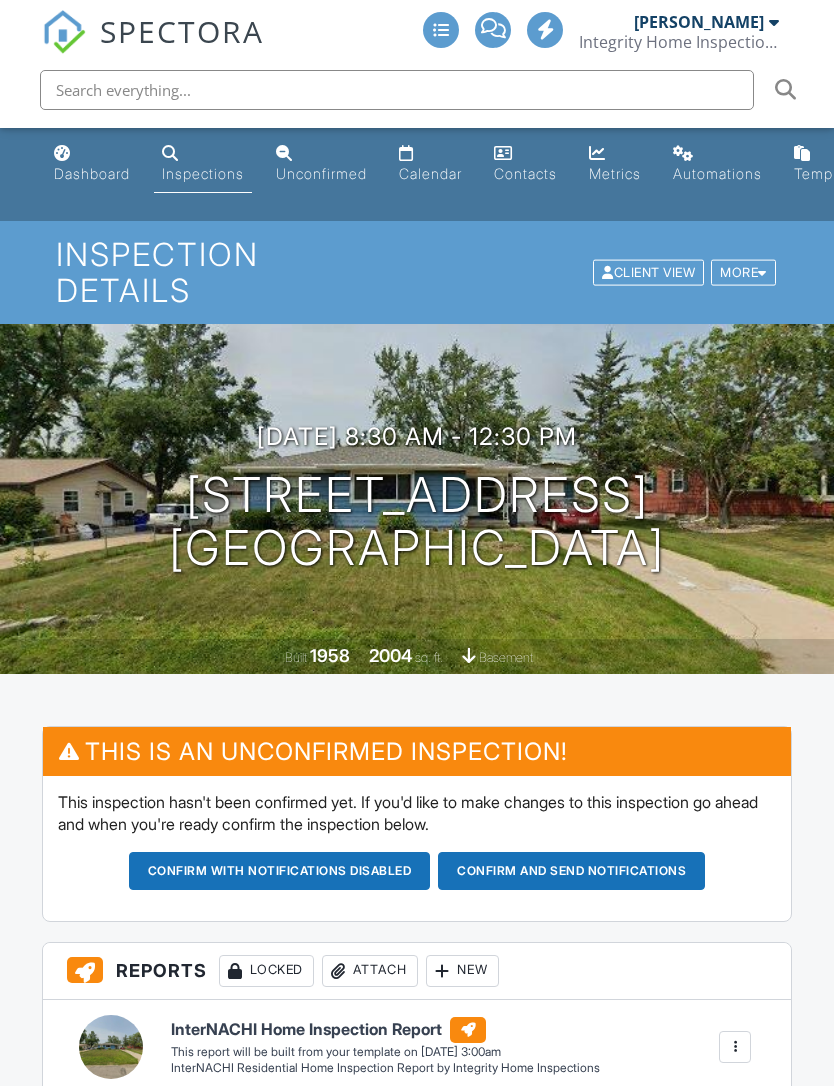 scroll, scrollTop: 0, scrollLeft: 0, axis: both 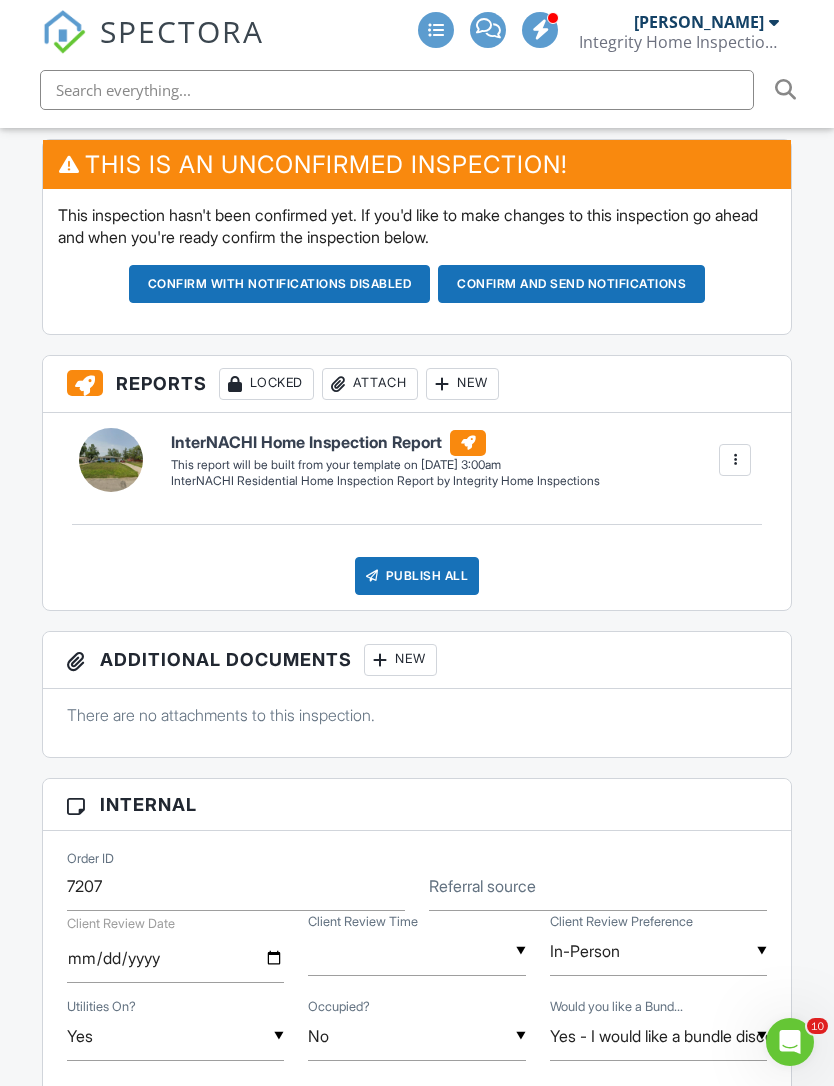 click at bounding box center [417, 951] 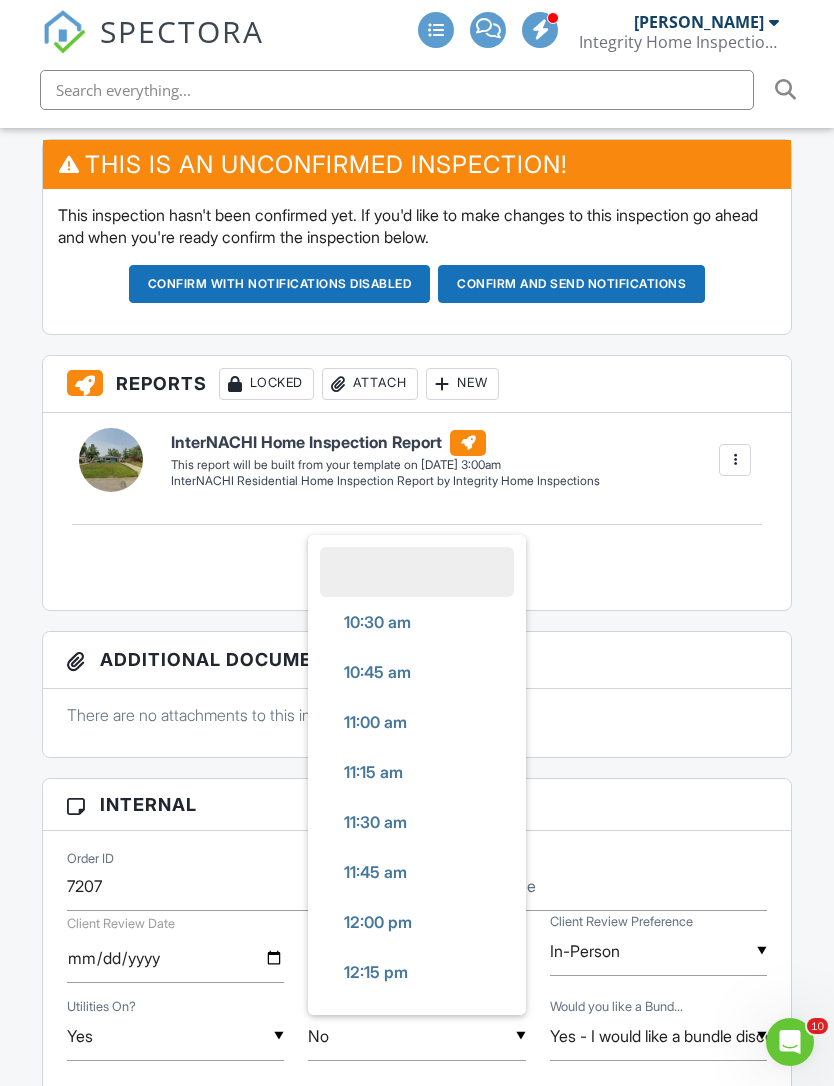 click on "11:30 am" at bounding box center [417, 822] 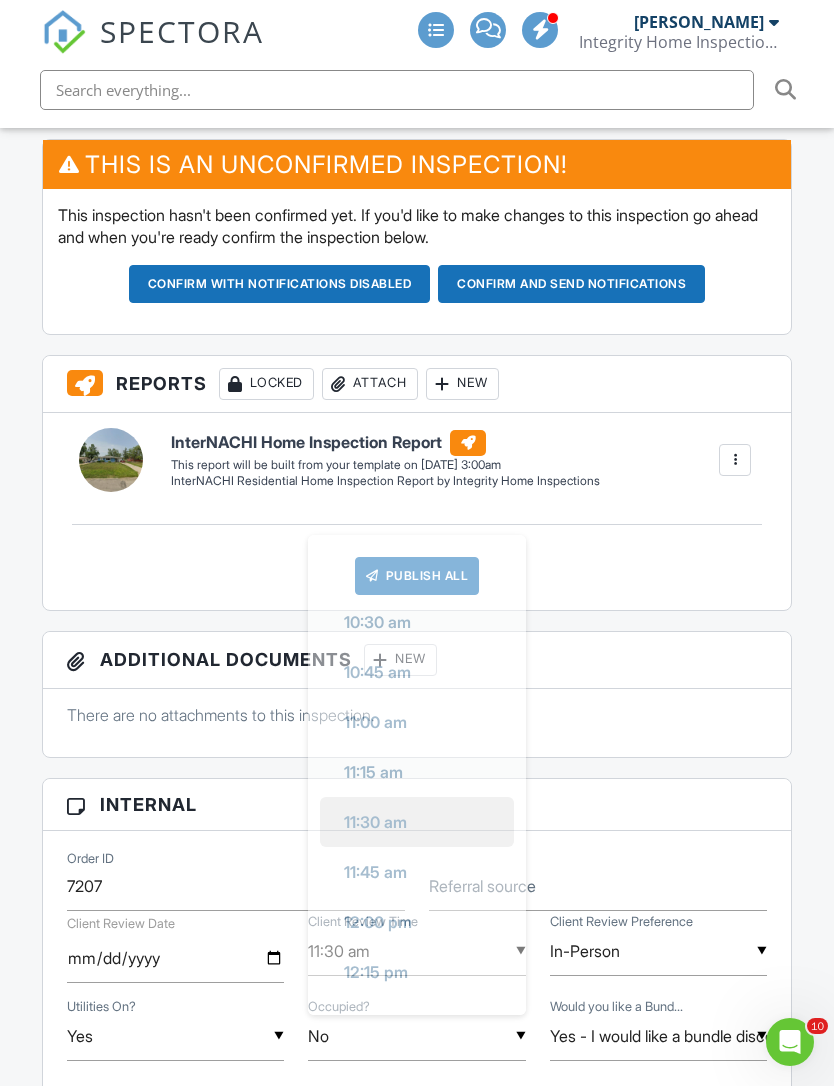 scroll, scrollTop: 262, scrollLeft: 0, axis: vertical 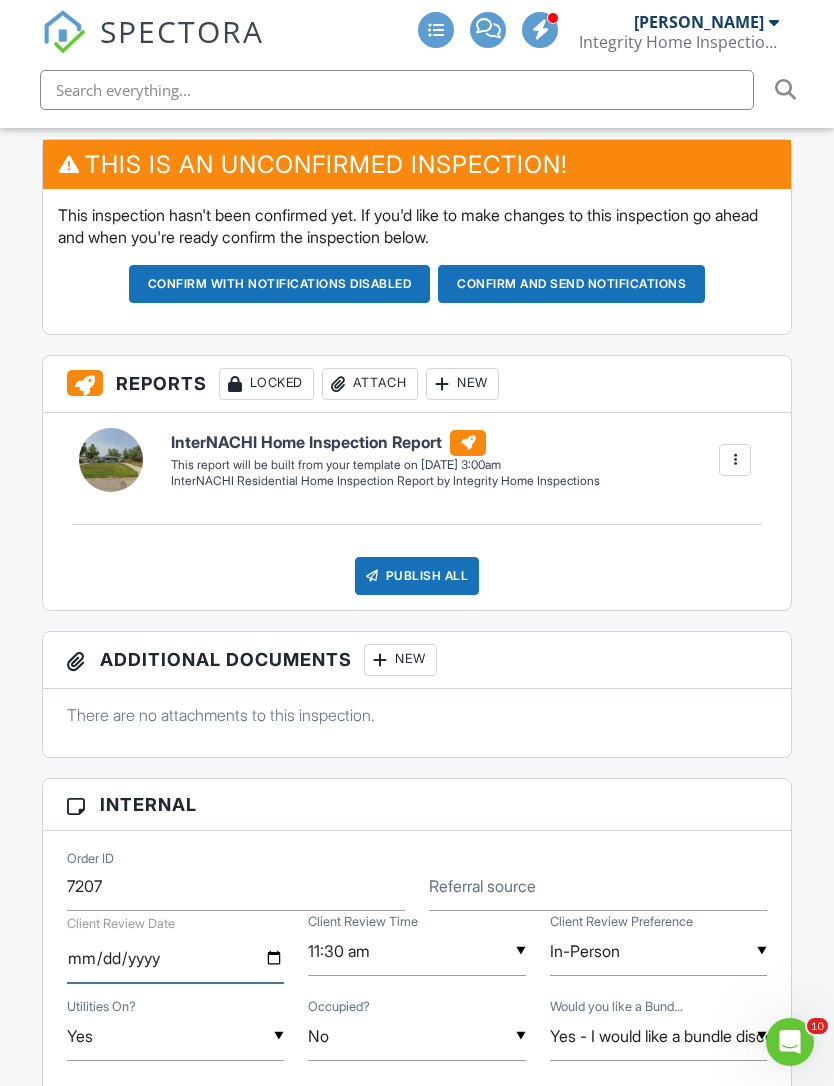 click at bounding box center [176, 958] 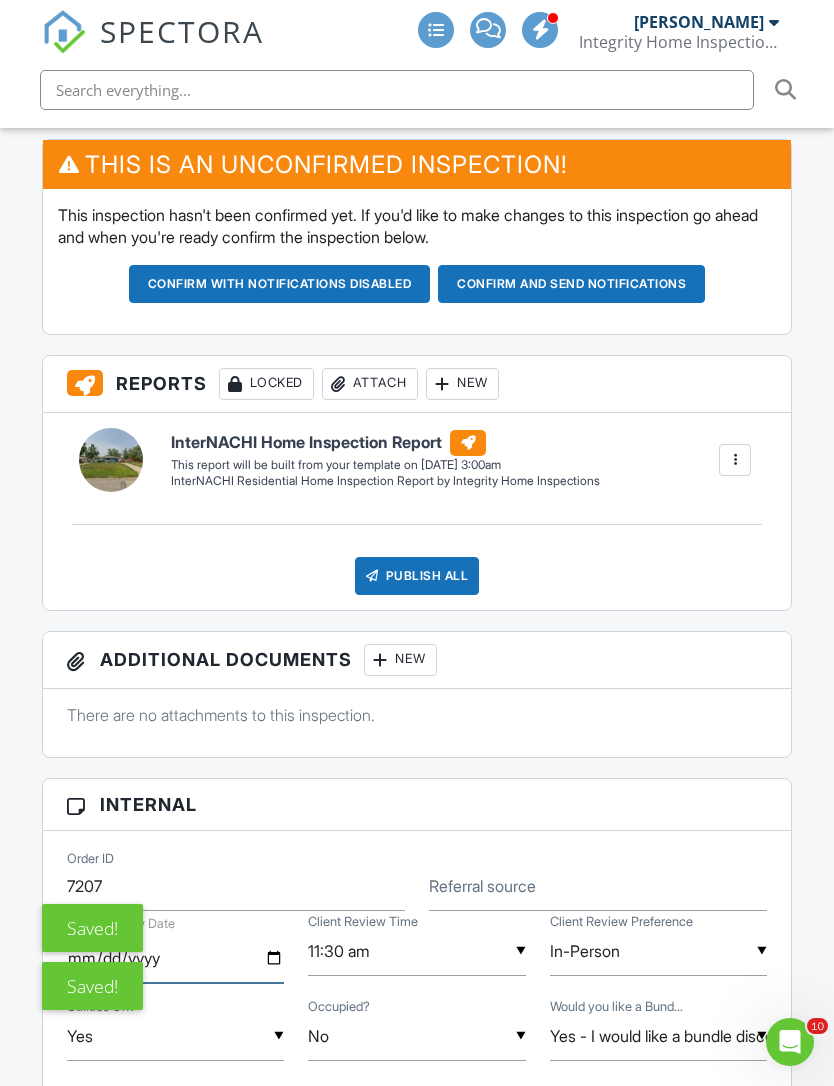 type on "[DATE]" 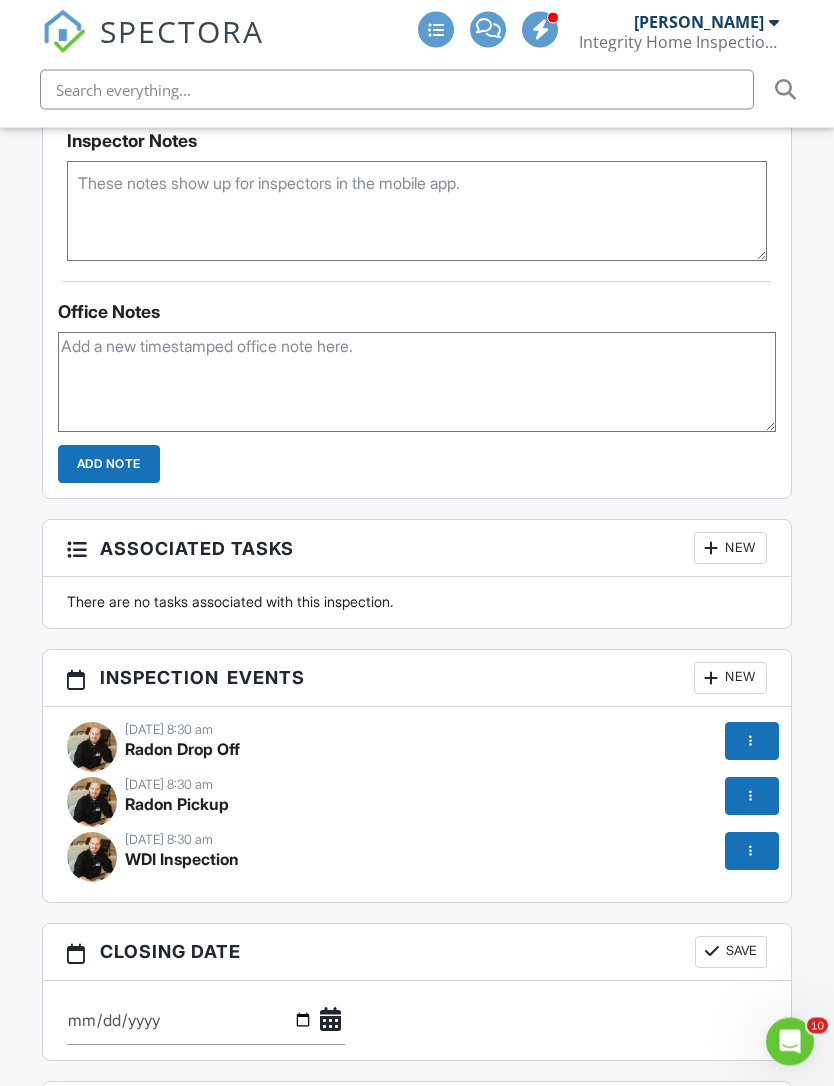 scroll, scrollTop: 1974, scrollLeft: 0, axis: vertical 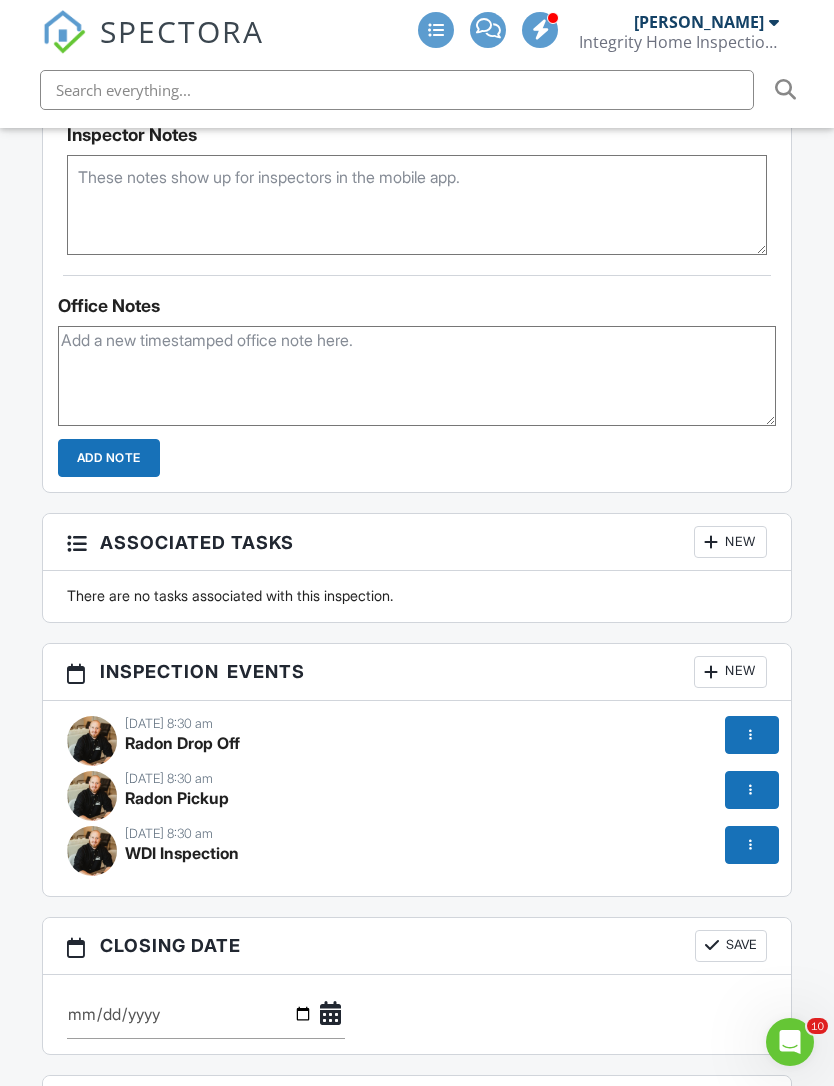click at bounding box center (752, 845) 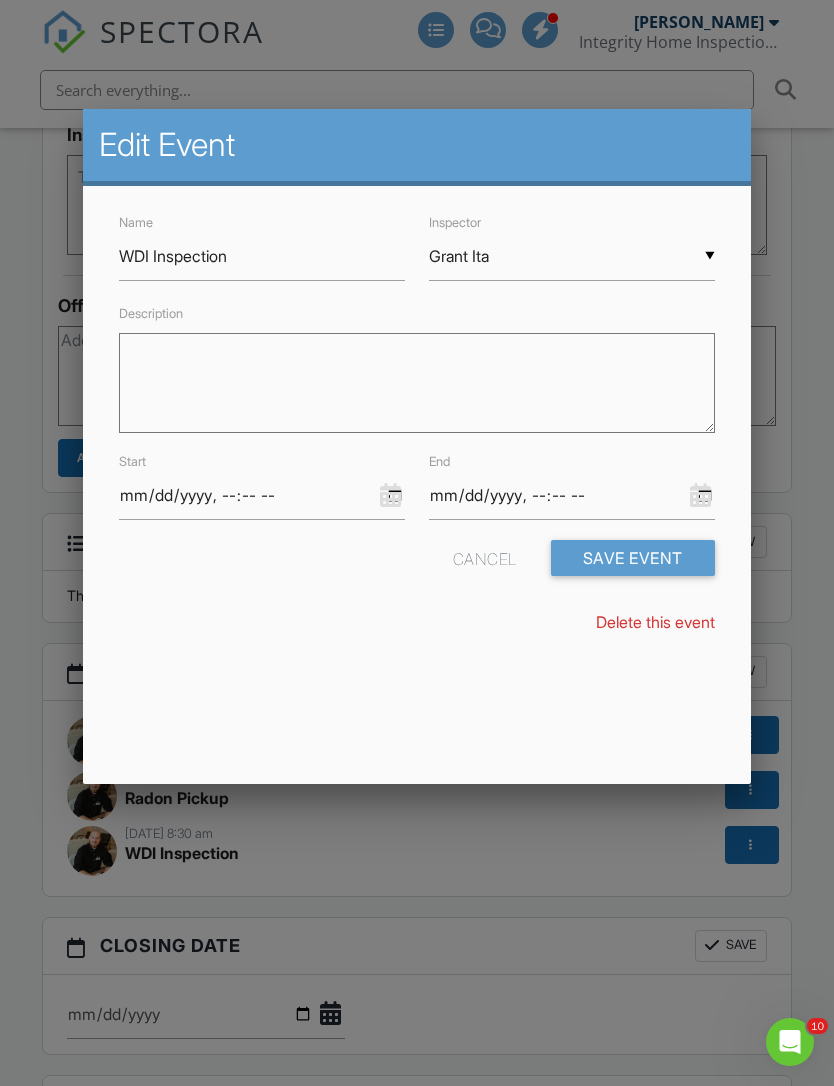 click on "Grant Ita" at bounding box center [572, 256] 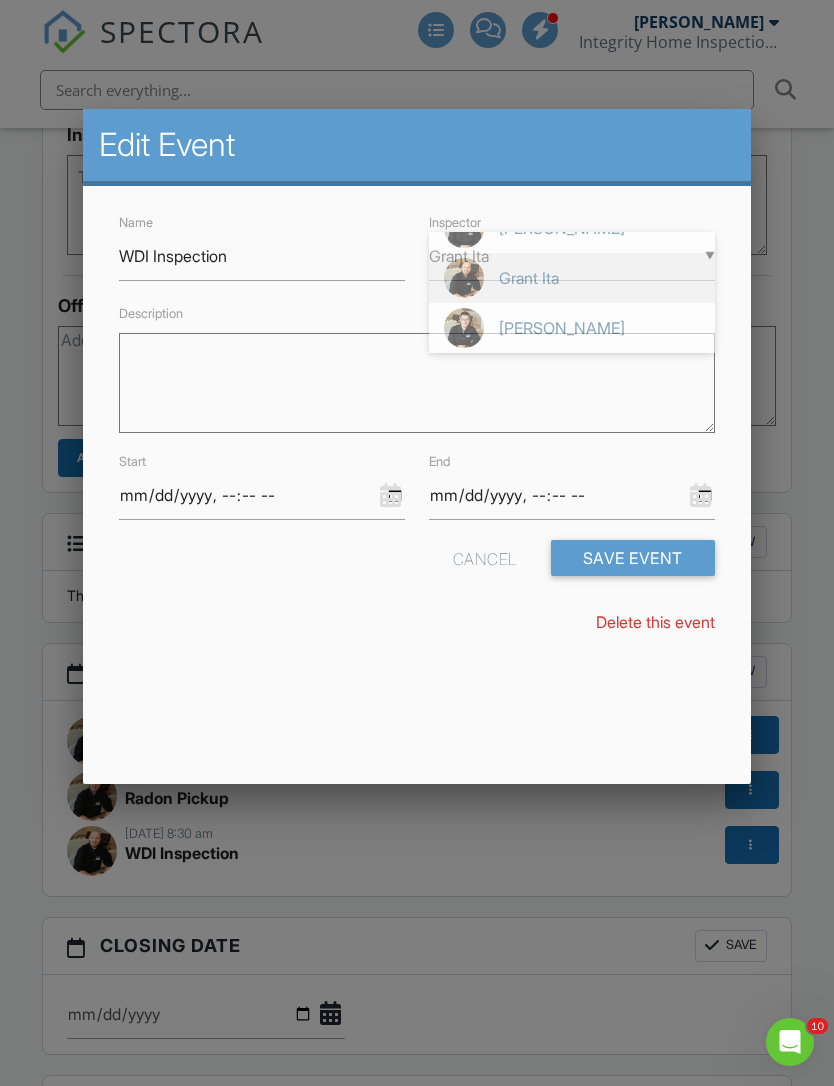 scroll, scrollTop: 0, scrollLeft: 0, axis: both 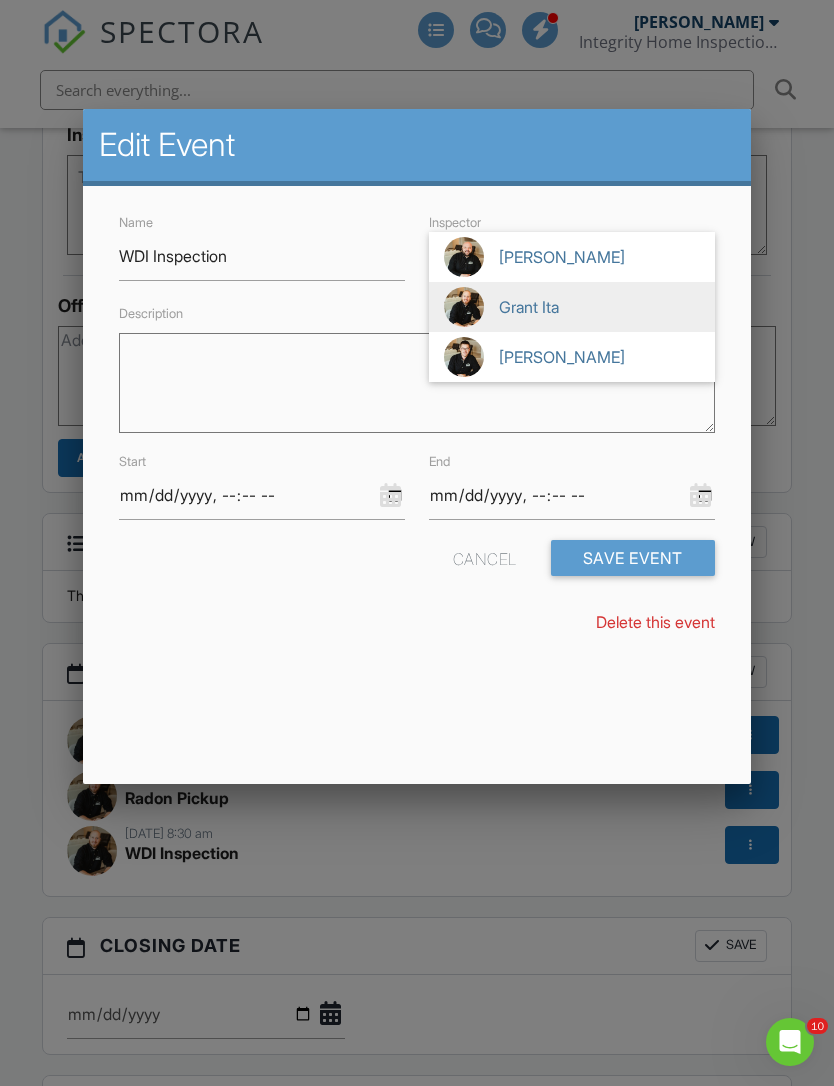 click on "[PERSON_NAME]" at bounding box center [572, 257] 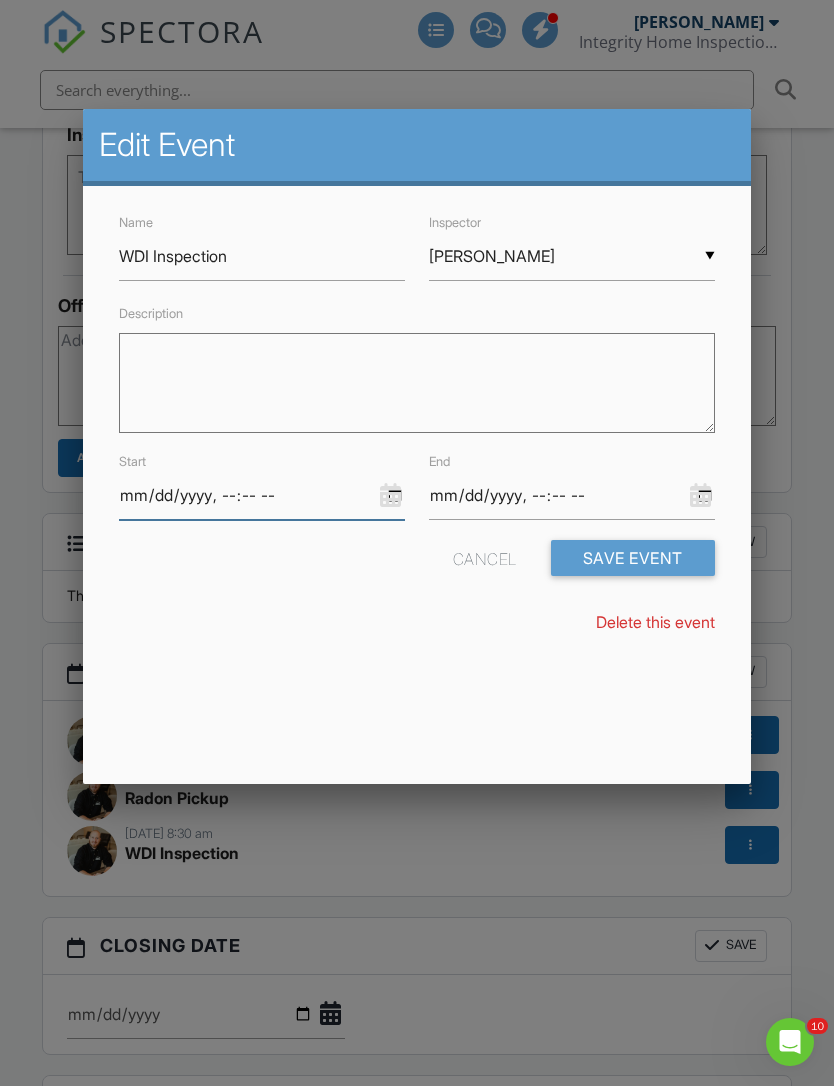 click at bounding box center [262, 495] 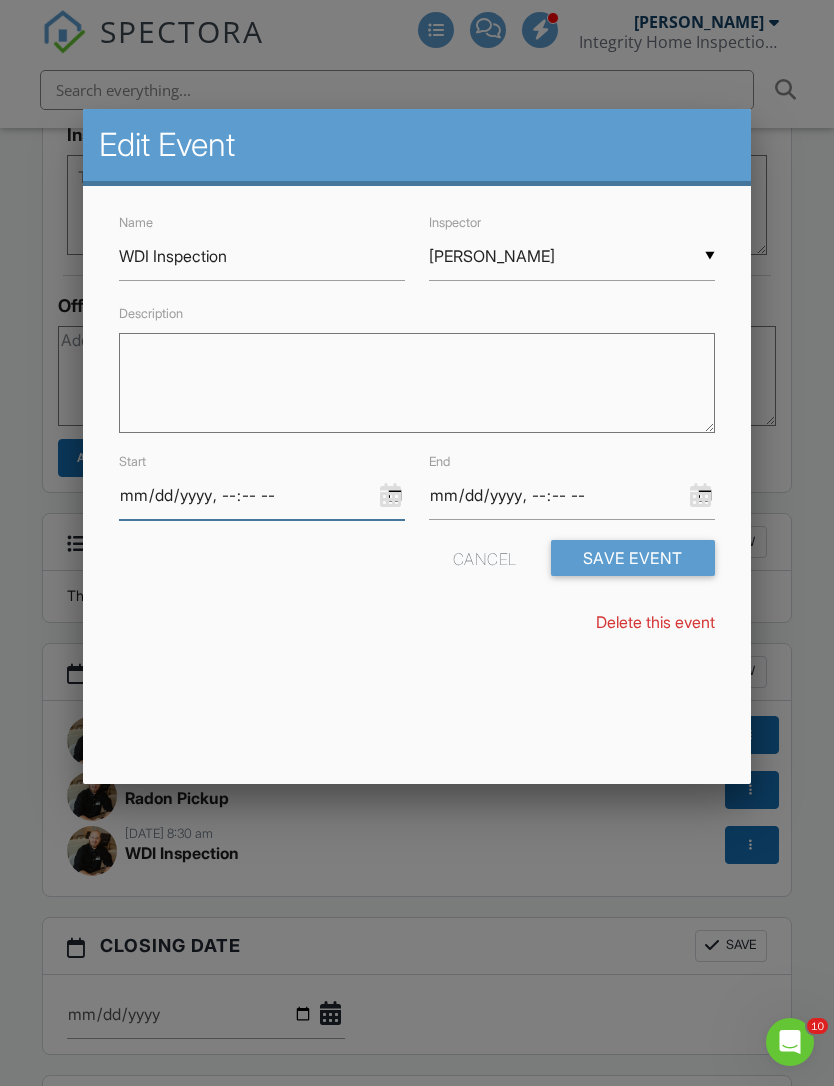 type on "[DATE]T08:30" 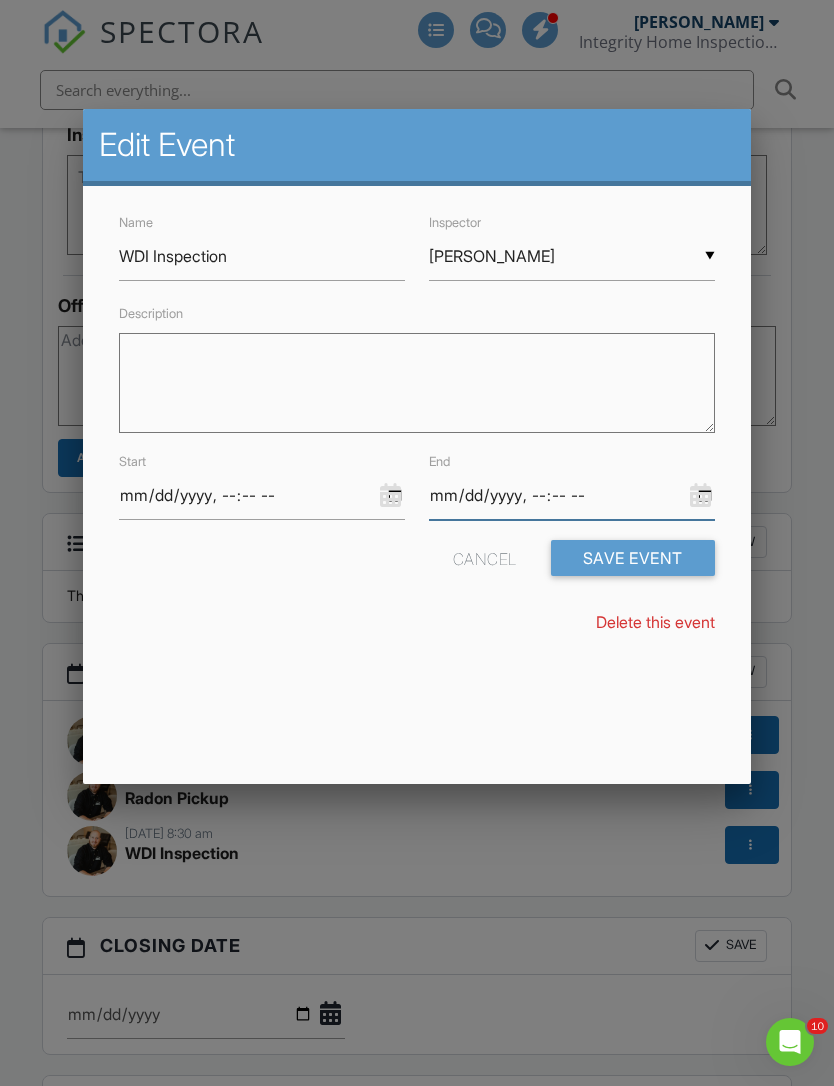click at bounding box center [572, 495] 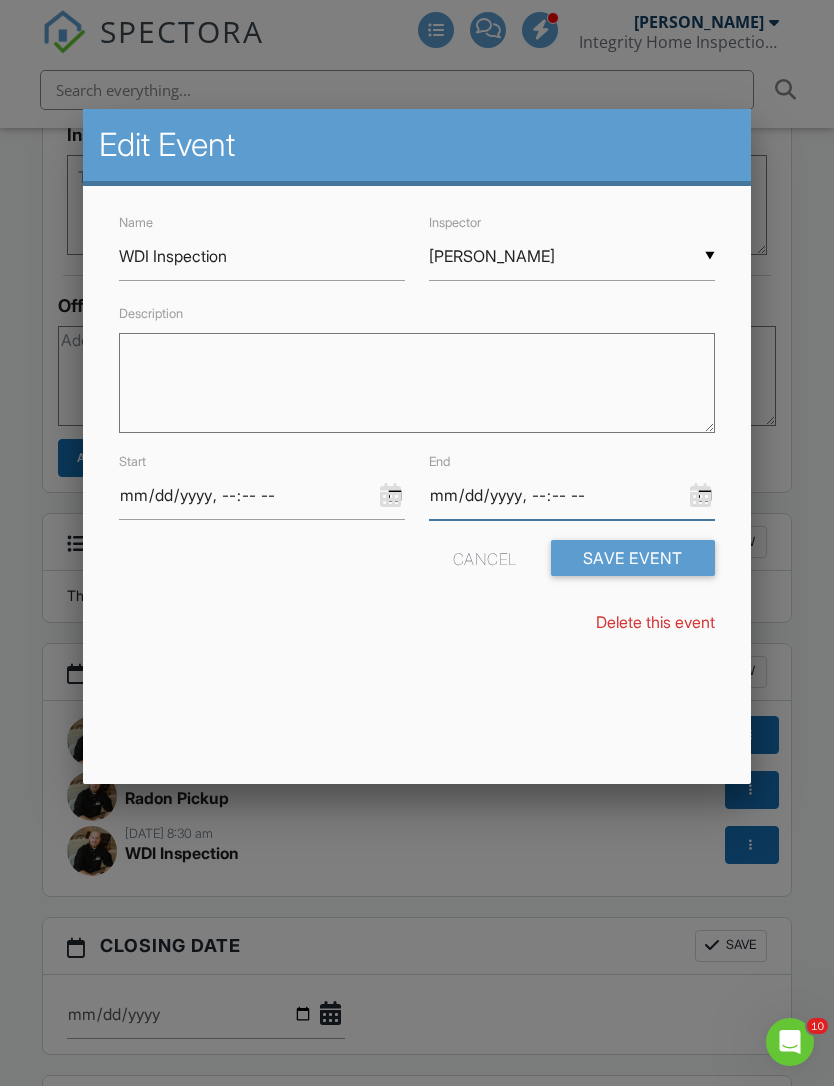 type on "[DATE]T09:30" 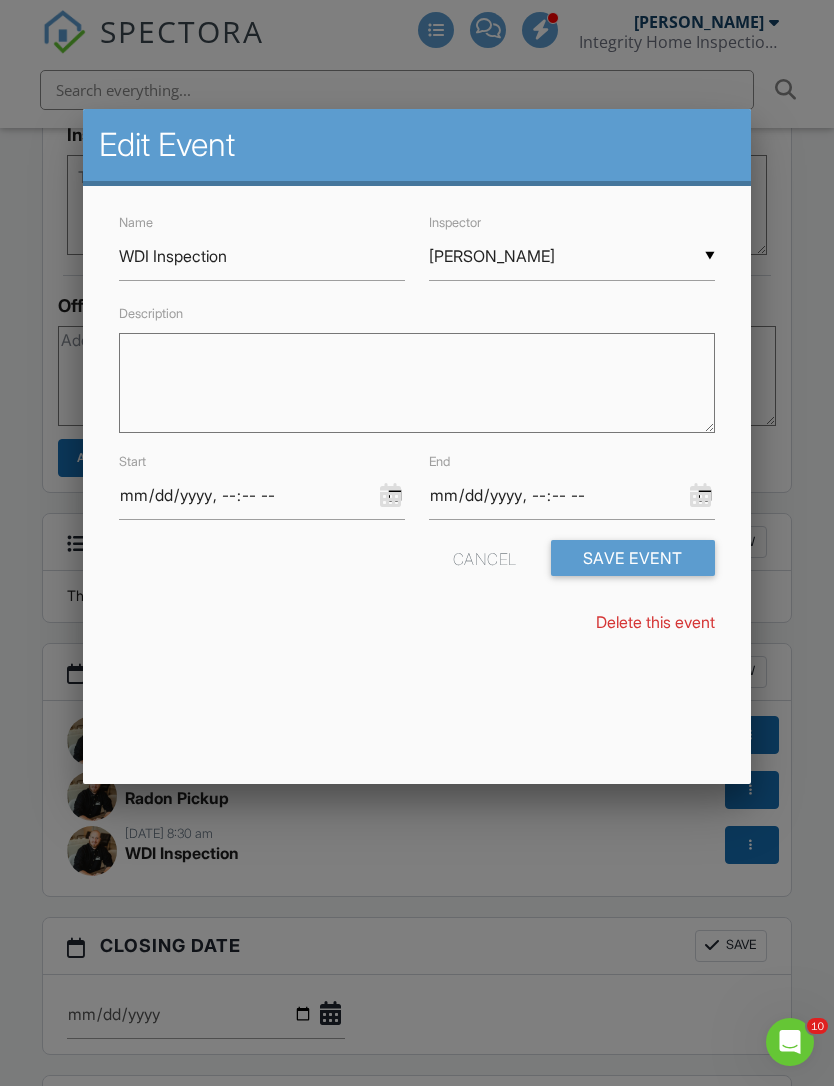click on "Save Event" at bounding box center (633, 558) 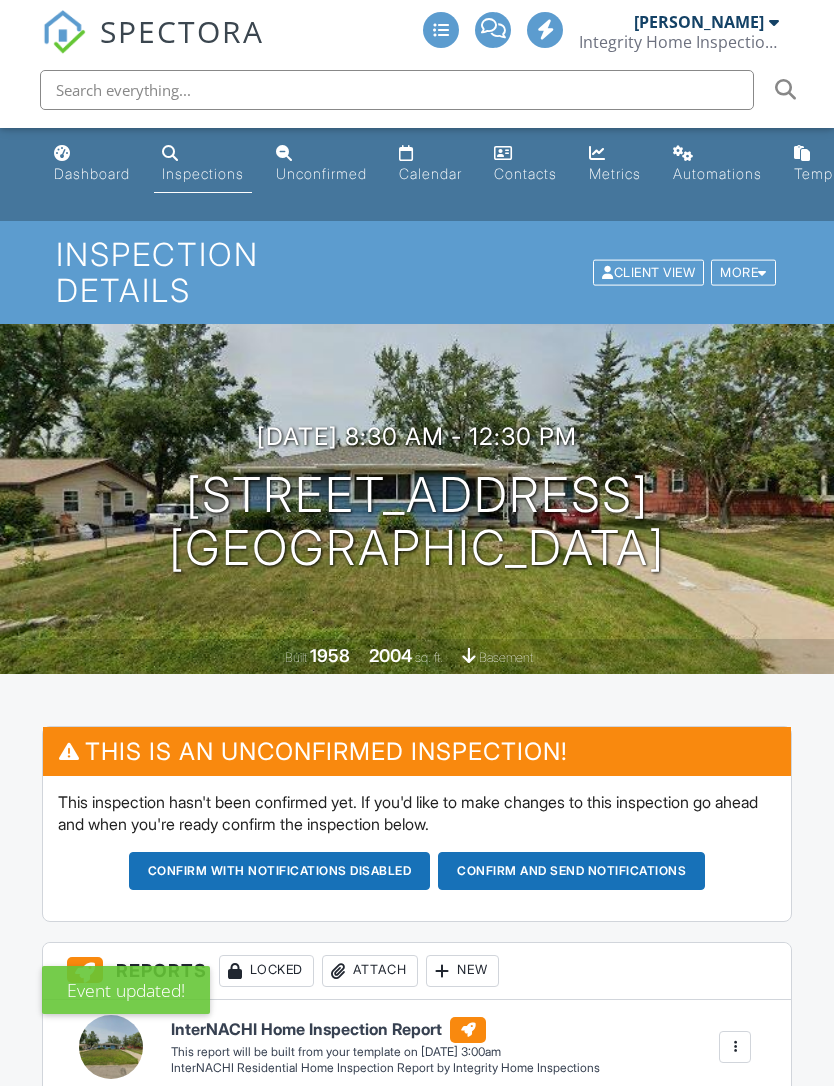 scroll, scrollTop: 0, scrollLeft: 0, axis: both 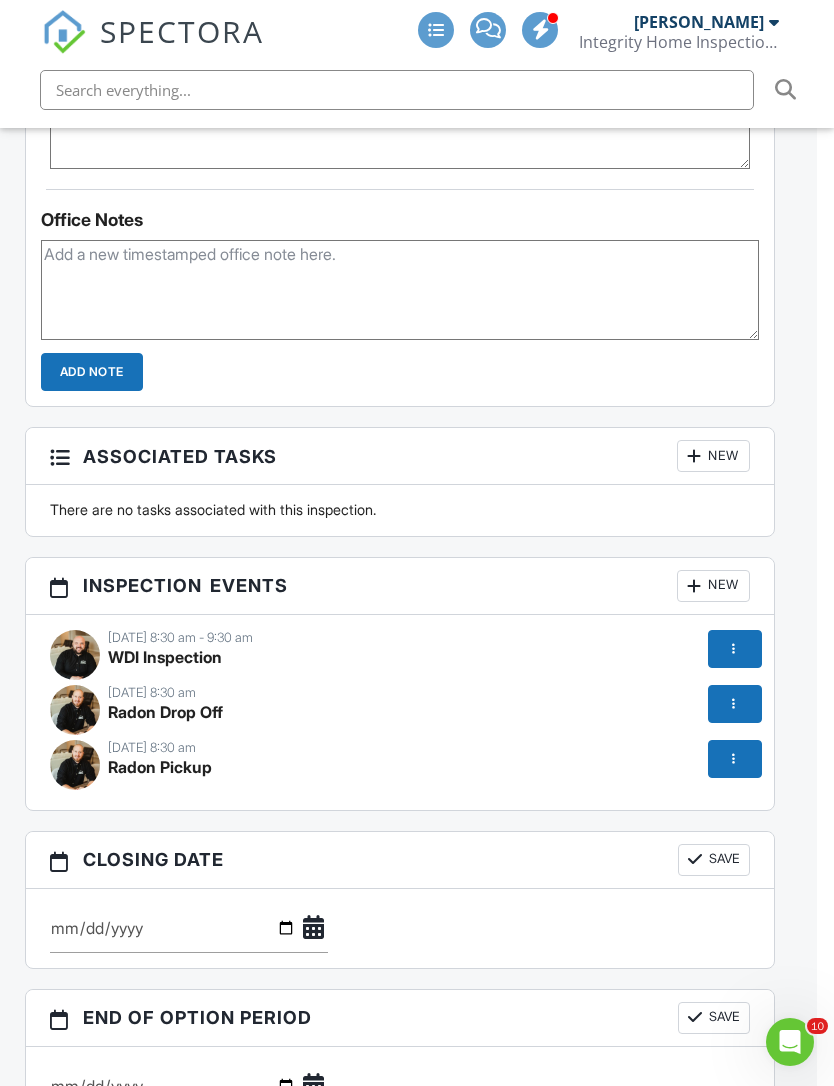 click at bounding box center [733, 704] 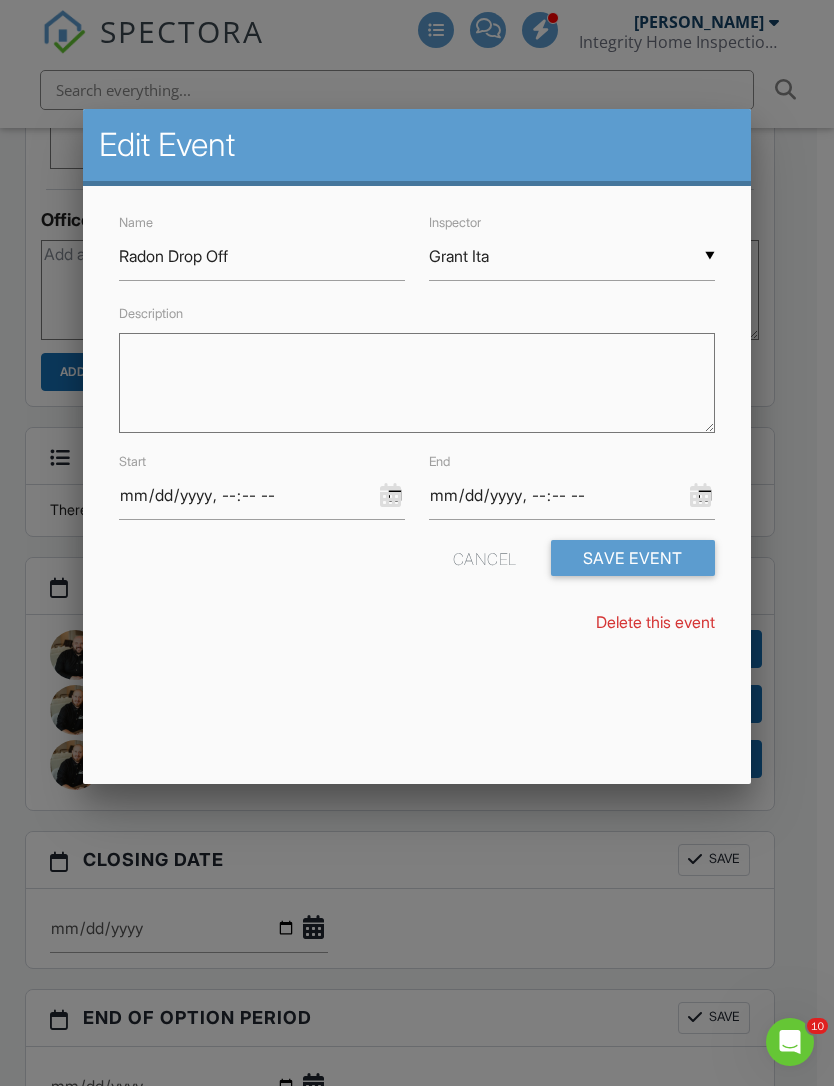click on "Grant Ita" at bounding box center (572, 256) 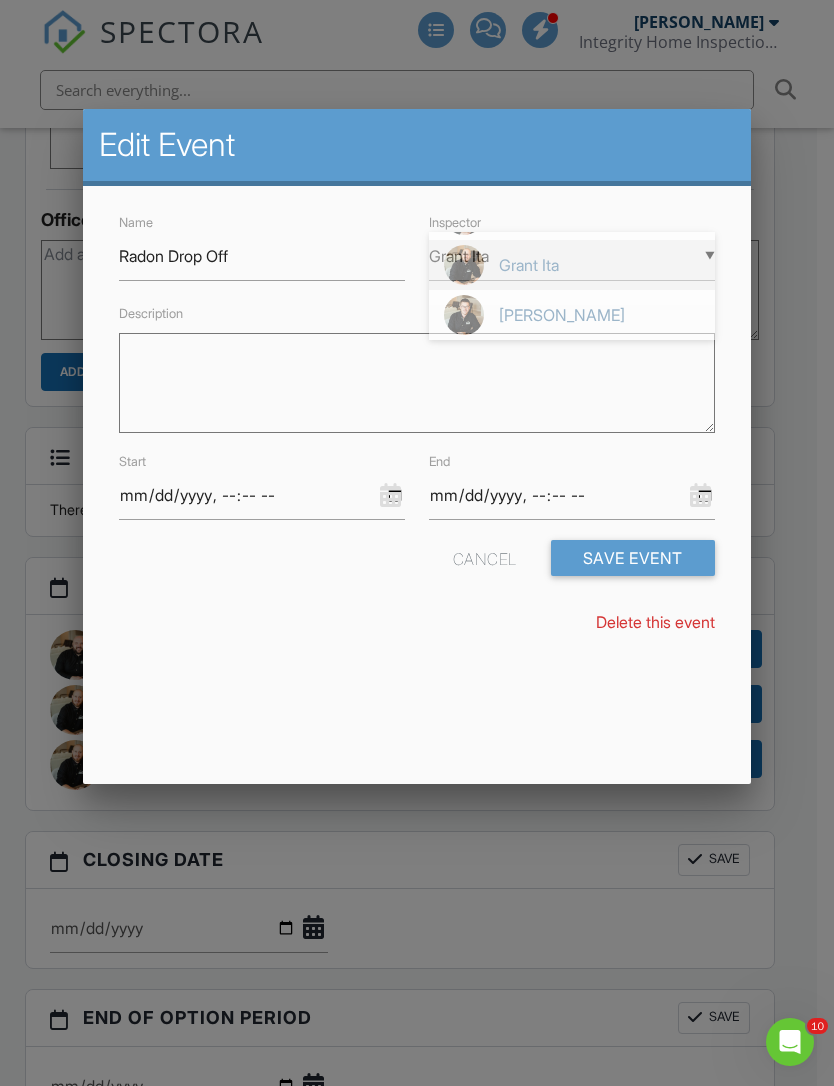 scroll, scrollTop: 0, scrollLeft: 0, axis: both 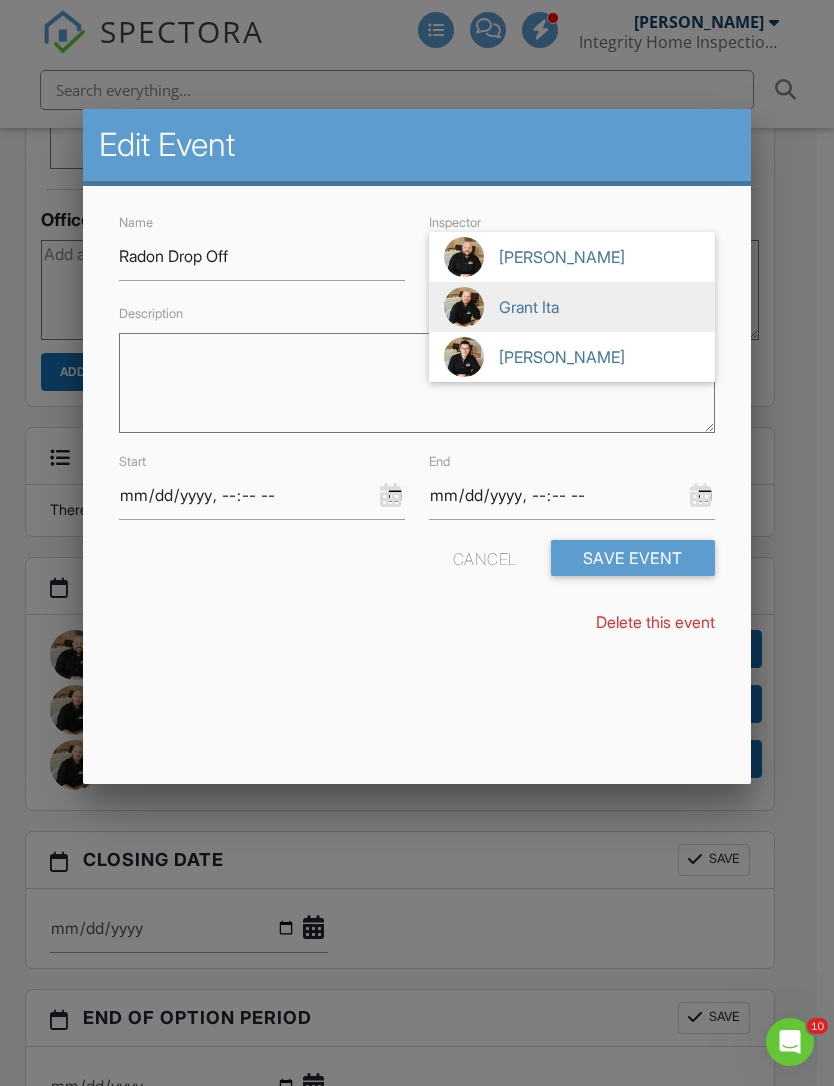 click on "Josh Redenbaugh" at bounding box center [572, 257] 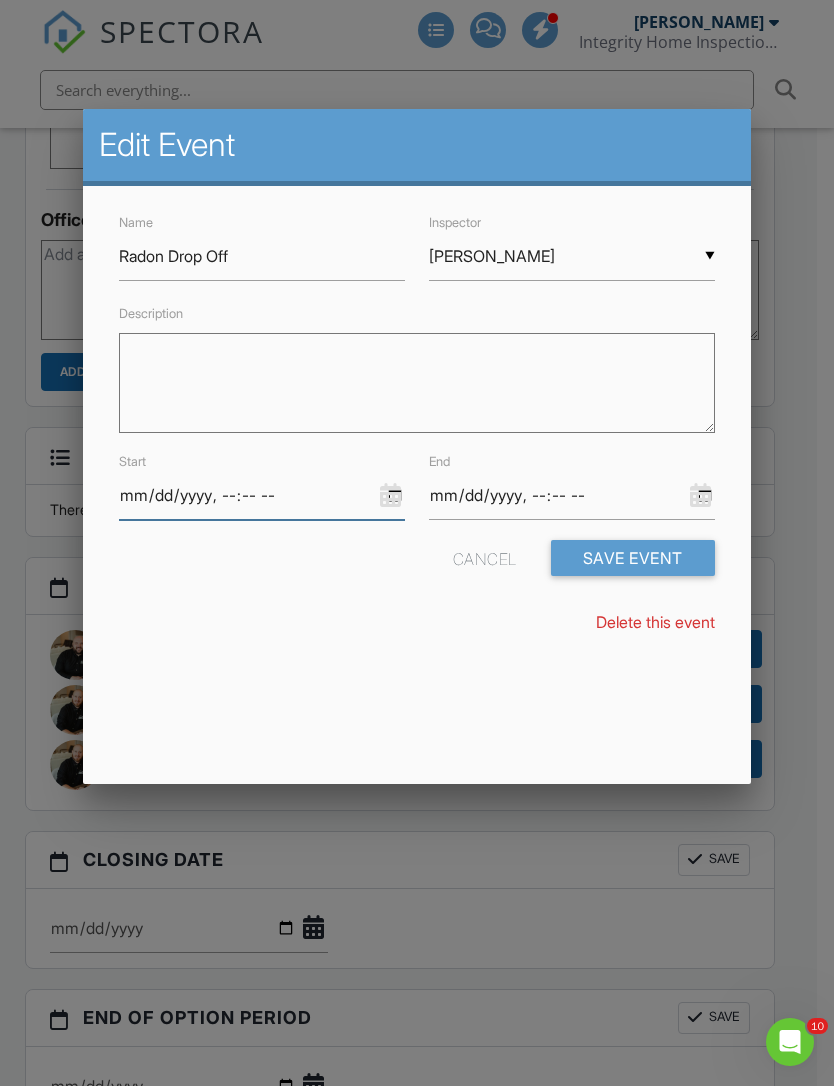 click at bounding box center (262, 495) 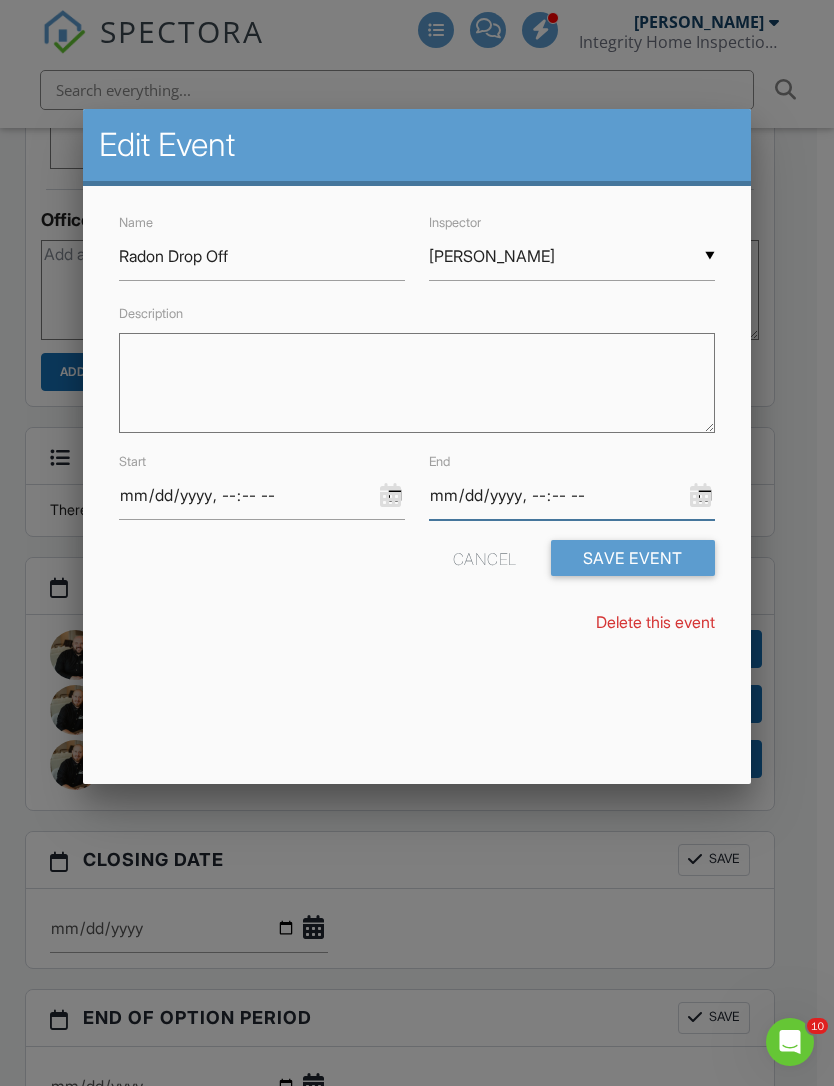 click at bounding box center [572, 495] 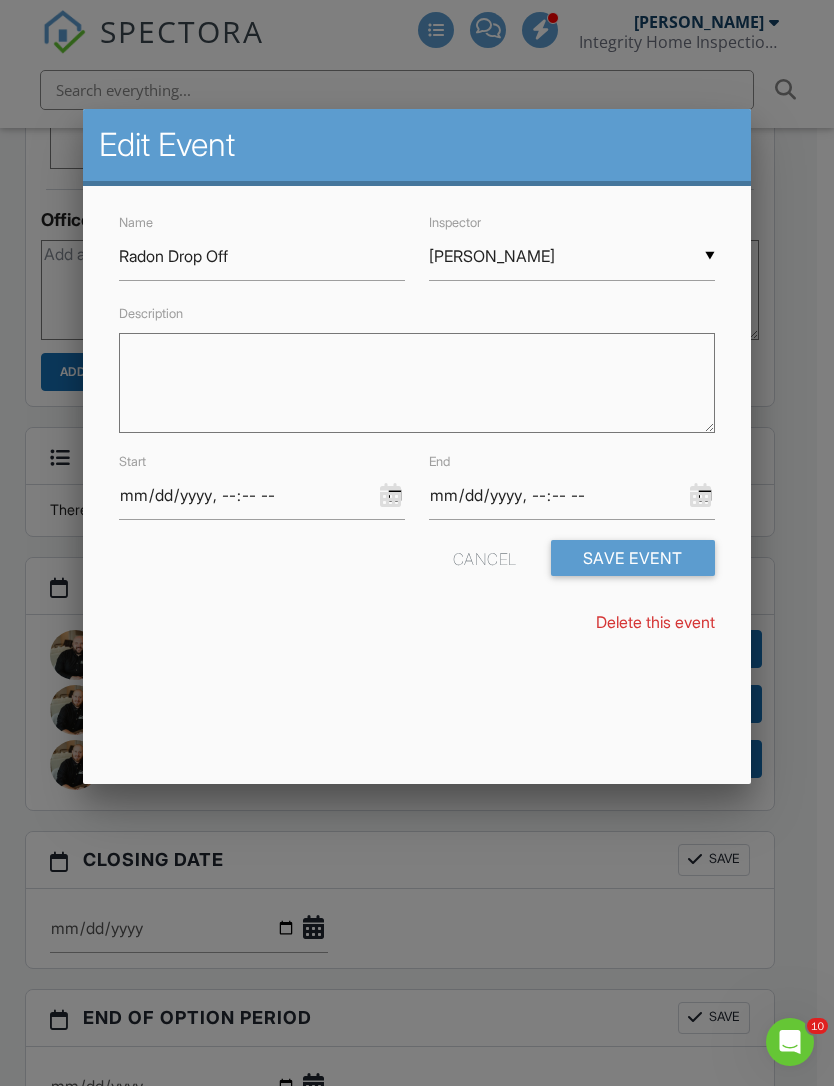 click on "Save Event" at bounding box center (633, 558) 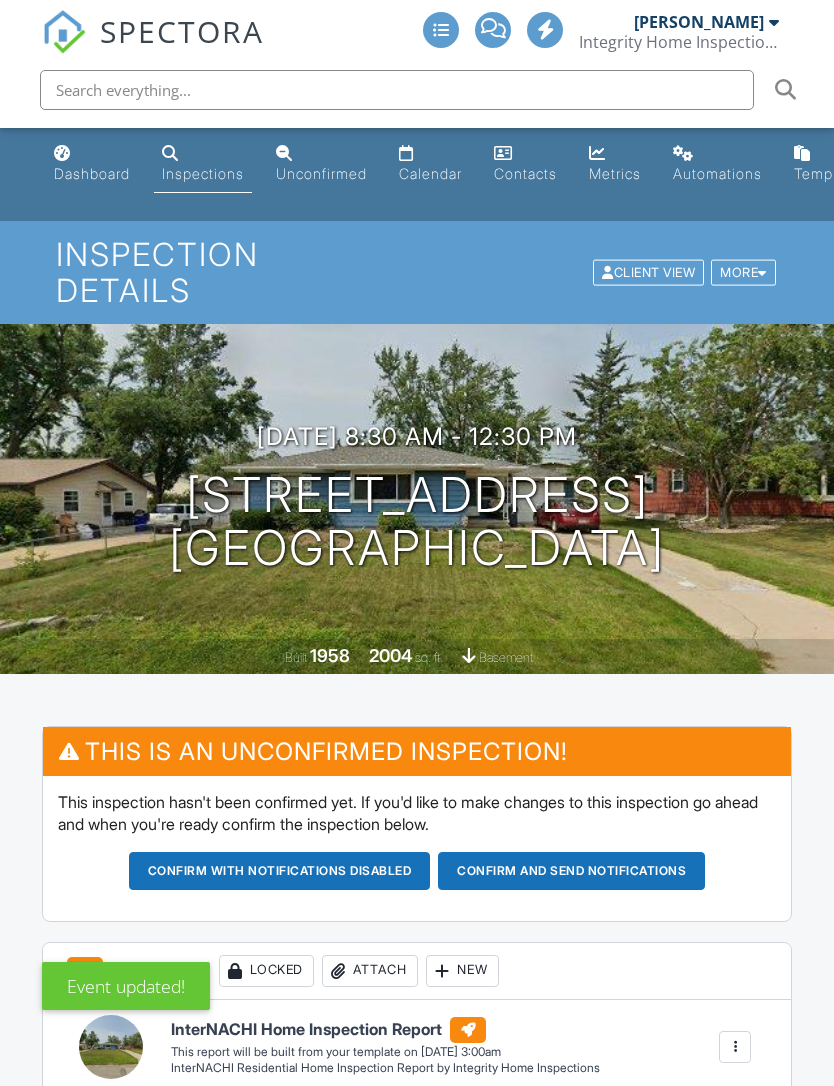 scroll, scrollTop: 374, scrollLeft: 0, axis: vertical 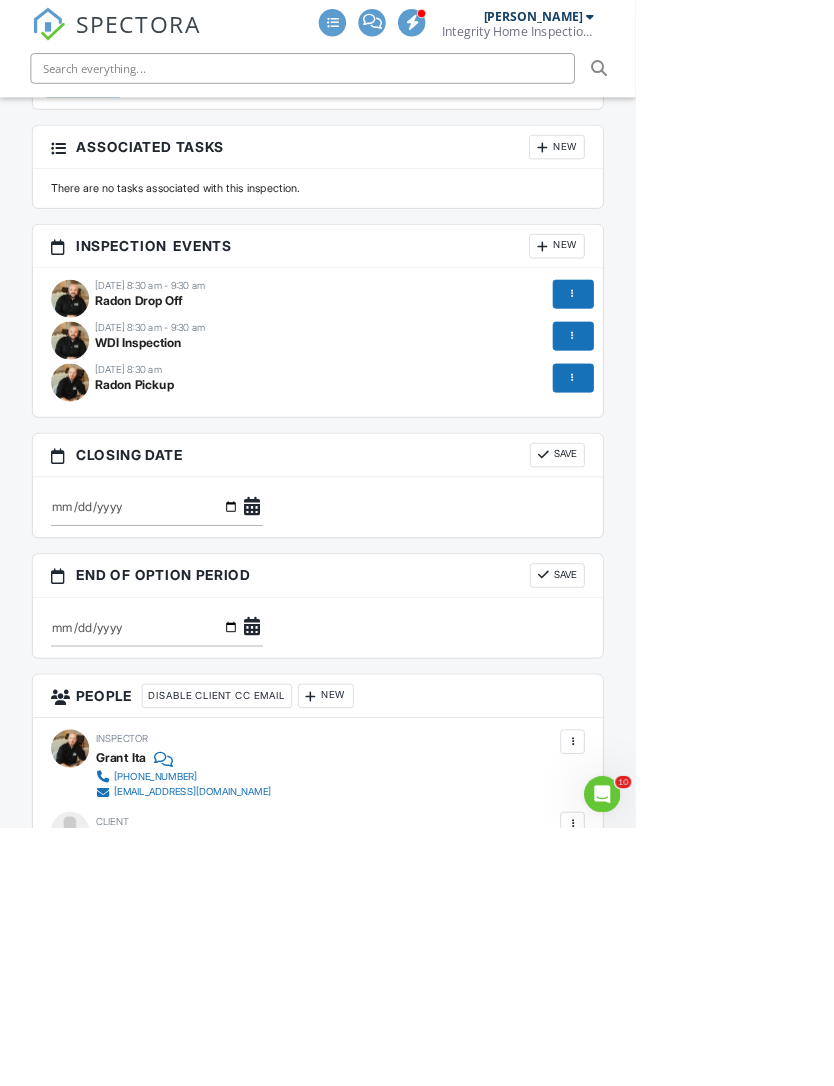 click on "New" at bounding box center (427, 913) 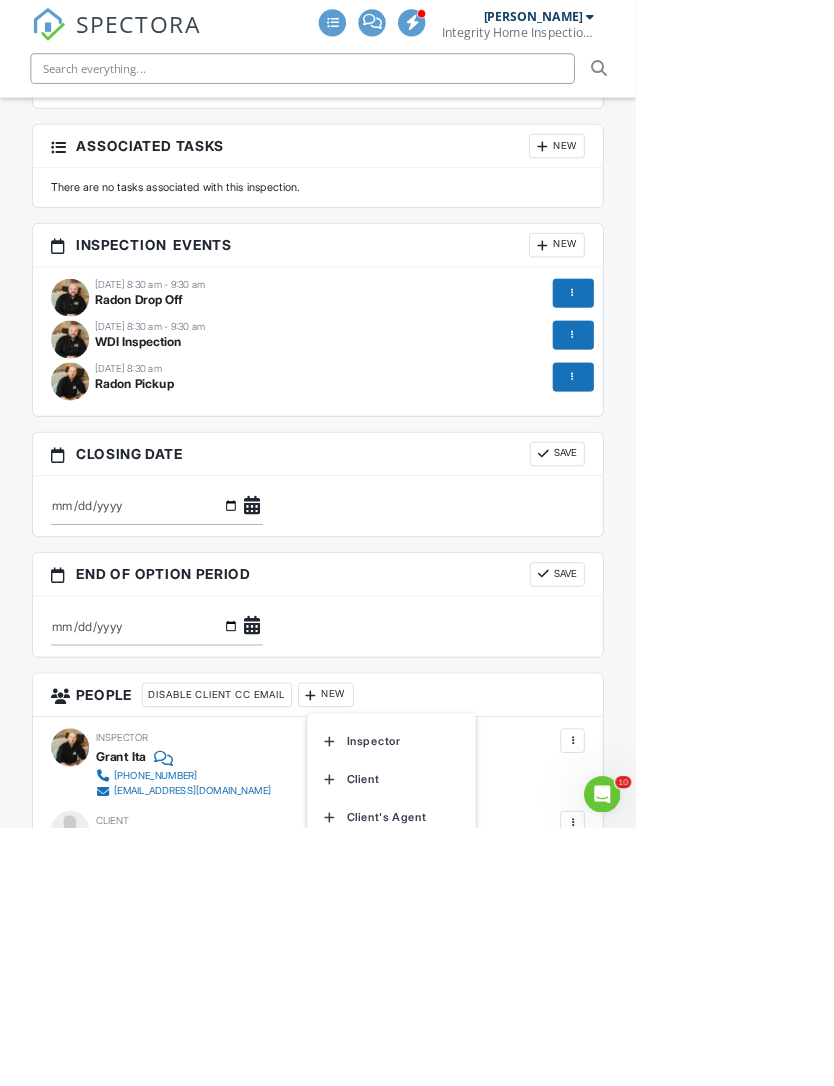 click on "Listing Agent" at bounding box center [513, 1123] 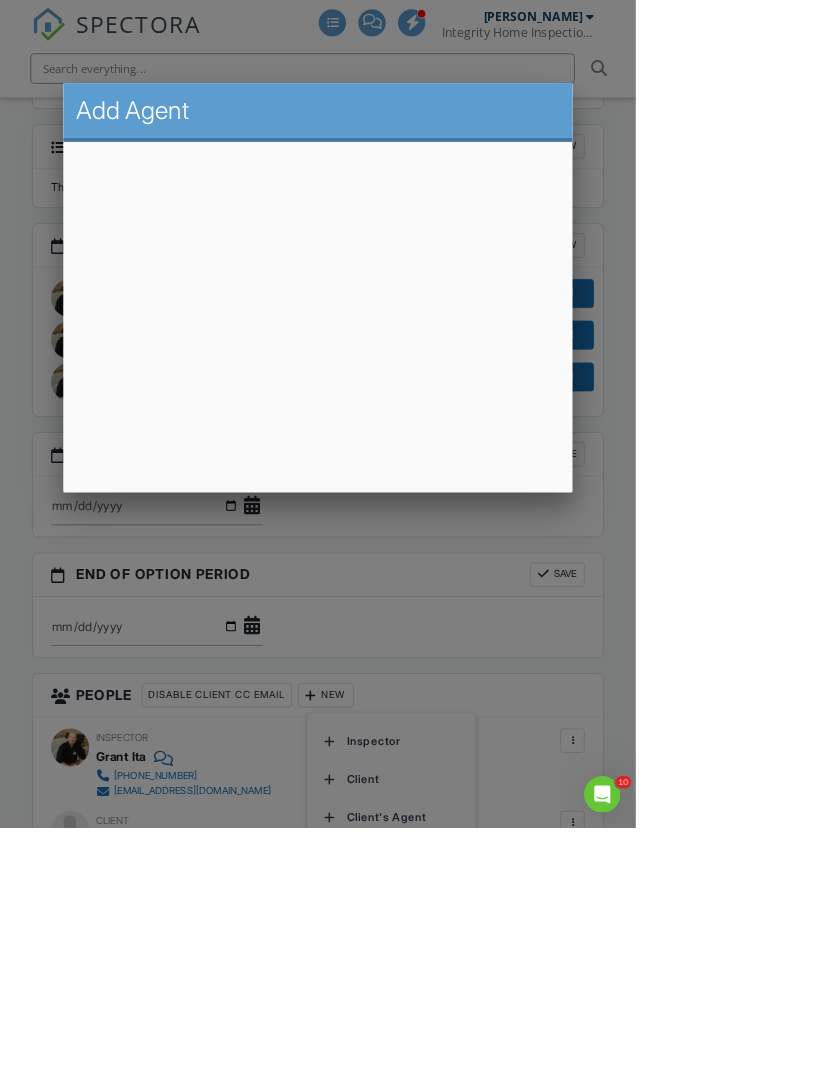 scroll, scrollTop: 2323, scrollLeft: 0, axis: vertical 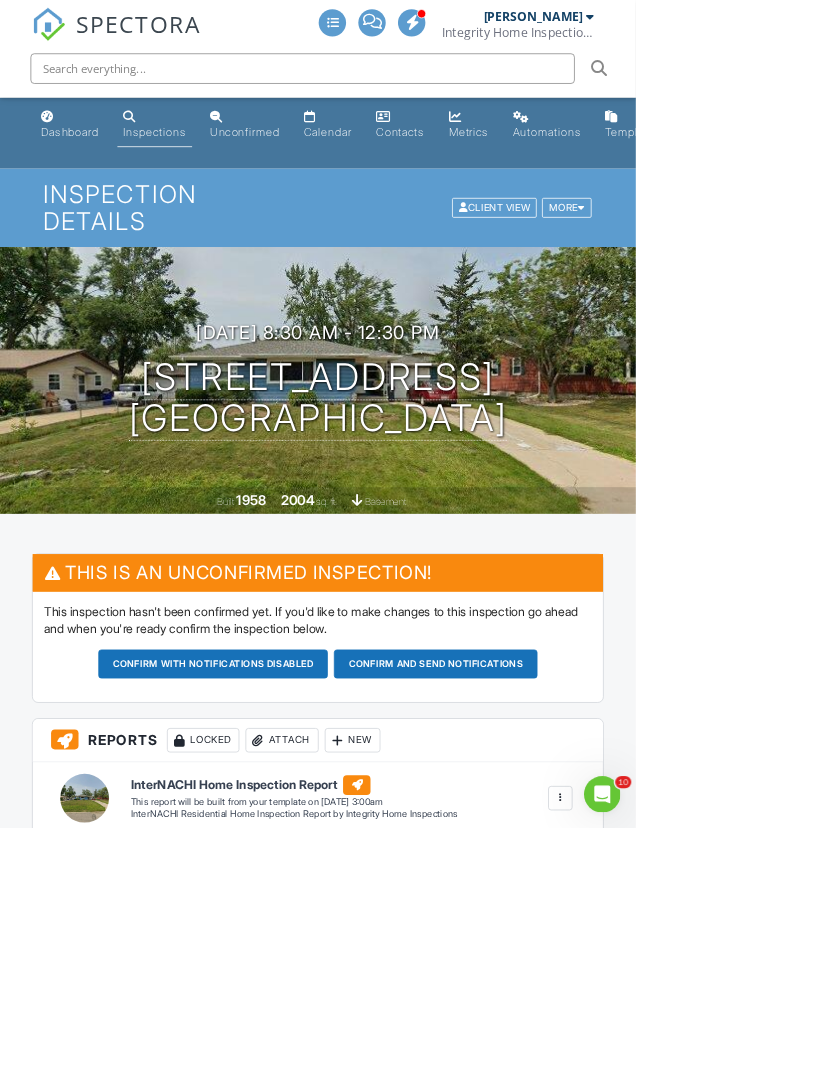 click on "Confirm and send notifications" at bounding box center [280, 871] 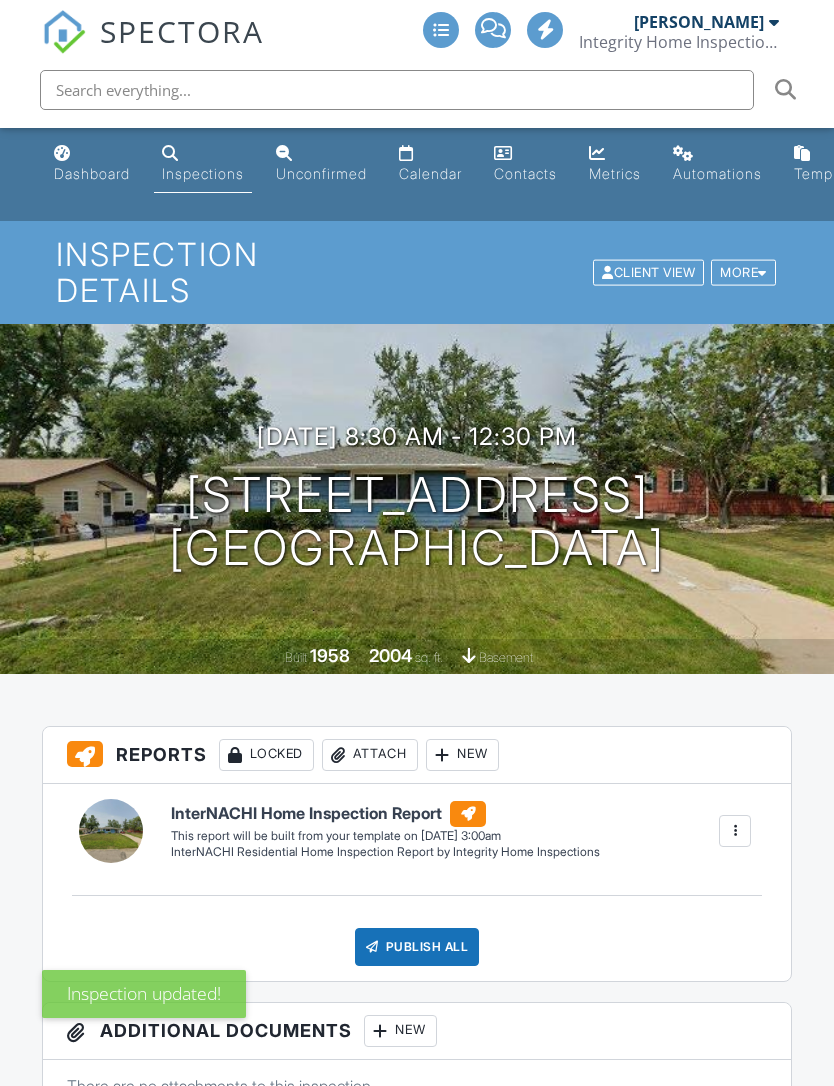 scroll, scrollTop: 0, scrollLeft: 0, axis: both 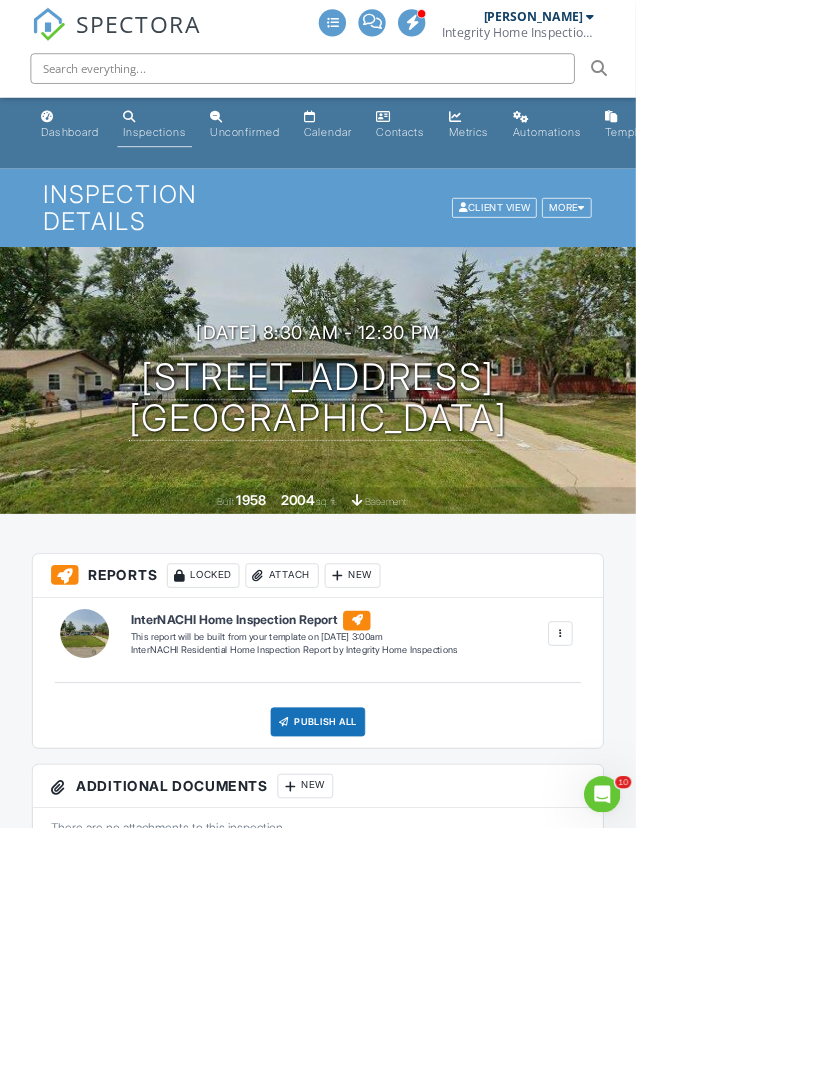 click on "Dashboard" at bounding box center (92, 173) 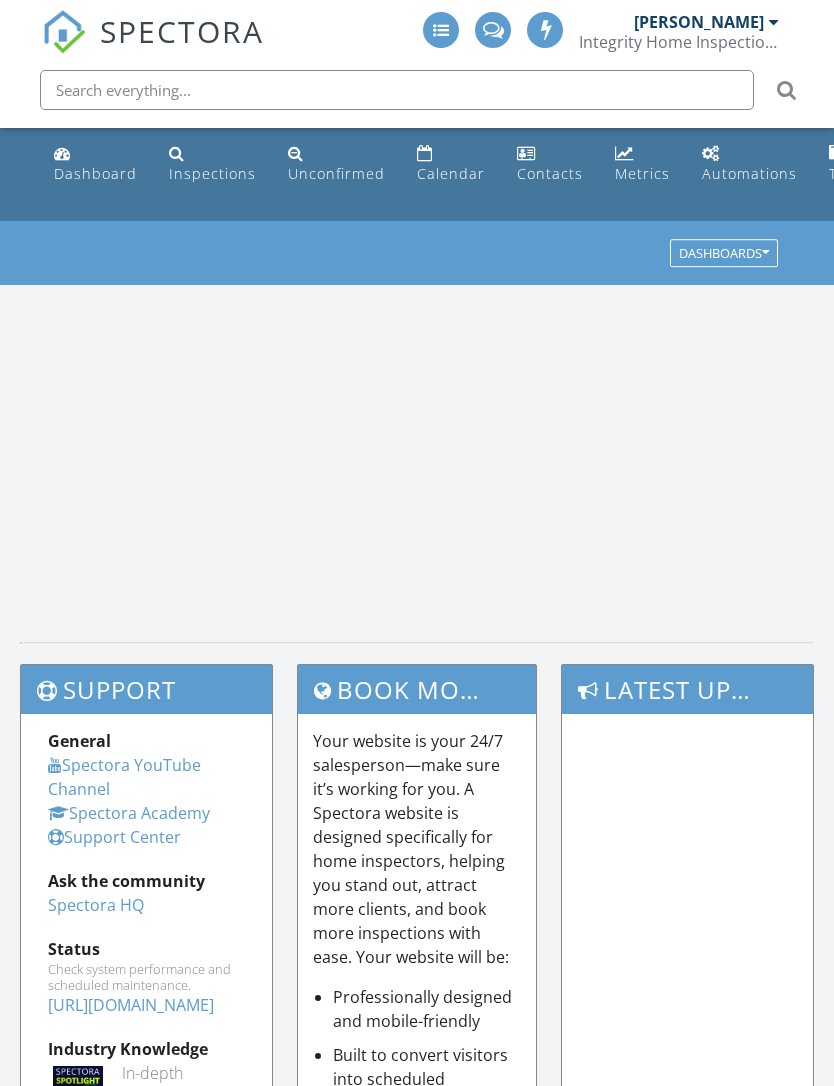 scroll, scrollTop: 0, scrollLeft: 0, axis: both 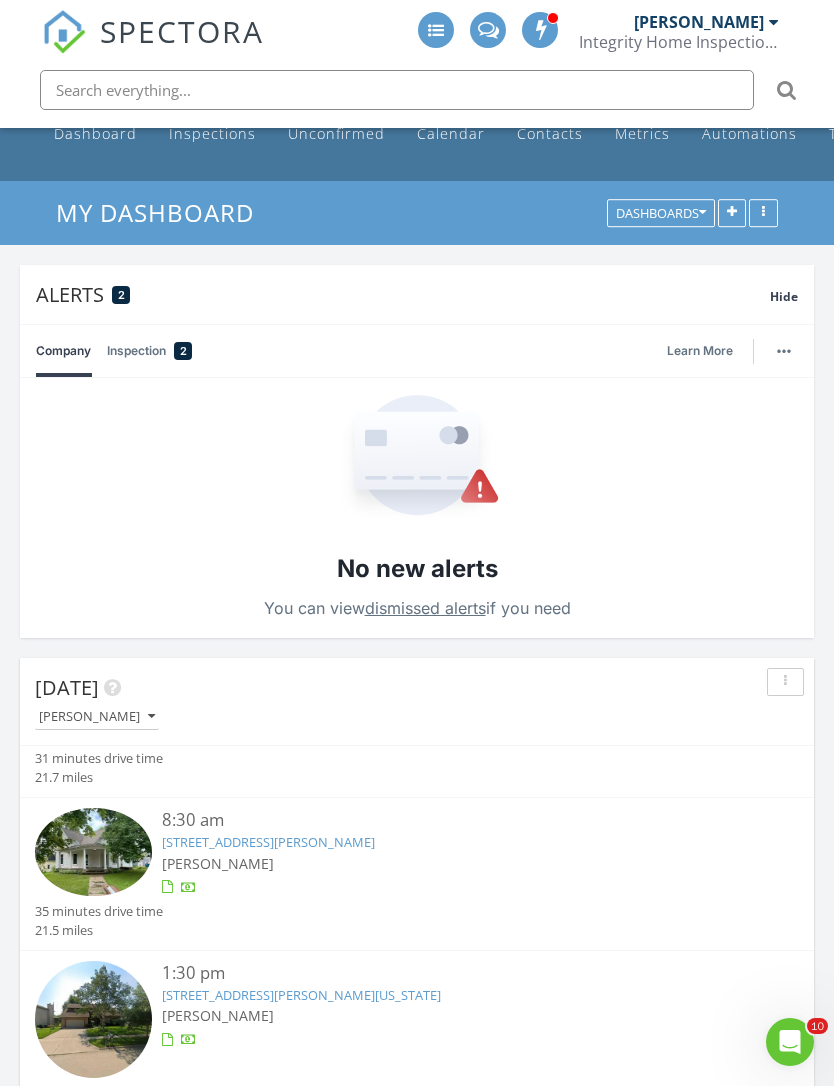 click on "New Inspection" at bounding box center [417, 1162] 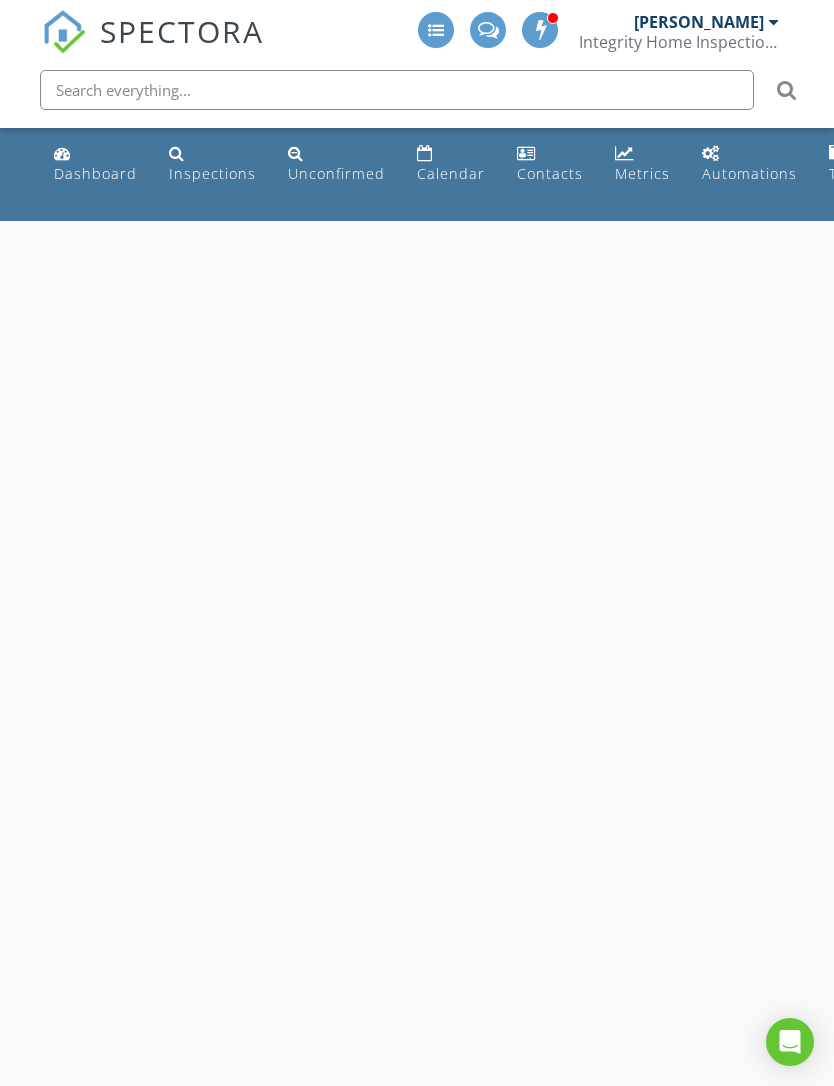 scroll, scrollTop: 0, scrollLeft: 0, axis: both 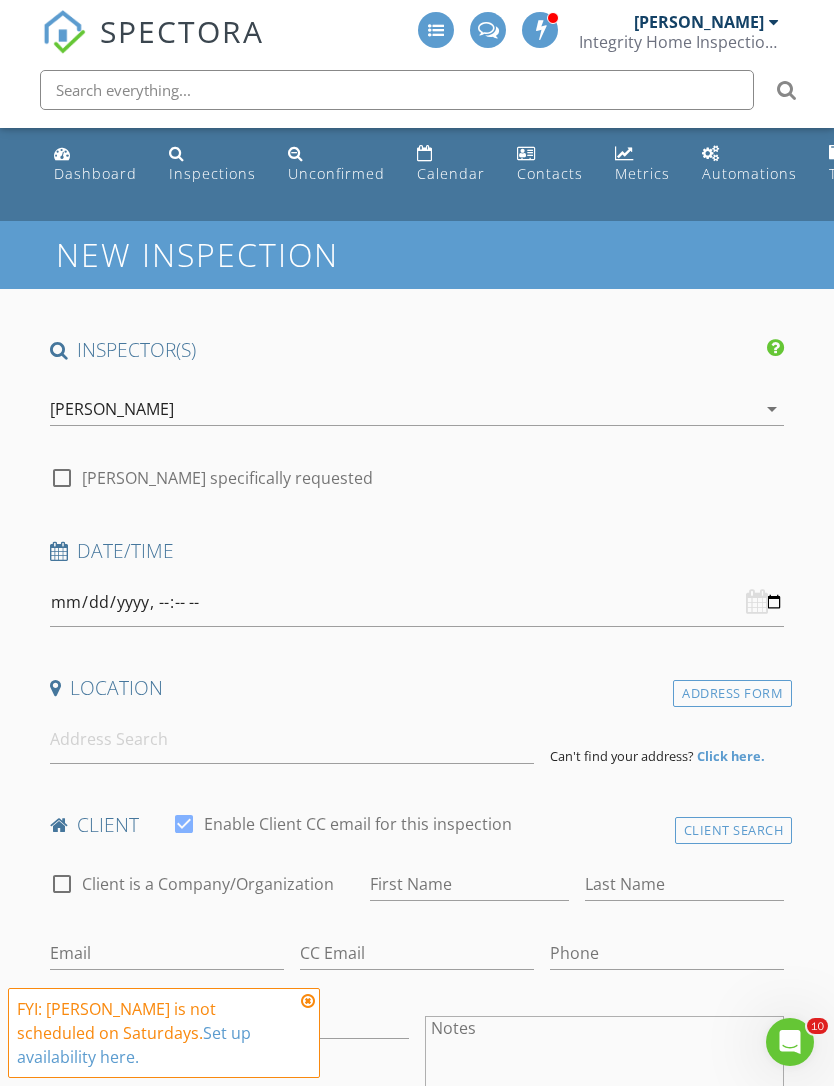 click on "[PERSON_NAME]" at bounding box center (403, 409) 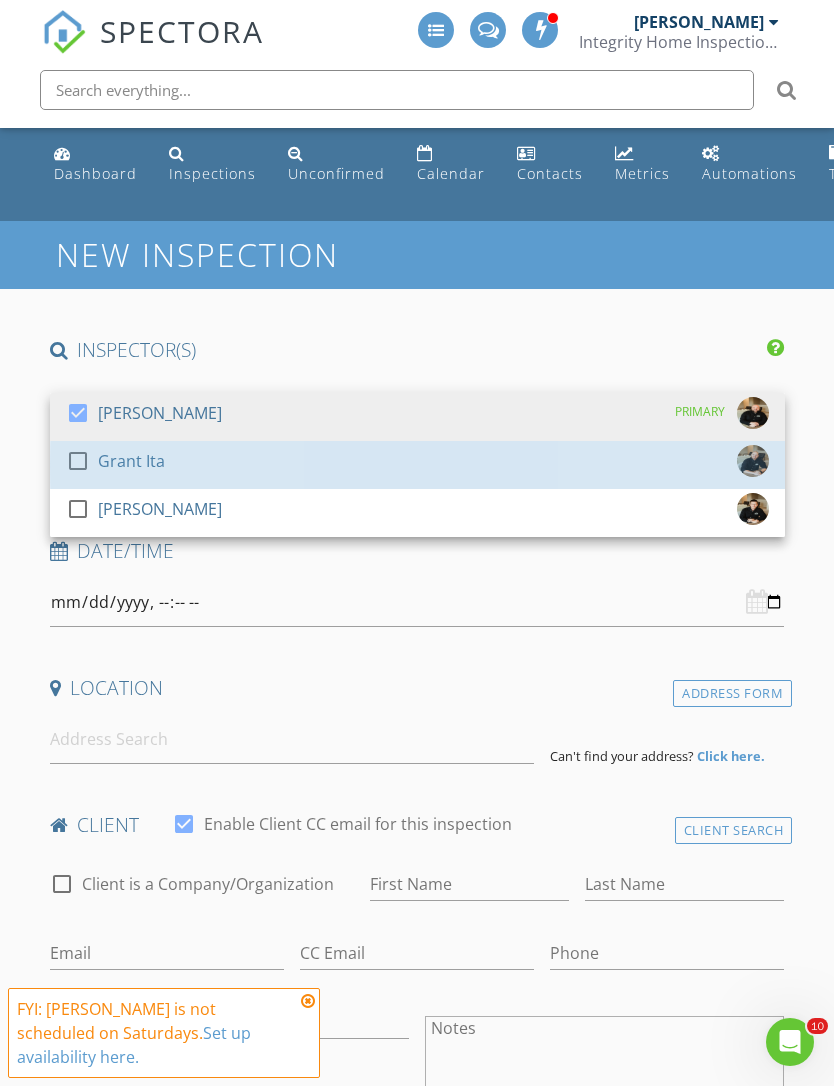 click on "Grant Ita" at bounding box center [131, 461] 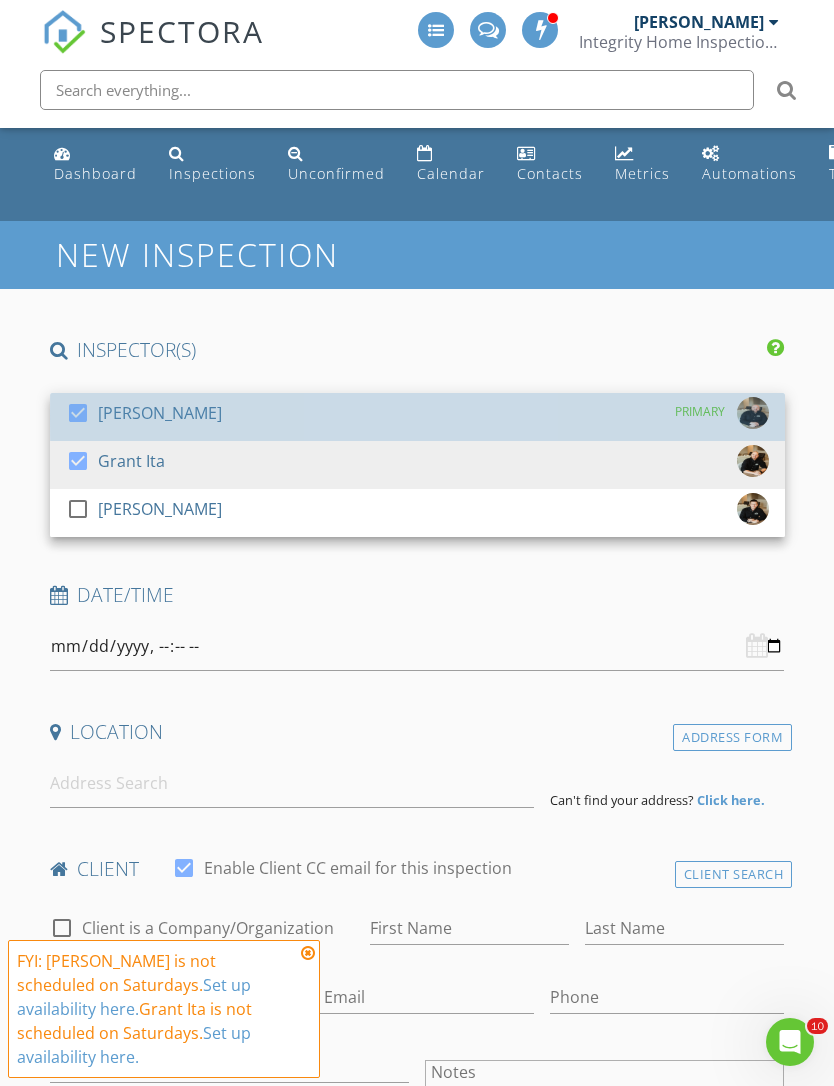 click on "[PERSON_NAME]" at bounding box center (160, 413) 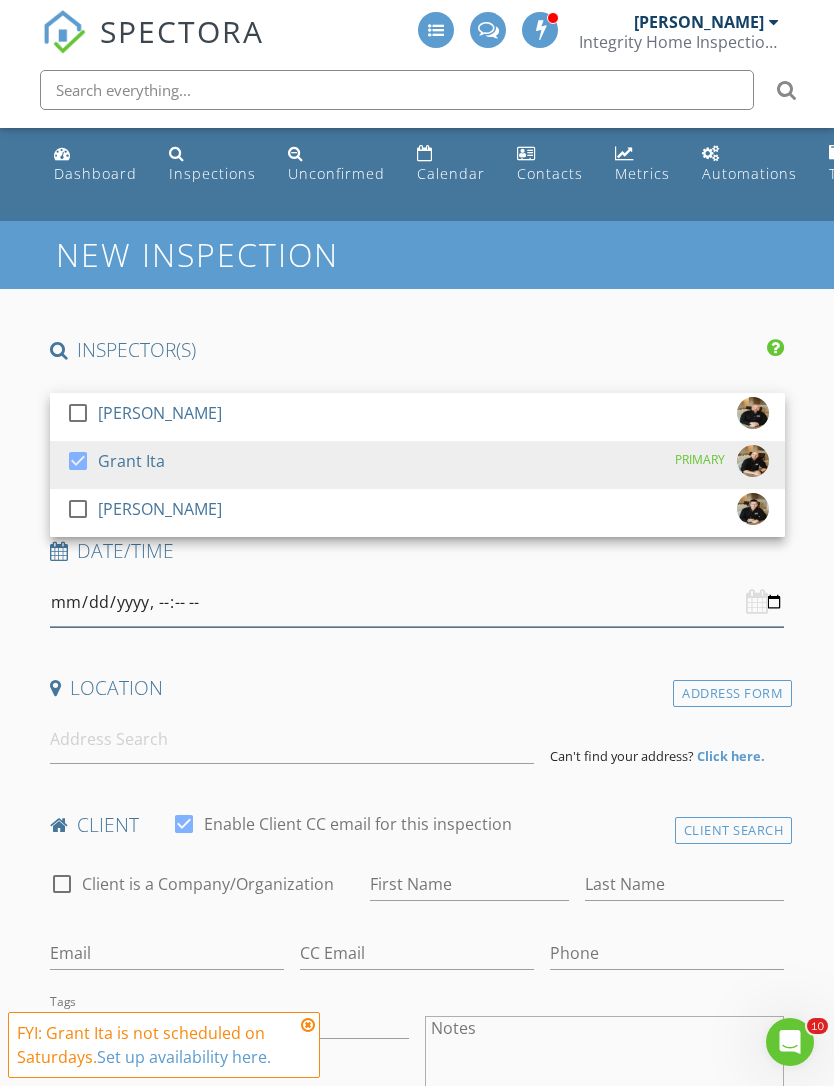 click at bounding box center (417, 602) 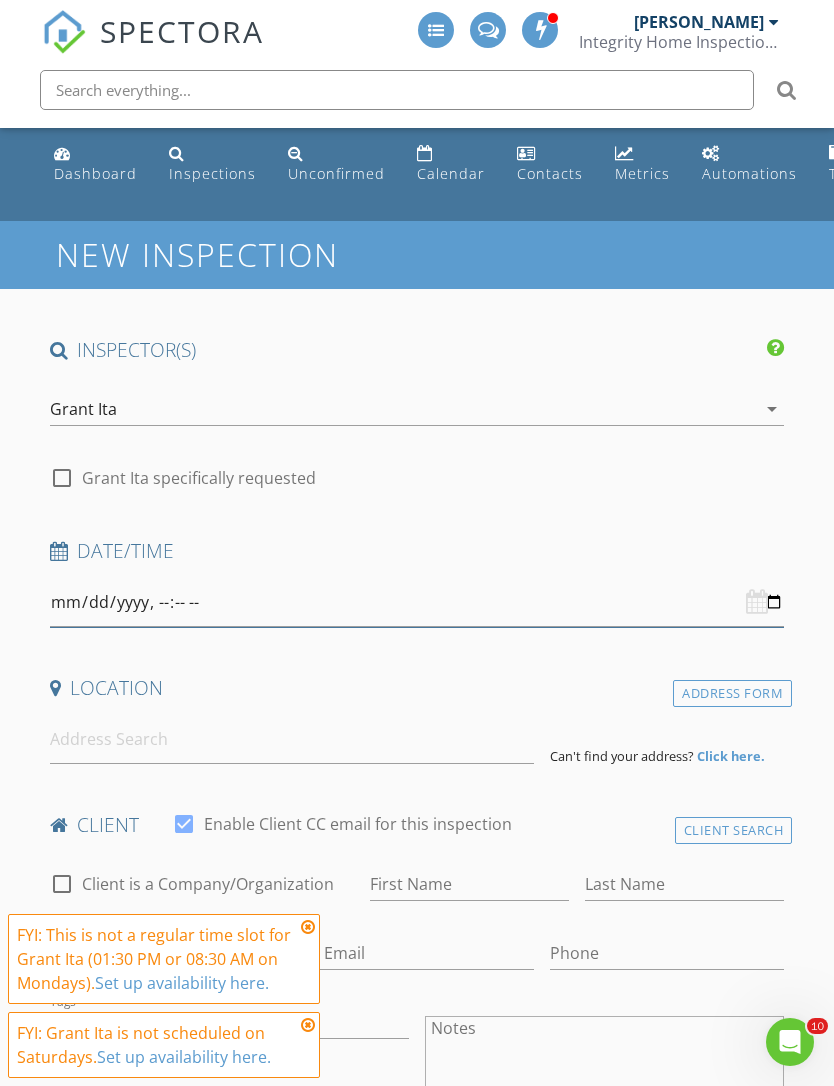 scroll, scrollTop: 37, scrollLeft: 0, axis: vertical 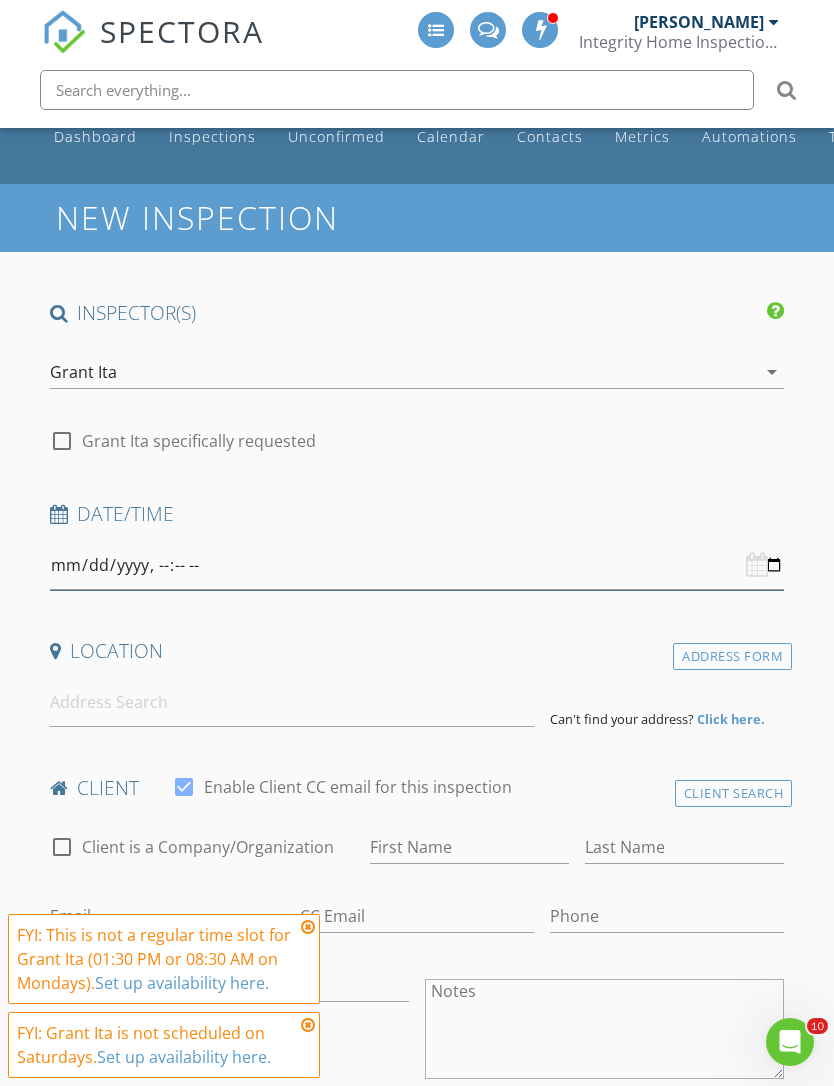 click at bounding box center (417, 565) 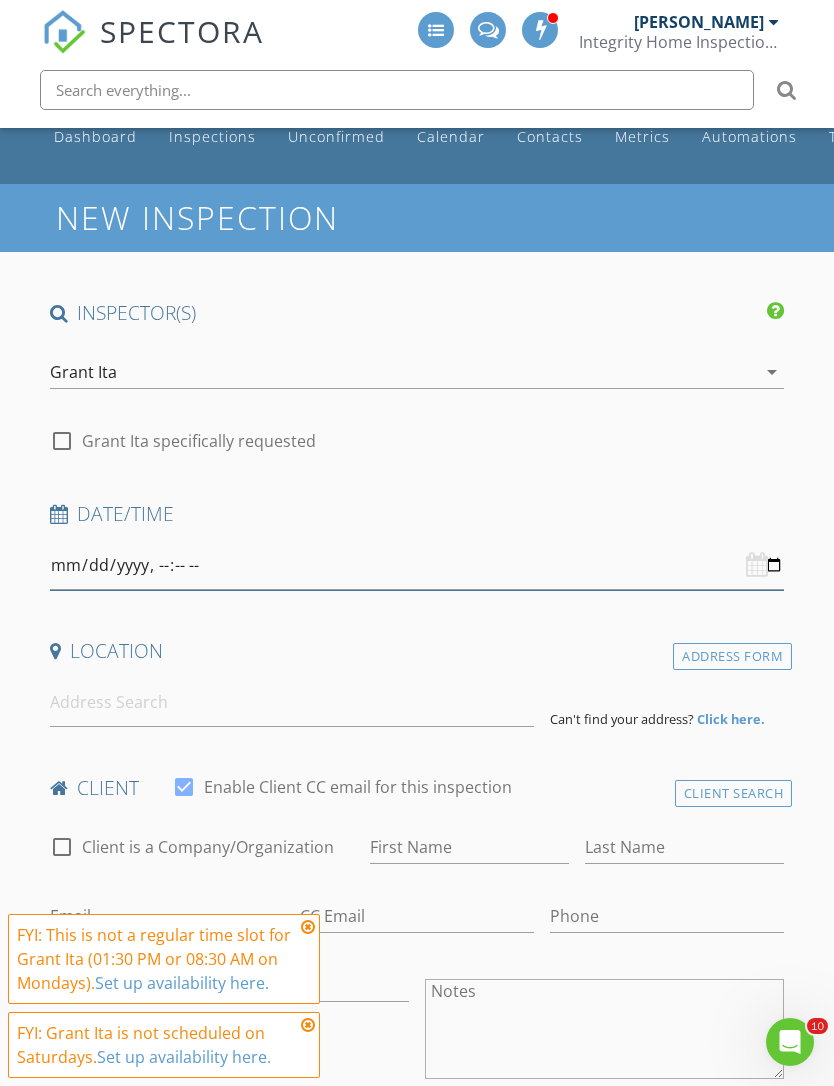 type on "[DATE]T13:30" 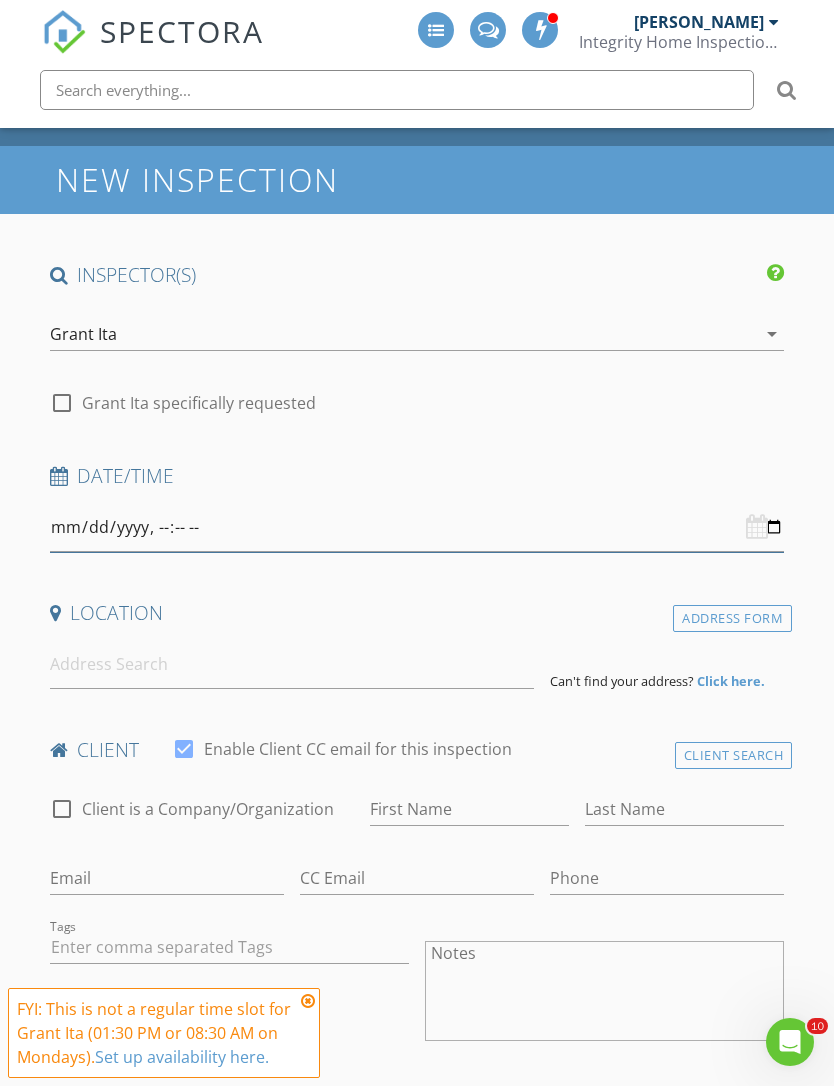 scroll, scrollTop: 95, scrollLeft: 0, axis: vertical 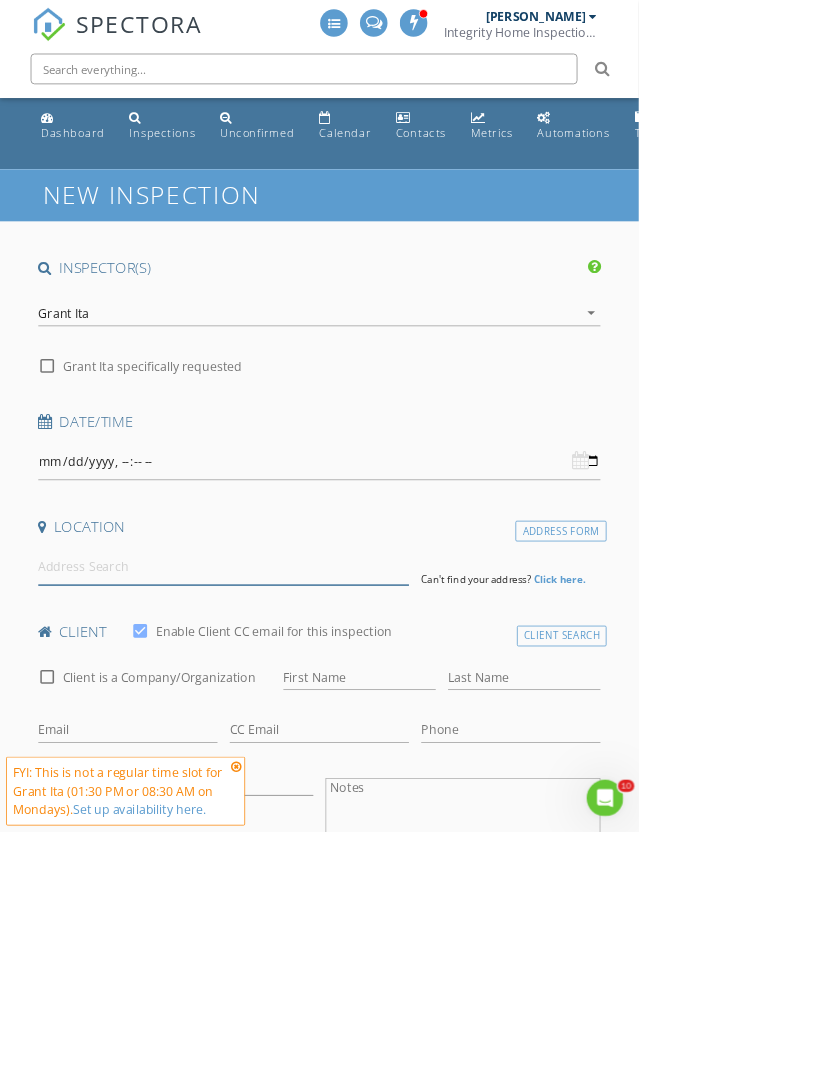 click at bounding box center (292, 739) 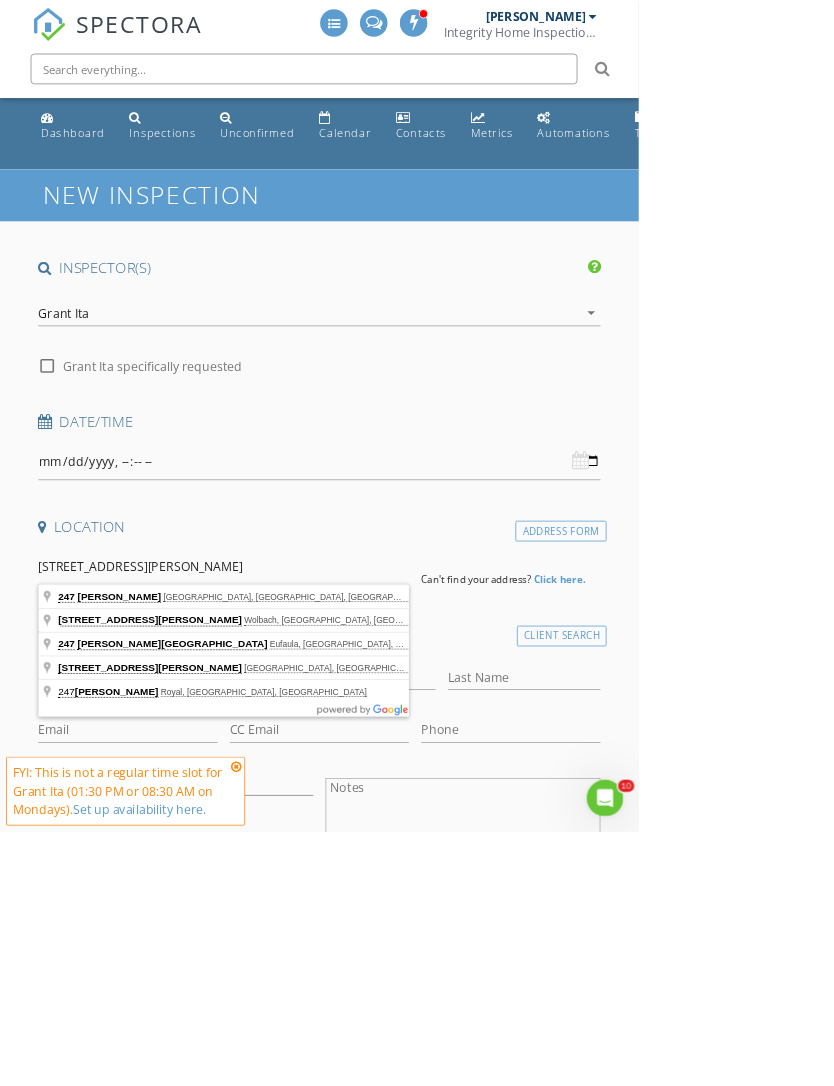 type on "247 Kelso Ln, Fairfax, IA, USA" 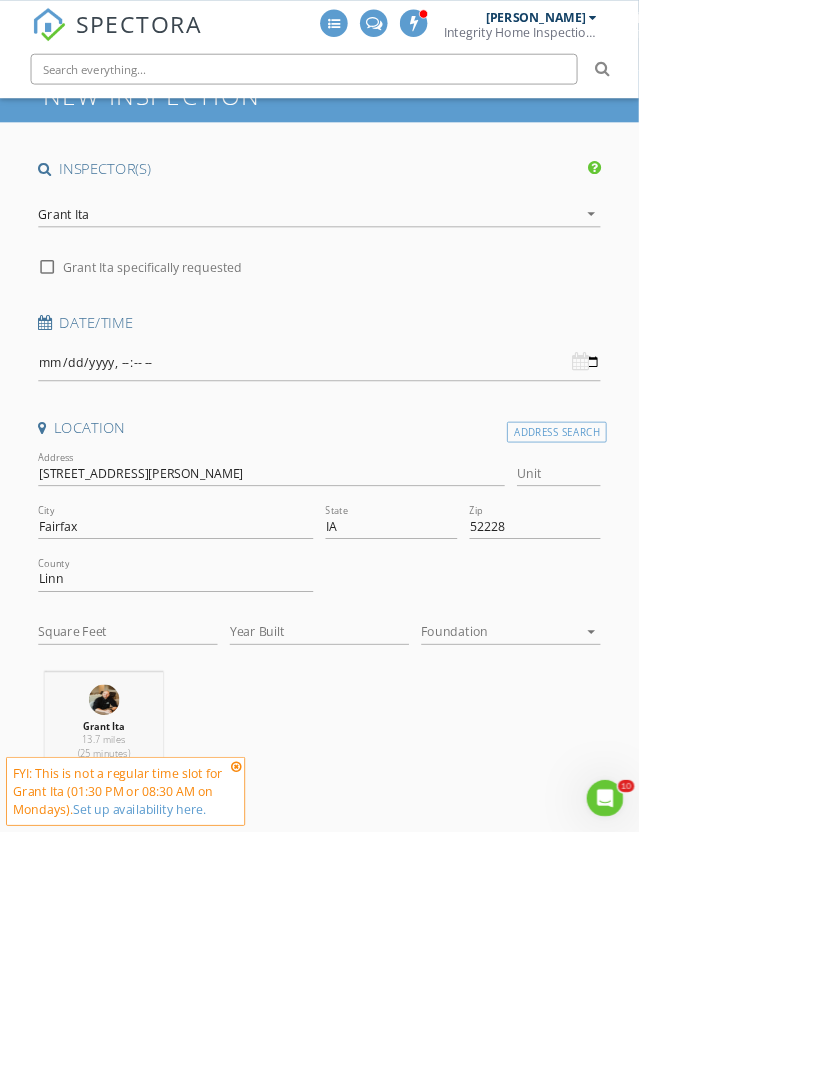 scroll, scrollTop: 150, scrollLeft: 0, axis: vertical 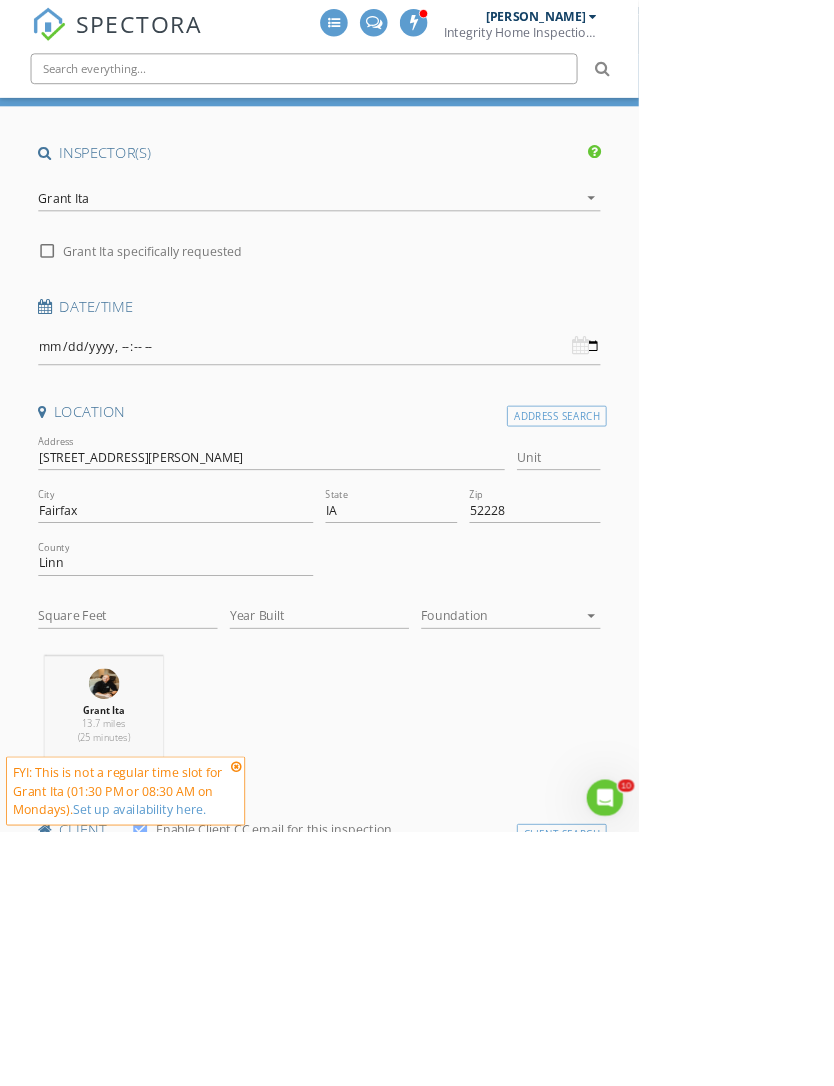 click on "Private Notes" at bounding box center [229, 1481] 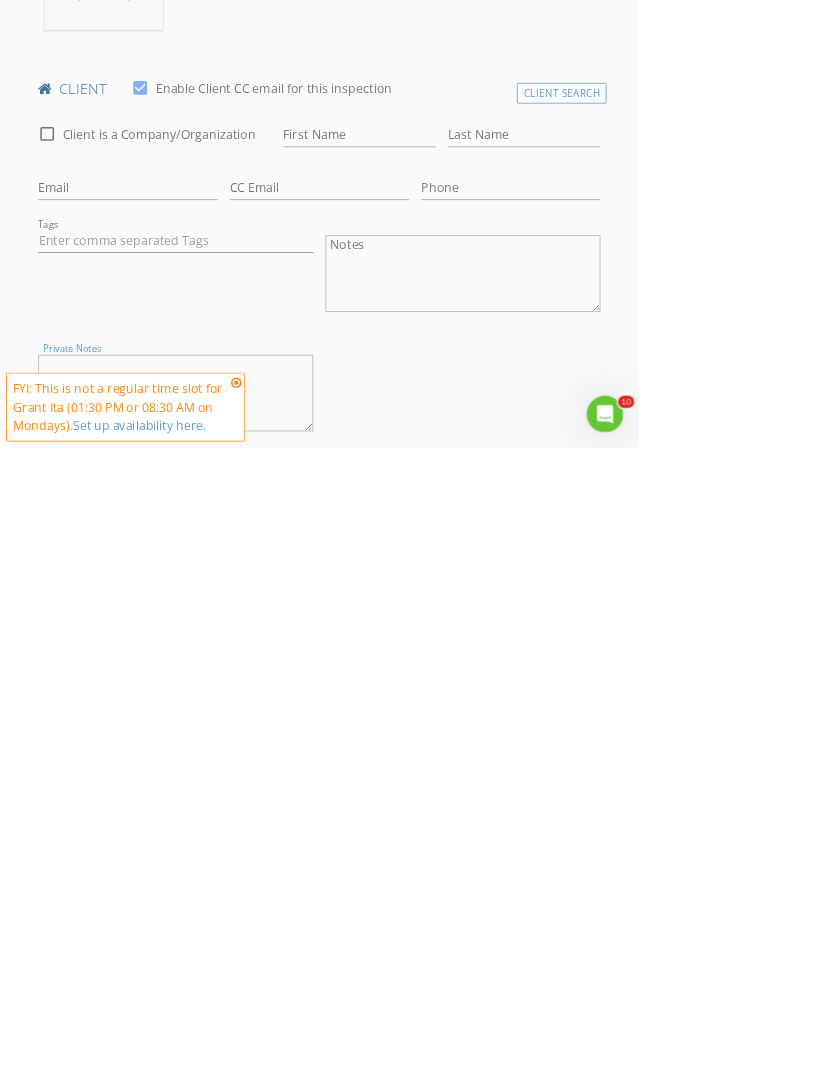 scroll, scrollTop: 617, scrollLeft: 0, axis: vertical 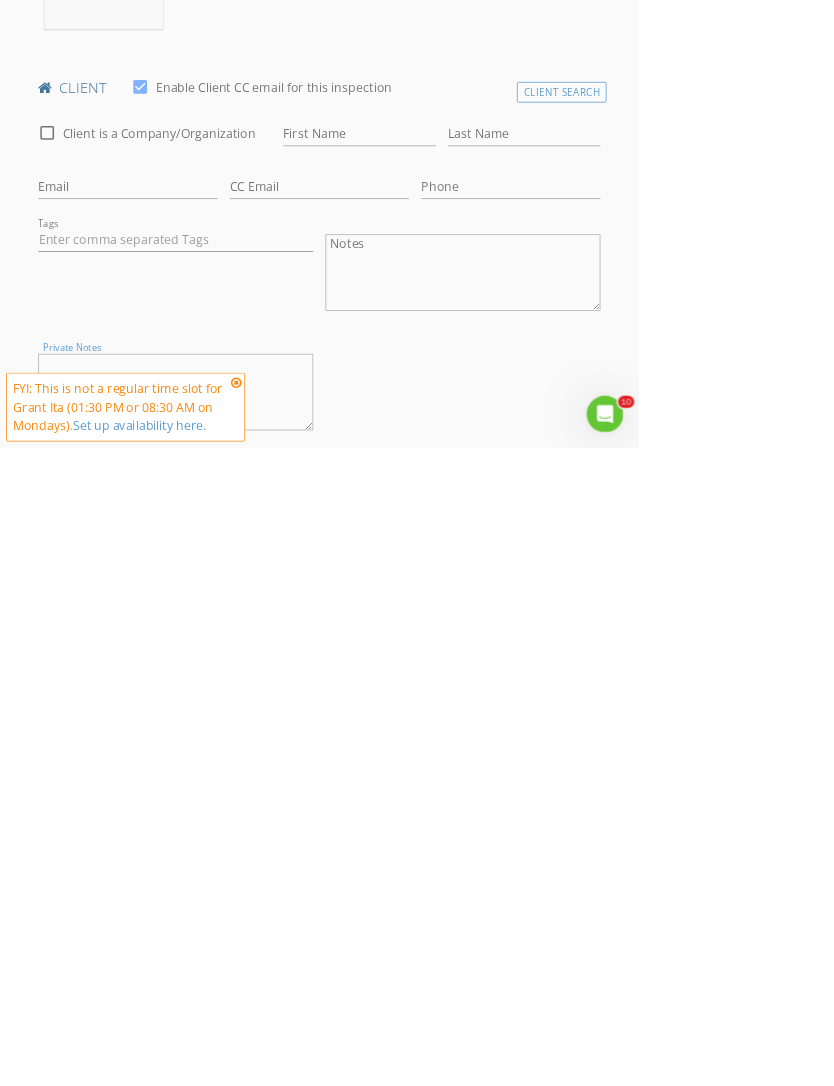click at bounding box center (308, 1001) 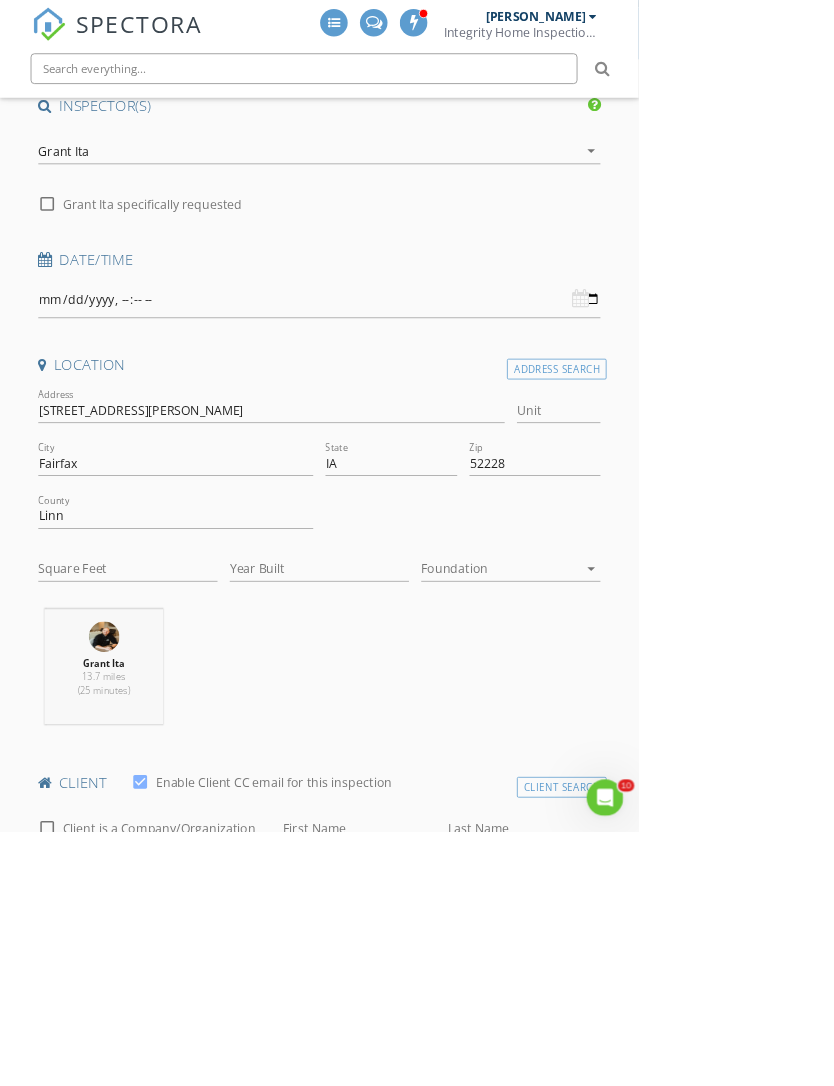scroll, scrollTop: 235, scrollLeft: 0, axis: vertical 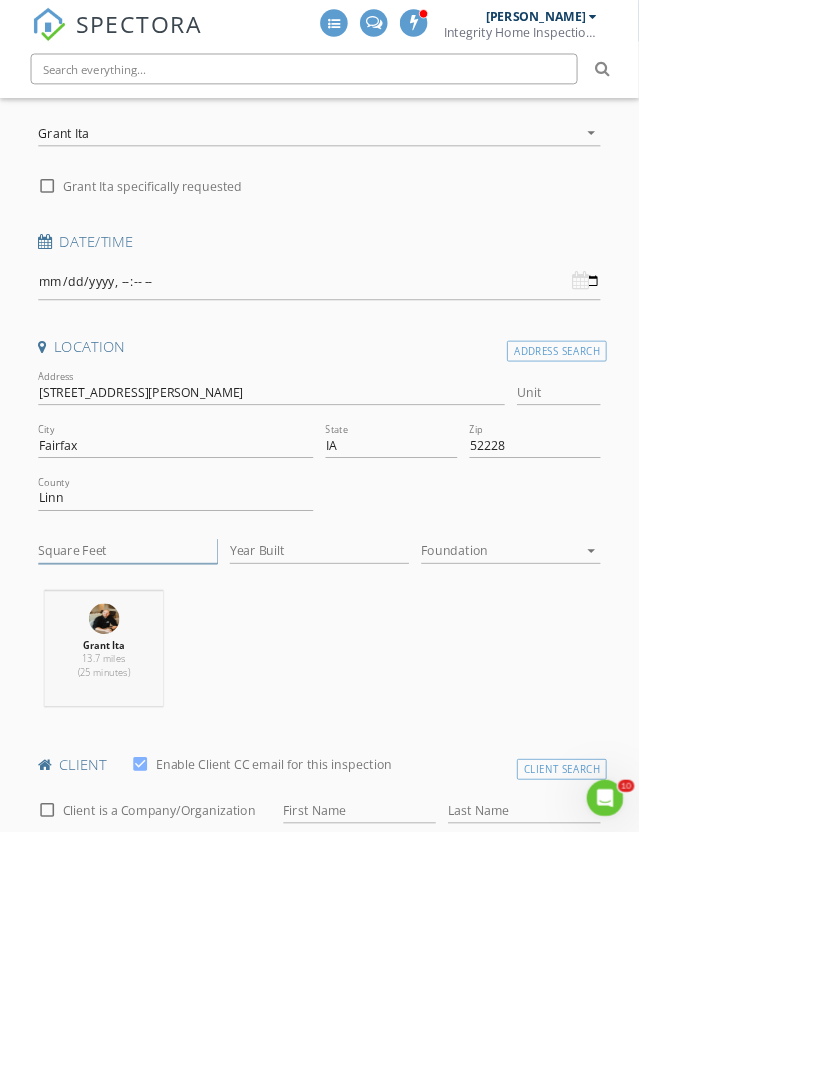 click on "Square Feet" at bounding box center (167, 719) 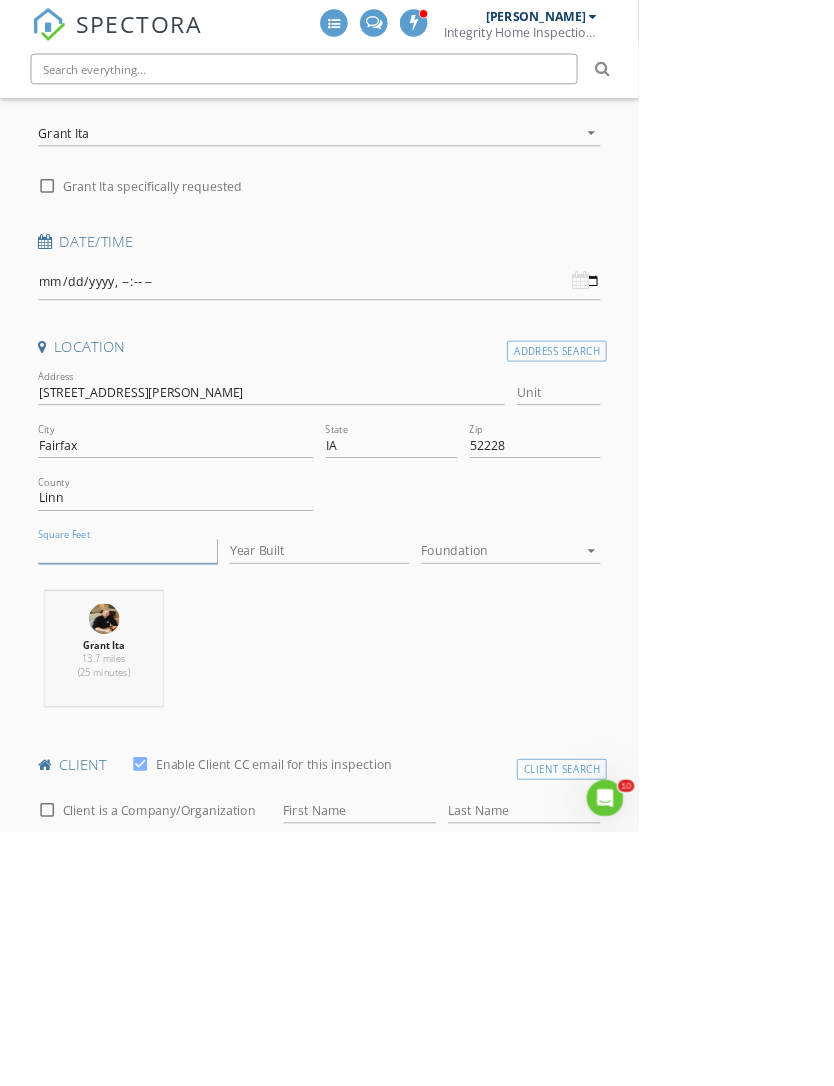 scroll, scrollTop: 235, scrollLeft: 0, axis: vertical 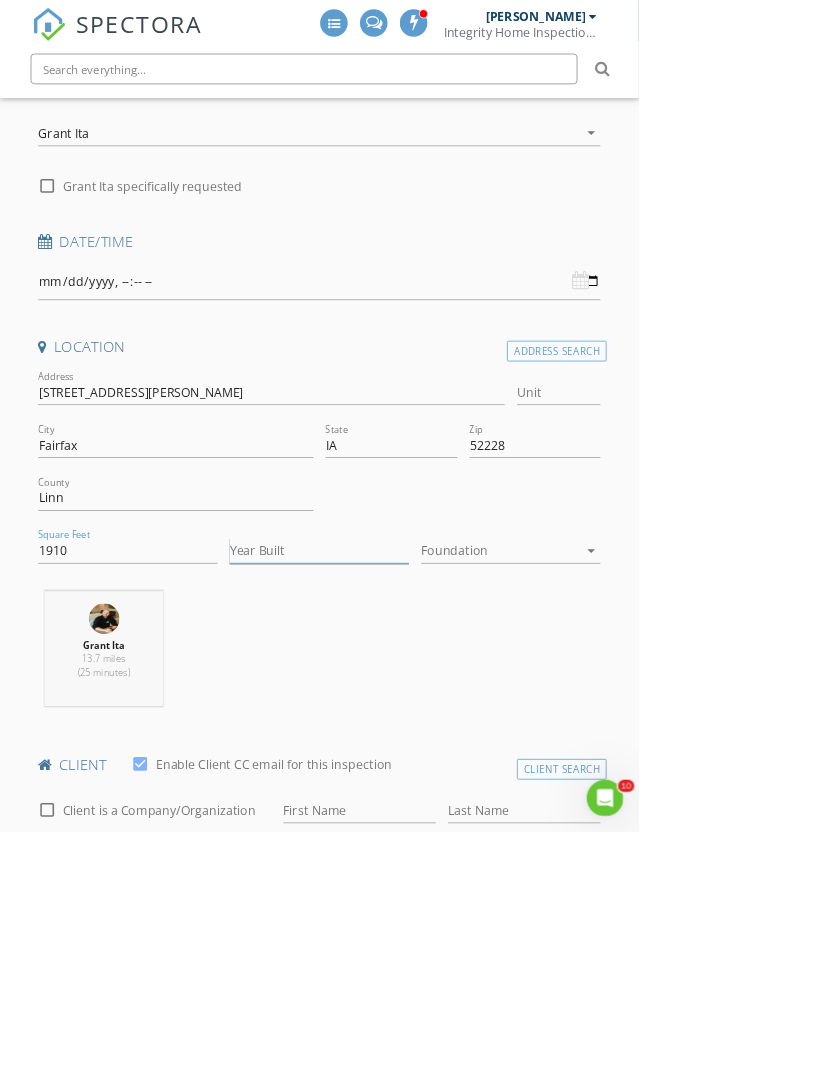 click on "Year Built" at bounding box center [417, 719] 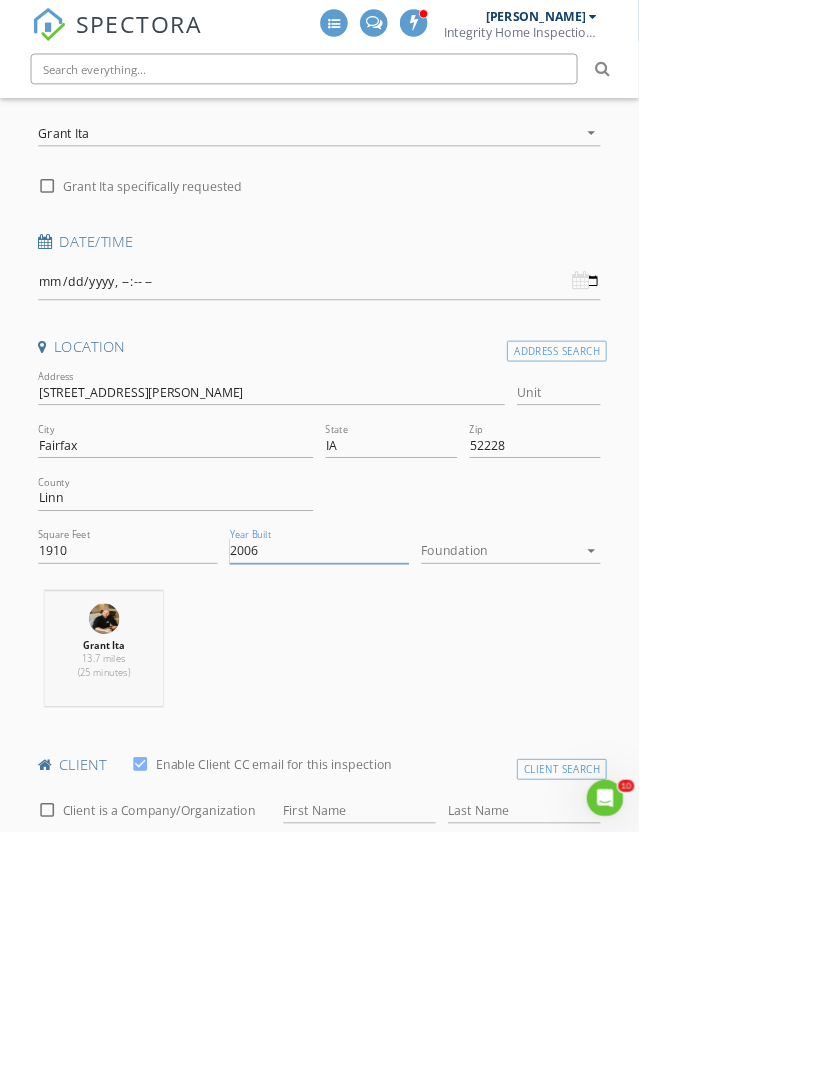 type on "2006" 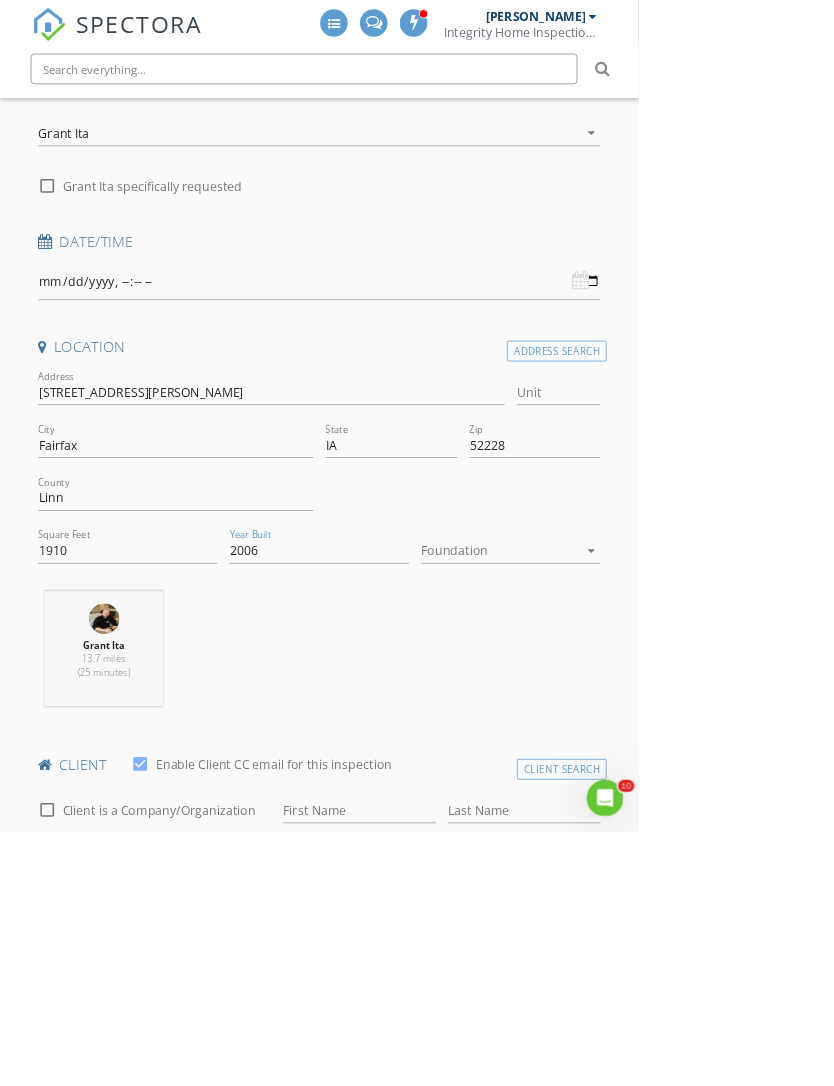click on "SPECTORA
Brian Leemans
Integrity Home Inspections
Role:
Inspector
Dashboard
New Inspection
Inspections
Calendar
Template Editor
Contacts
Automations
Team
Metrics
Payments
Data Exports
Billing
Conversations
Tasks
Reporting
Advanced
Equipment
Settings
What's New
Sign Out
Dashboard
Inspections
Unconfirmed
Calendar
Contacts
Metrics
Automations
Templates
Settings
Support Center
Basement Slab Crawlspace Yes - I'm active or former military  Yes - I'm a First Responder  Yes - I'm a Nurse  Yes - I'm a School Teacher  Yes - I'm a First-Time Homebuyer  No - I do not qualify   No Thanks Yes  No  Unknown Yes" at bounding box center (417, 1925) 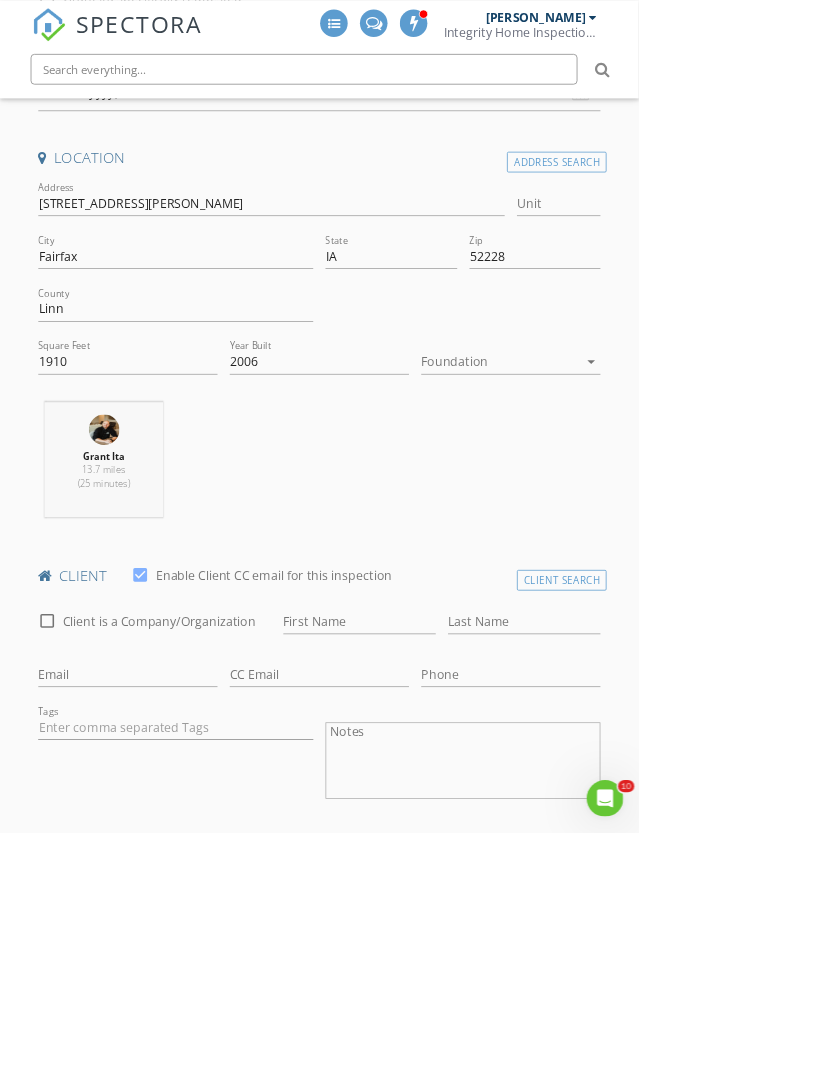 scroll, scrollTop: 511, scrollLeft: 0, axis: vertical 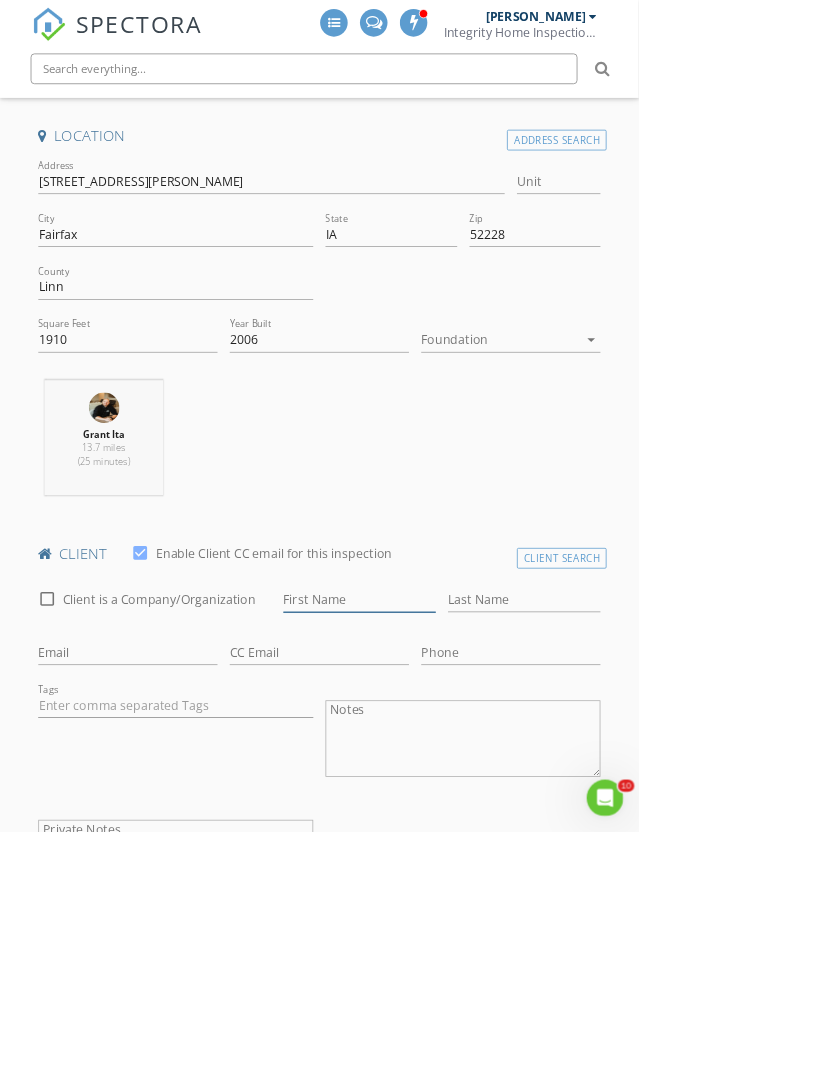 click on "First Name" at bounding box center (469, 782) 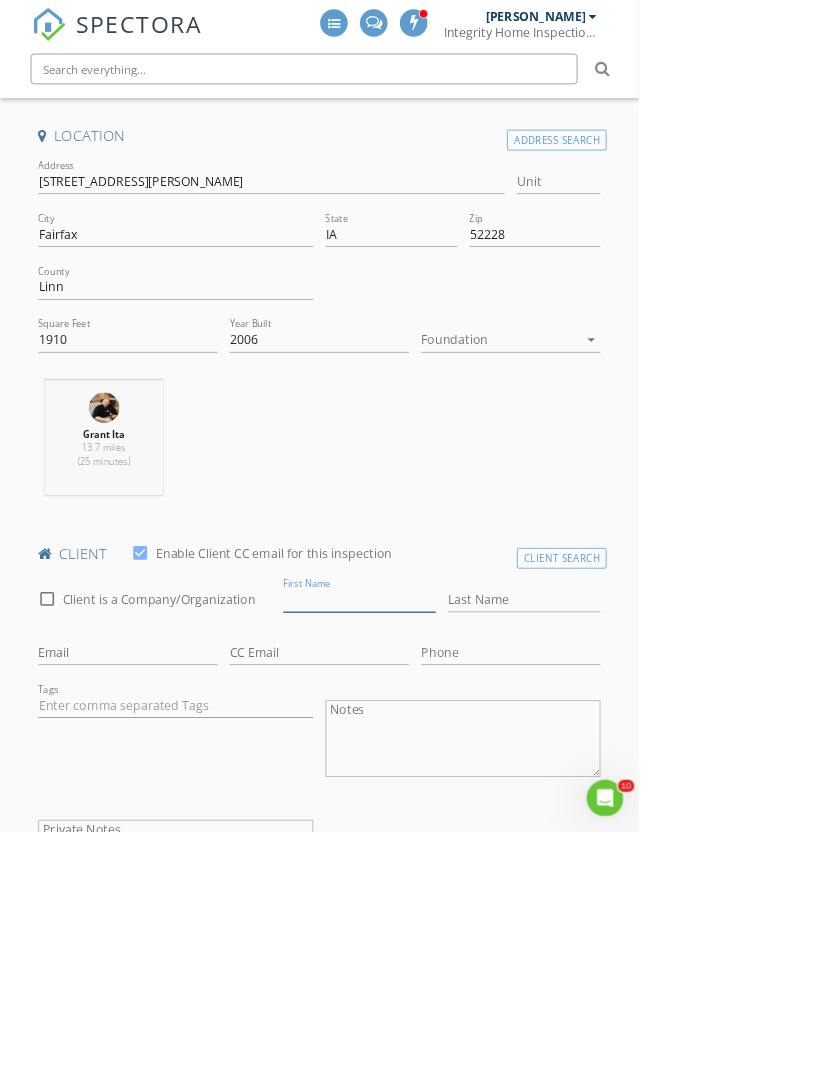scroll, scrollTop: 755, scrollLeft: 0, axis: vertical 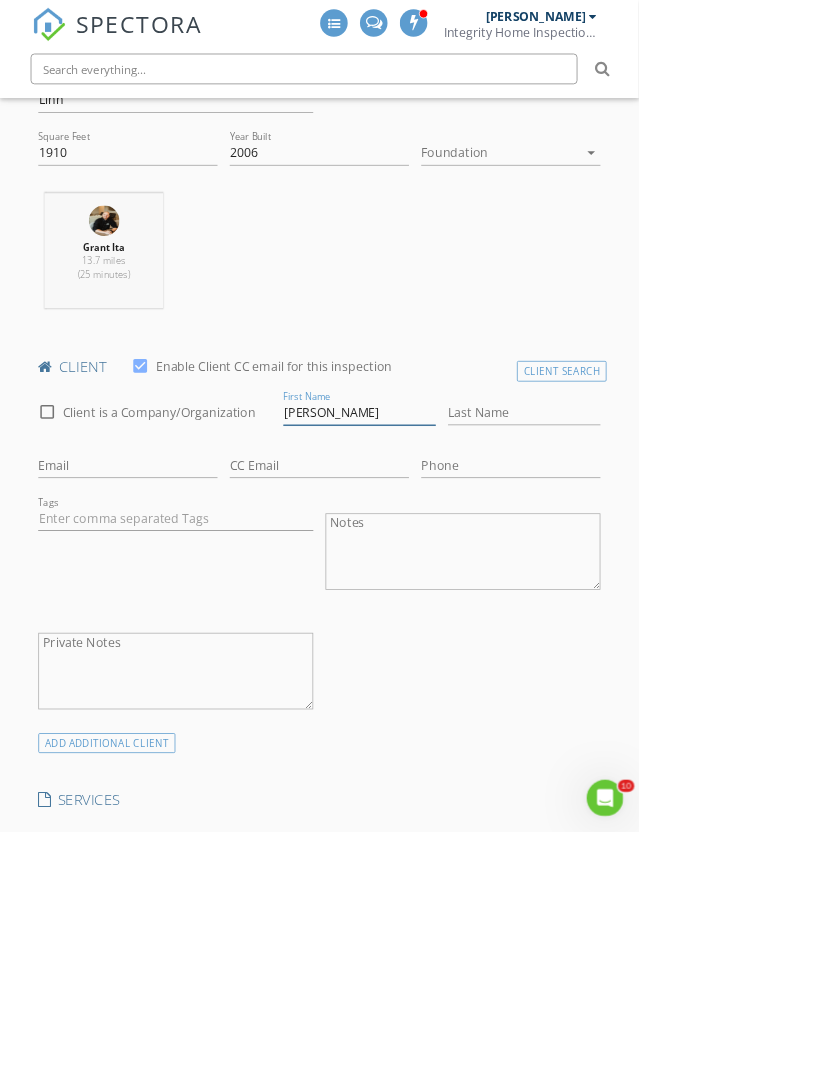 type on "Katie" 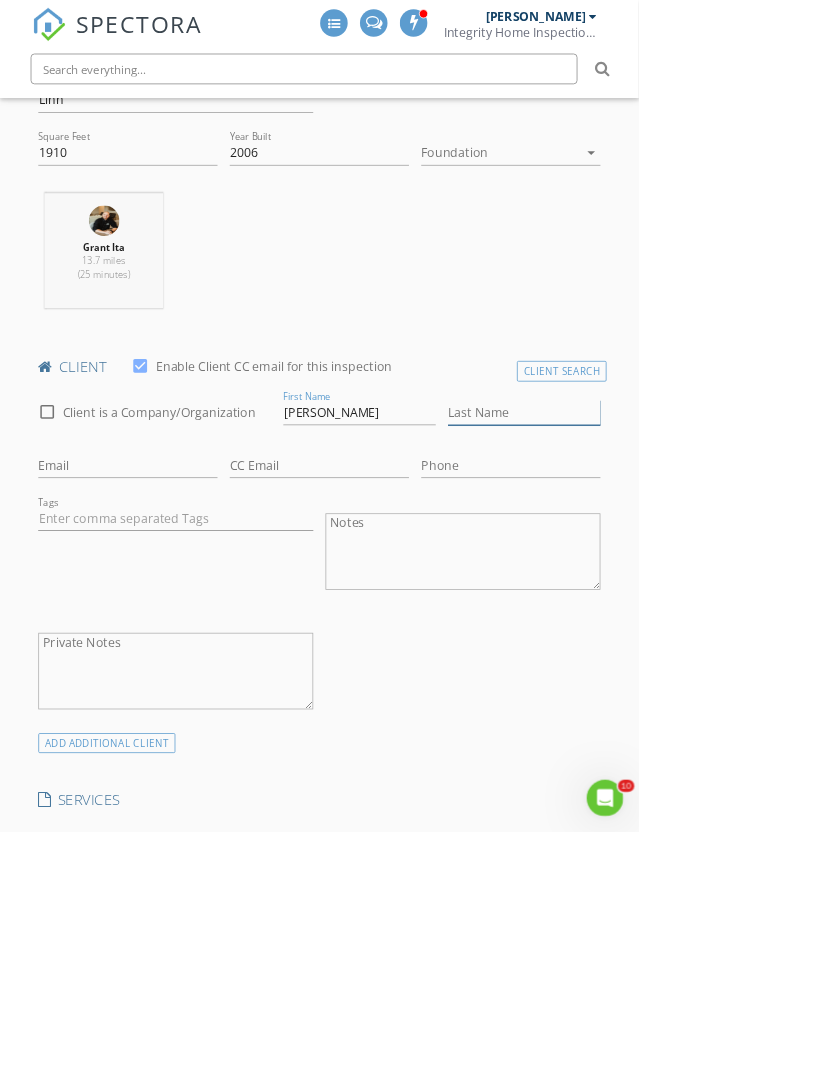 click on "Last Name" at bounding box center (684, 538) 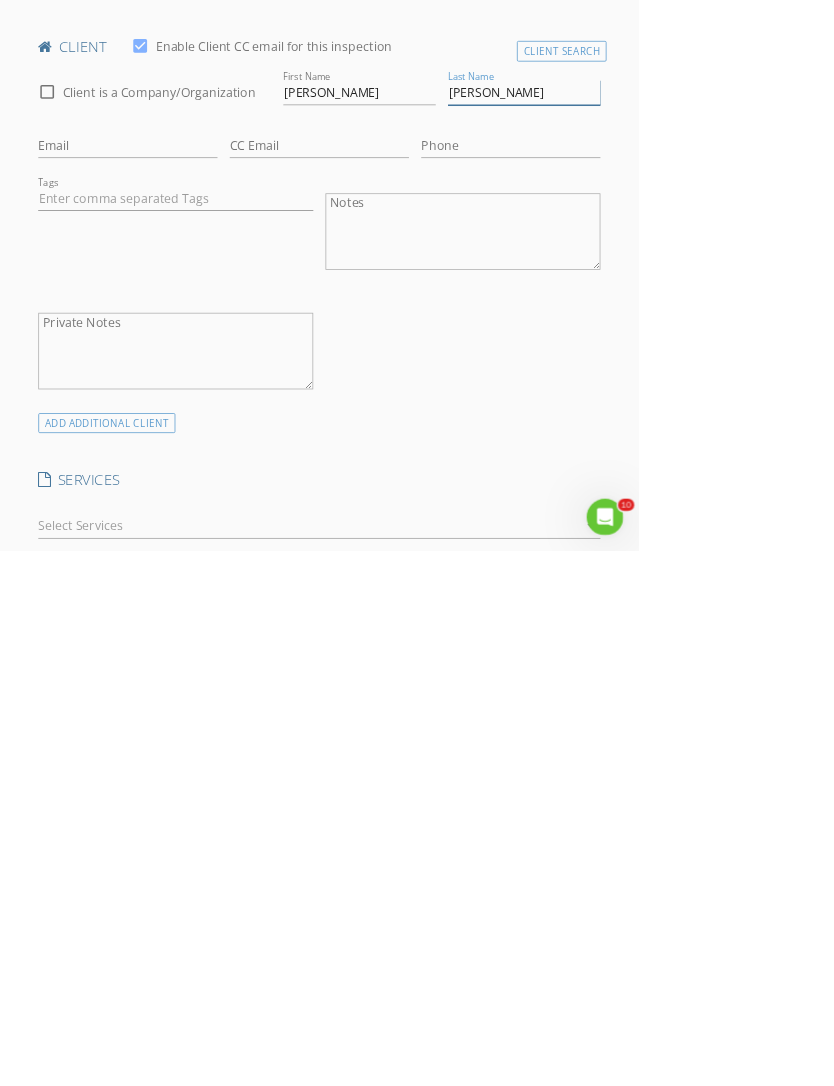 scroll, scrollTop: 746, scrollLeft: 0, axis: vertical 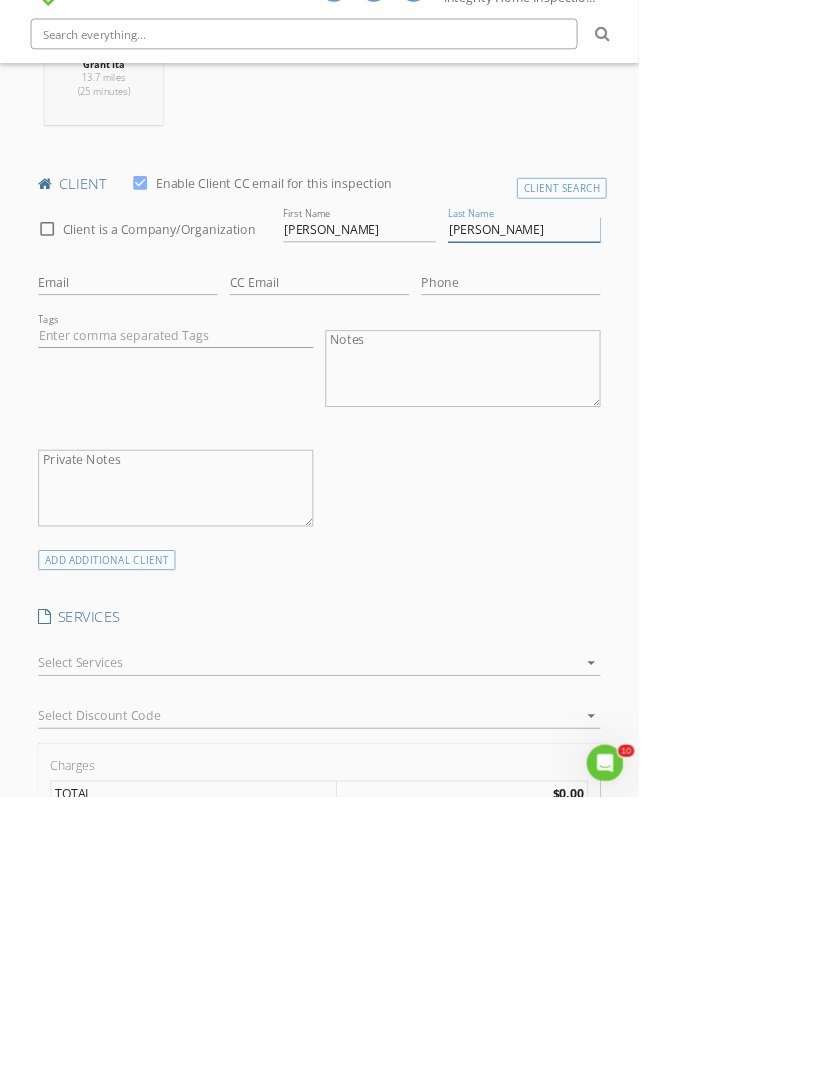type on "Weideman" 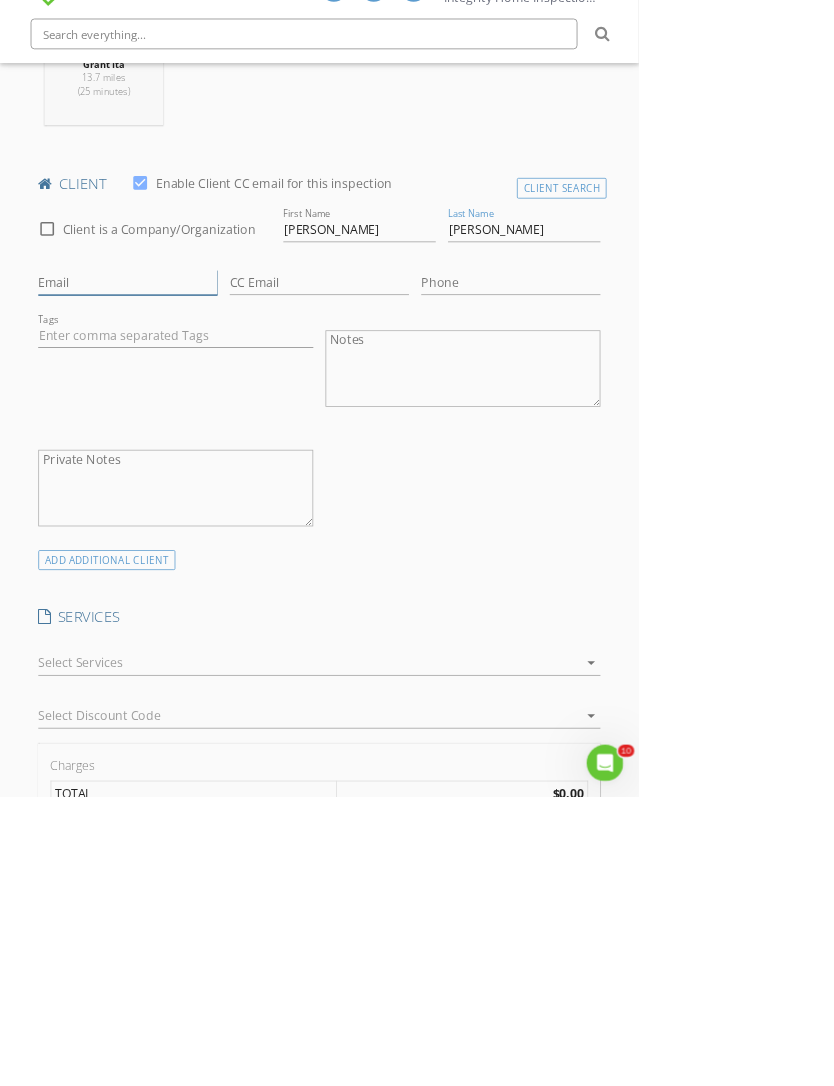 click on "Email" at bounding box center [167, 414] 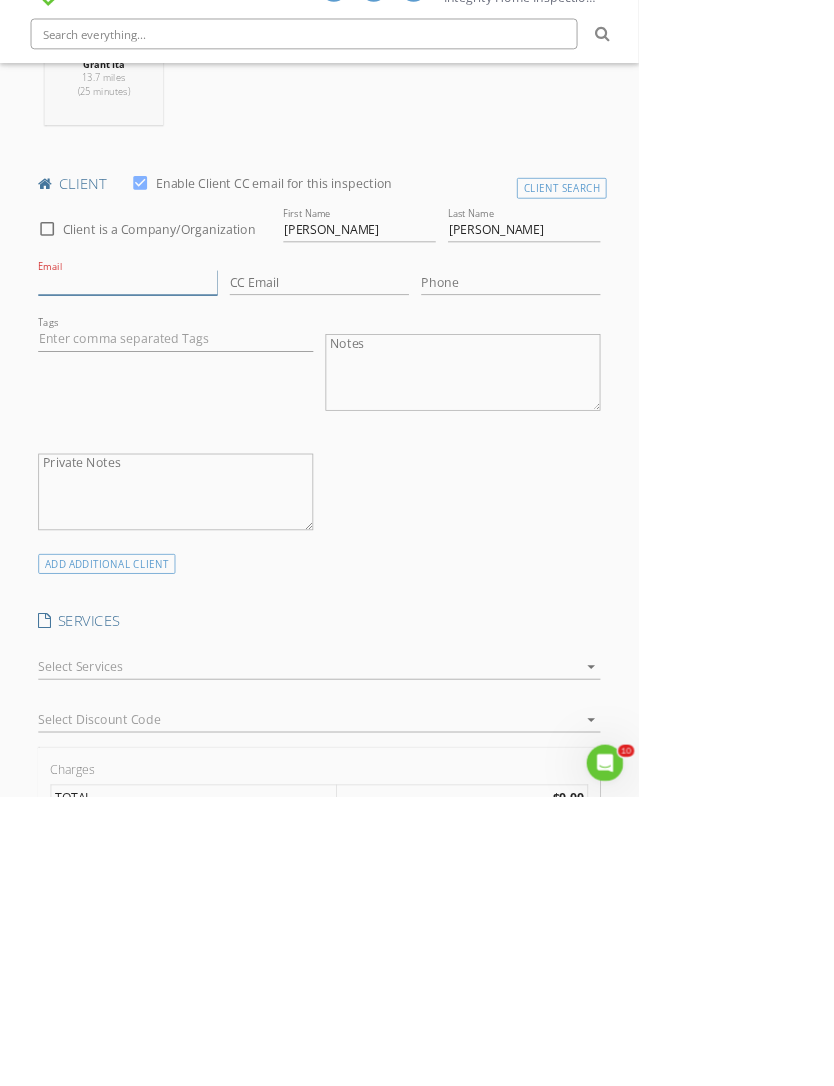 scroll, scrollTop: 900, scrollLeft: 0, axis: vertical 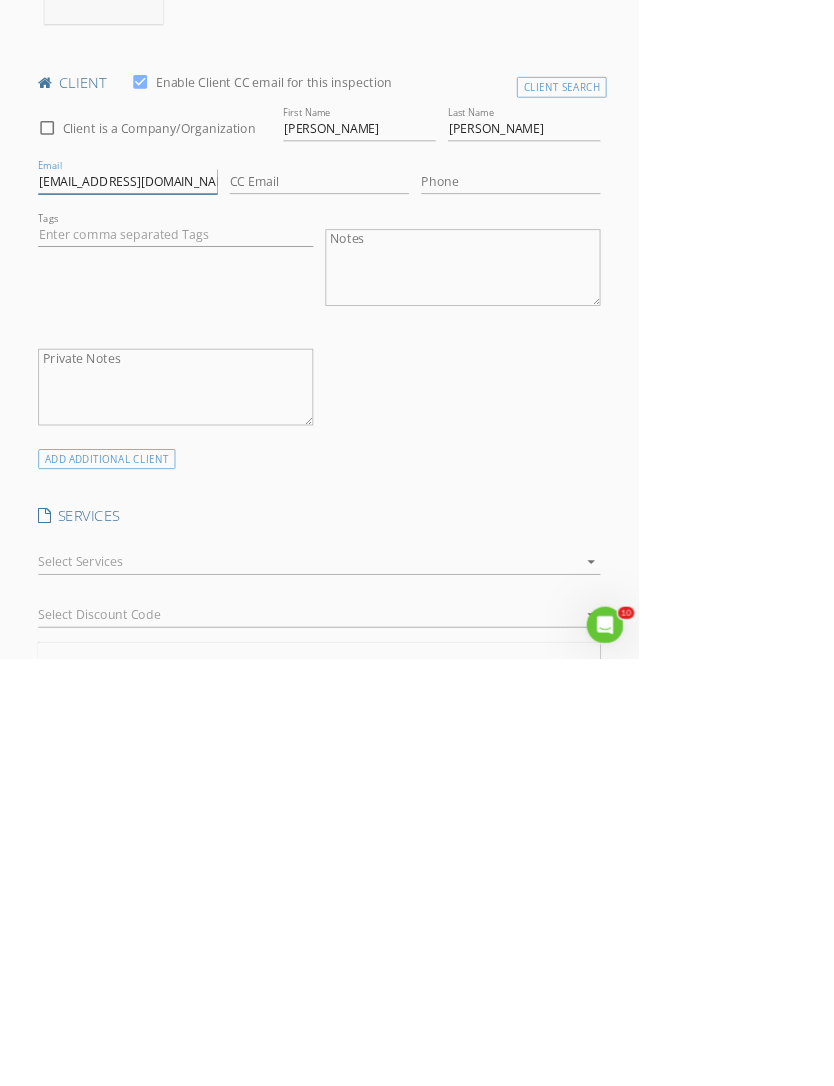 type on "Kew1021@gmail.com" 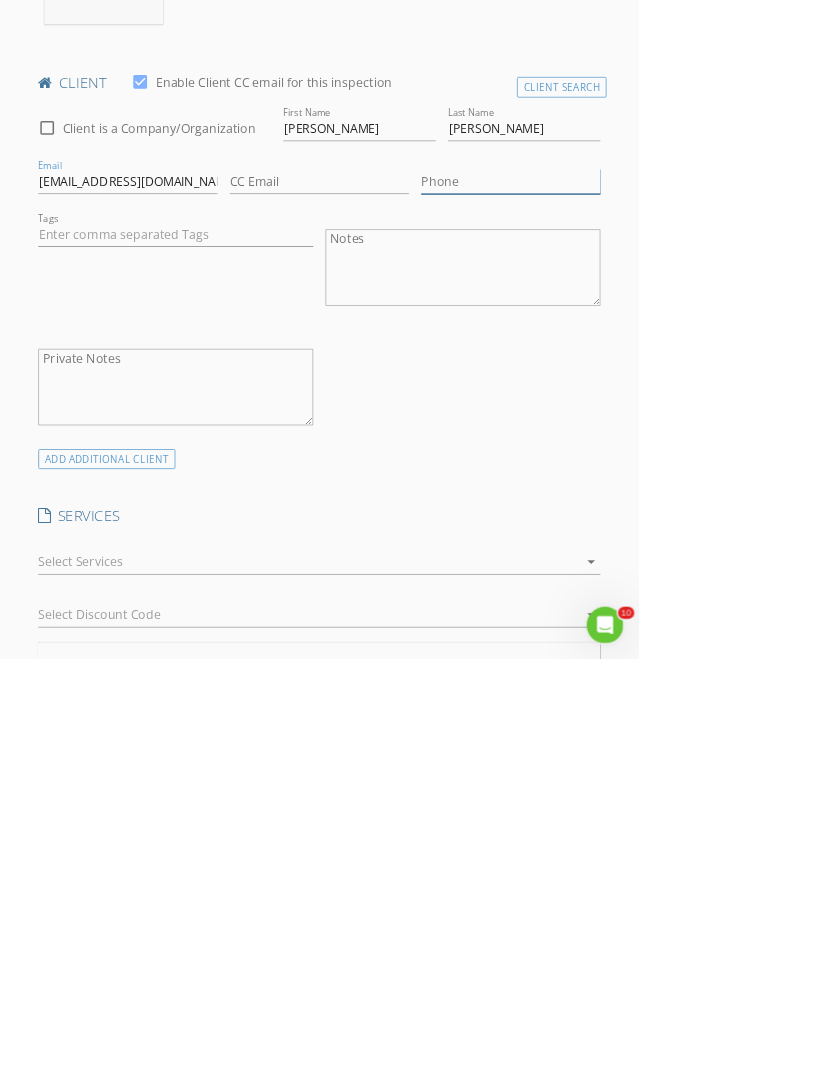 click on "Phone" at bounding box center [667, 462] 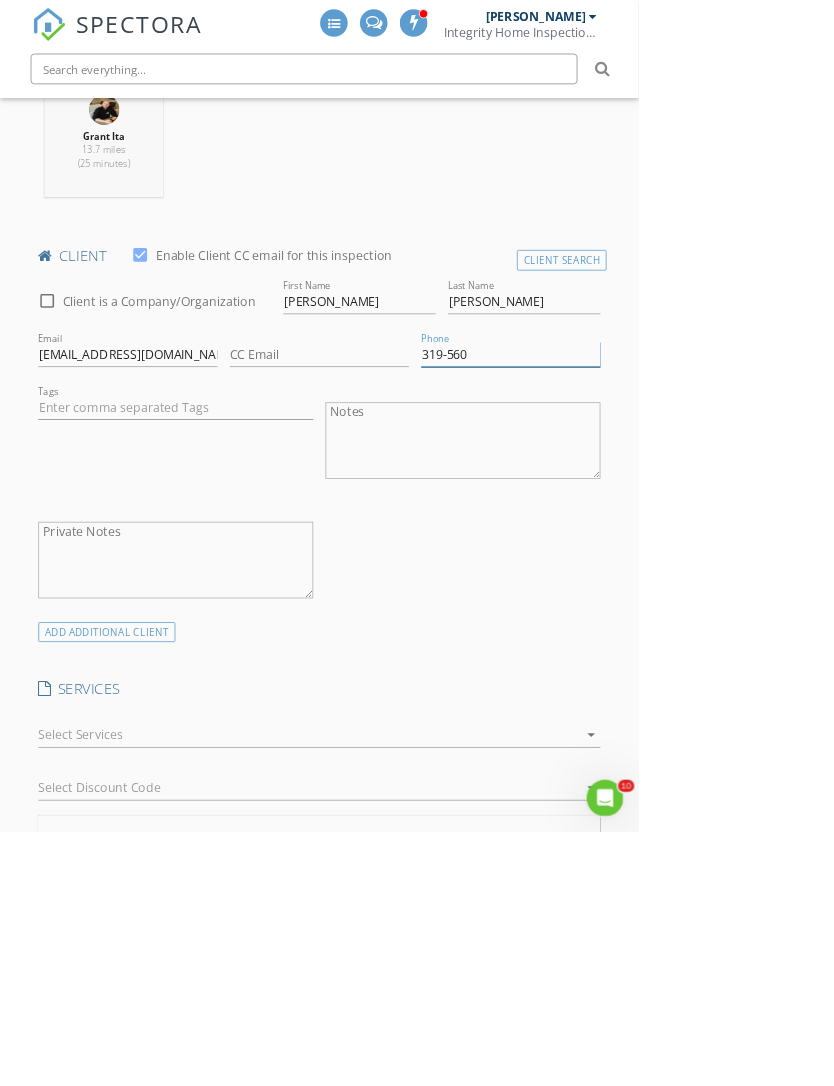 scroll, scrollTop: 1126, scrollLeft: 0, axis: vertical 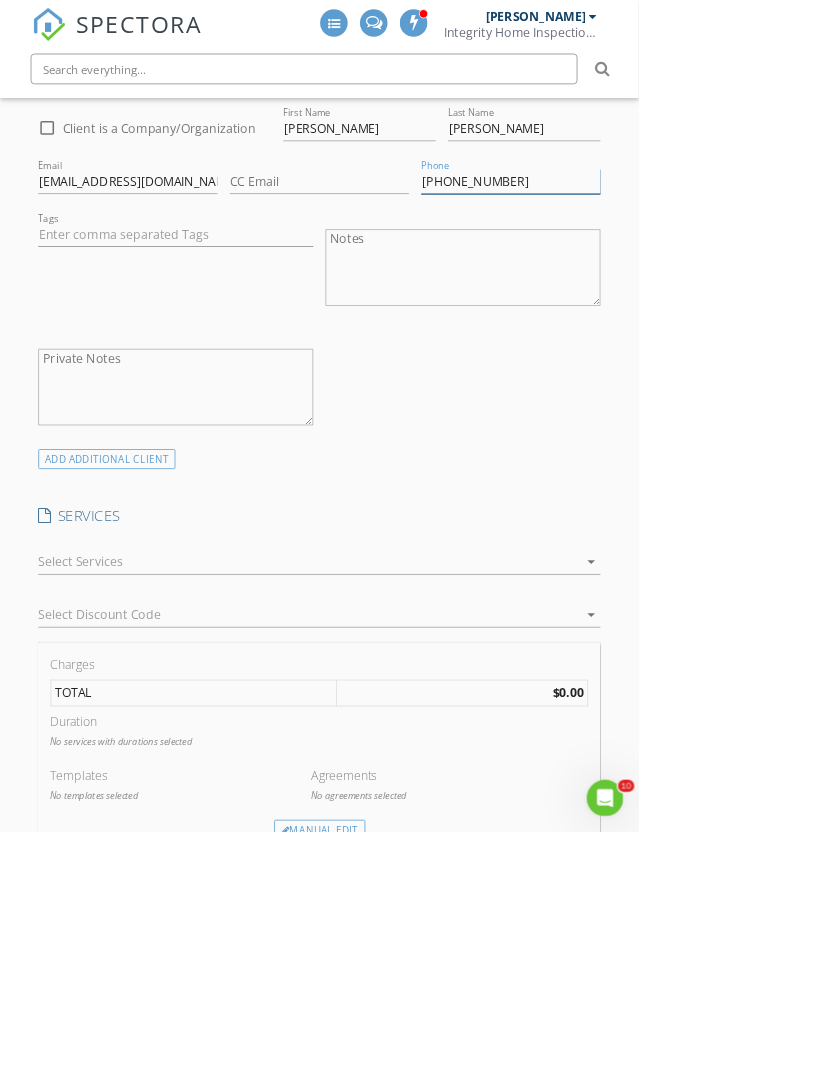 type on "319-560-3834" 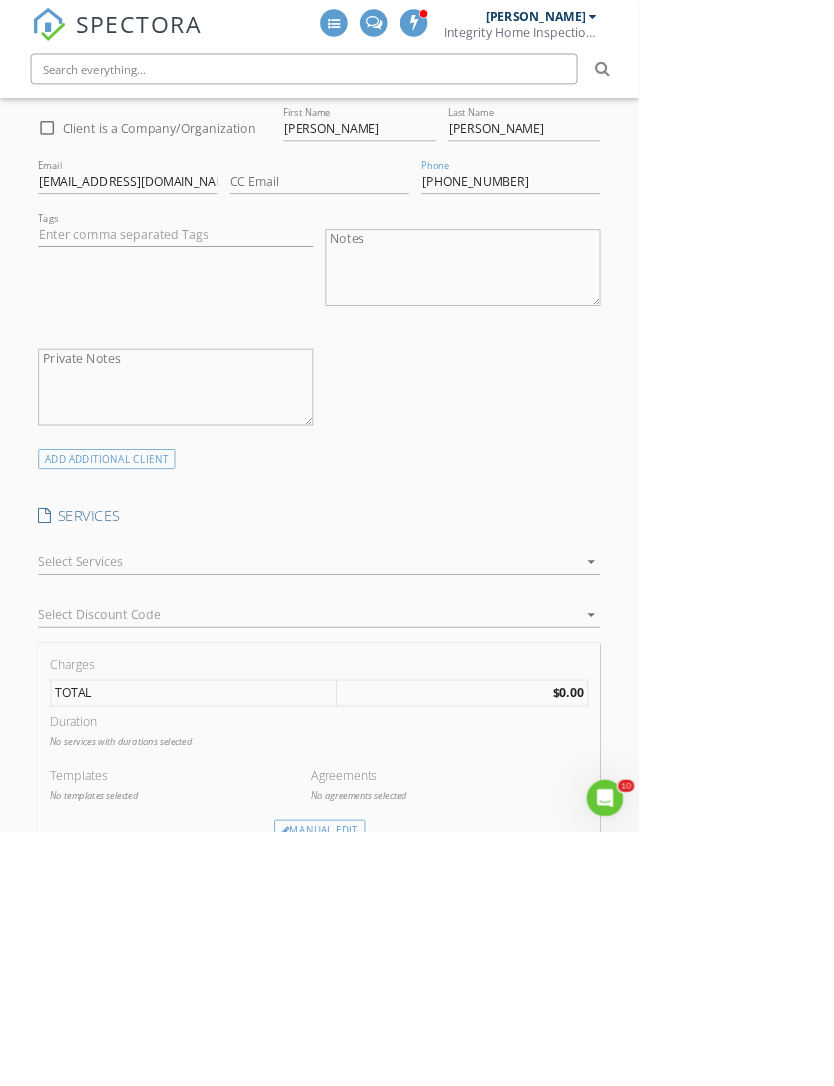 click on "SPECTORA
Brian Leemans
Integrity Home Inspections
Role:
Inspector
Dashboard
New Inspection
Inspections
Calendar
Template Editor
Contacts
Automations
Team
Metrics
Payments
Data Exports
Billing
Conversations
Tasks
Reporting
Advanced
Equipment
Settings
What's New
Sign Out
Dashboard
Inspections
Unconfirmed
Calendar
Contacts
Metrics
Automations
Templates
Settings
Support Center
Basement Slab Crawlspace Yes - I'm active or former military  Yes - I'm a First Responder  Yes - I'm a Nurse  Yes - I'm a School Teacher  Yes - I'm a First-Time Homebuyer  No - I do not qualify   No Thanks Yes  No  Unknown Yes" at bounding box center (417, 1034) 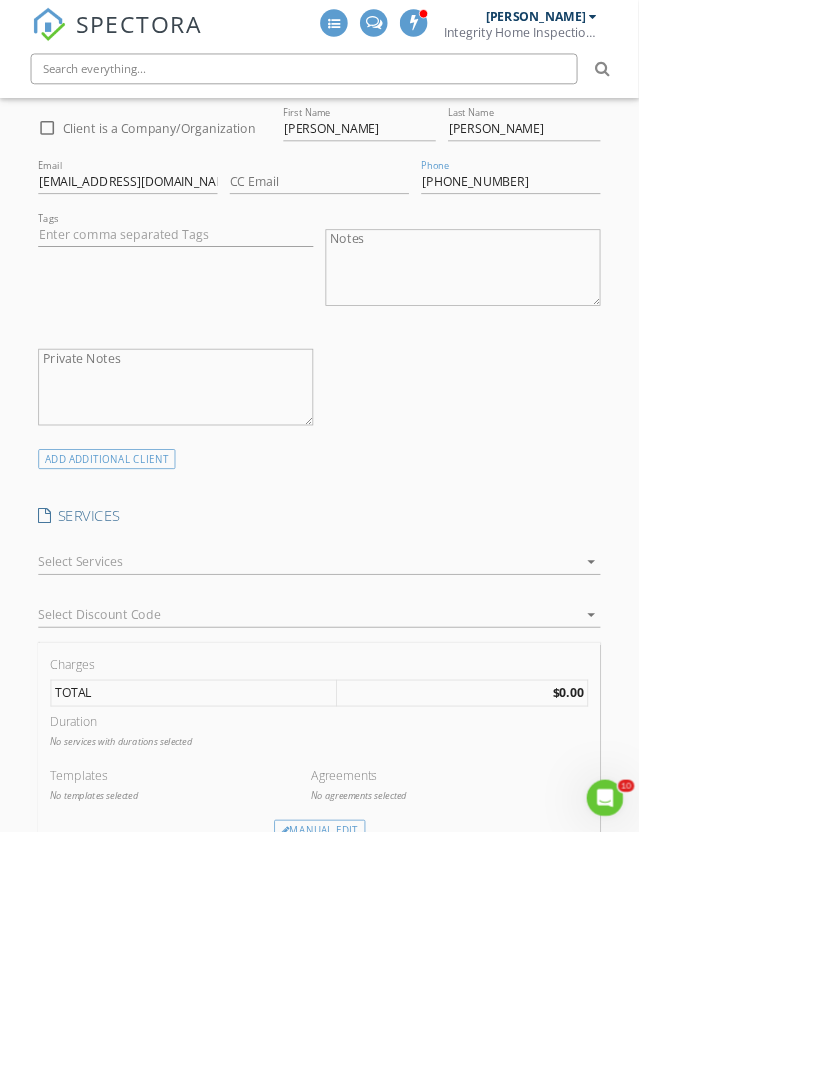 scroll, scrollTop: 1126, scrollLeft: 0, axis: vertical 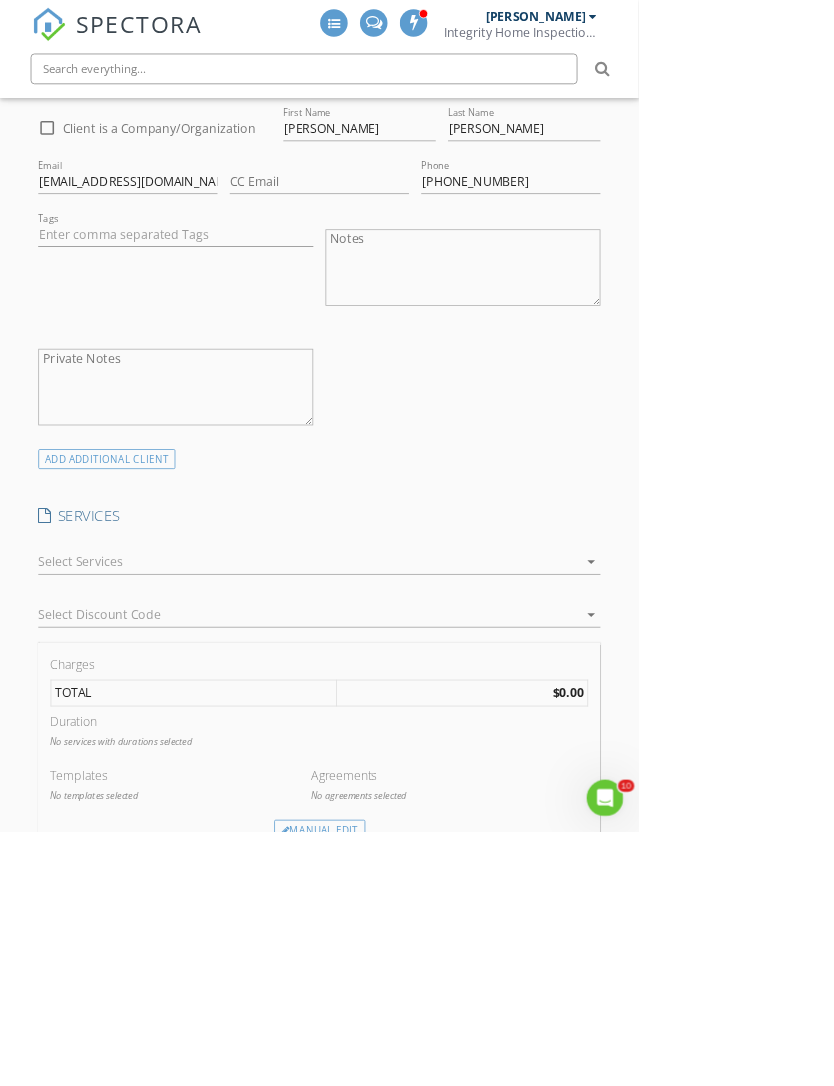 click at bounding box center [403, 733] 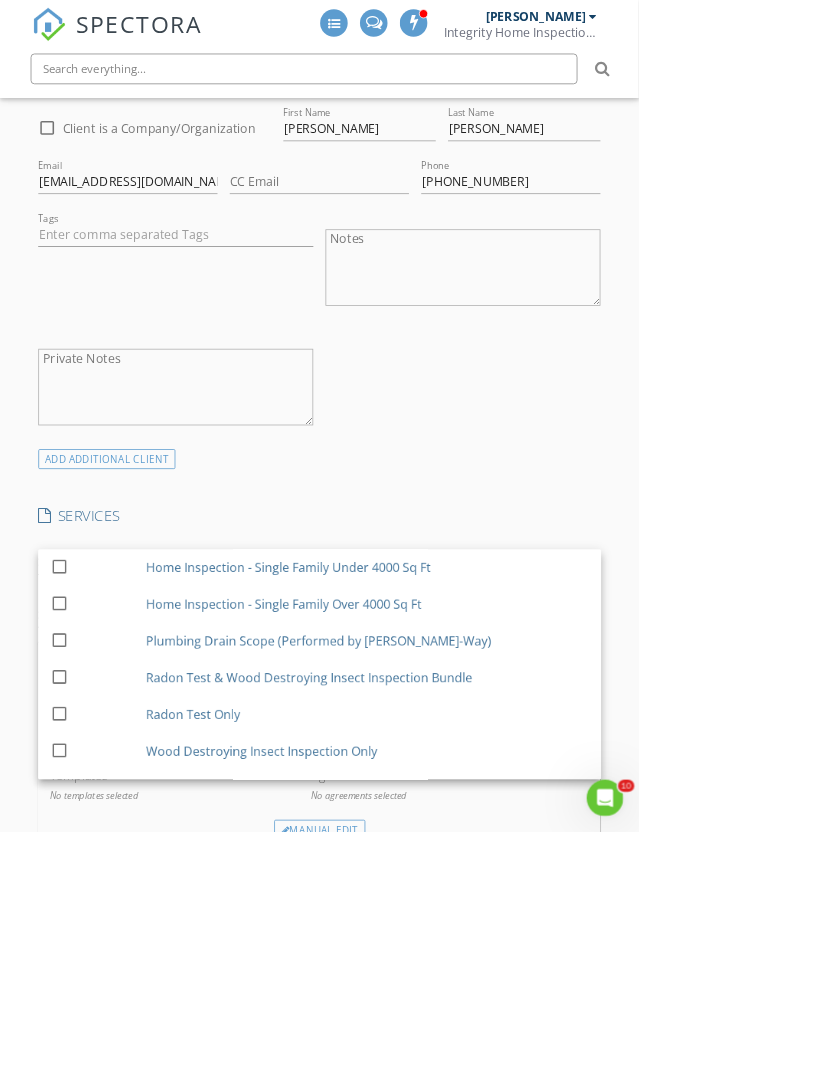 click on "Home Inspection - Single Family Under 4000 Sq Ft" at bounding box center (480, 741) 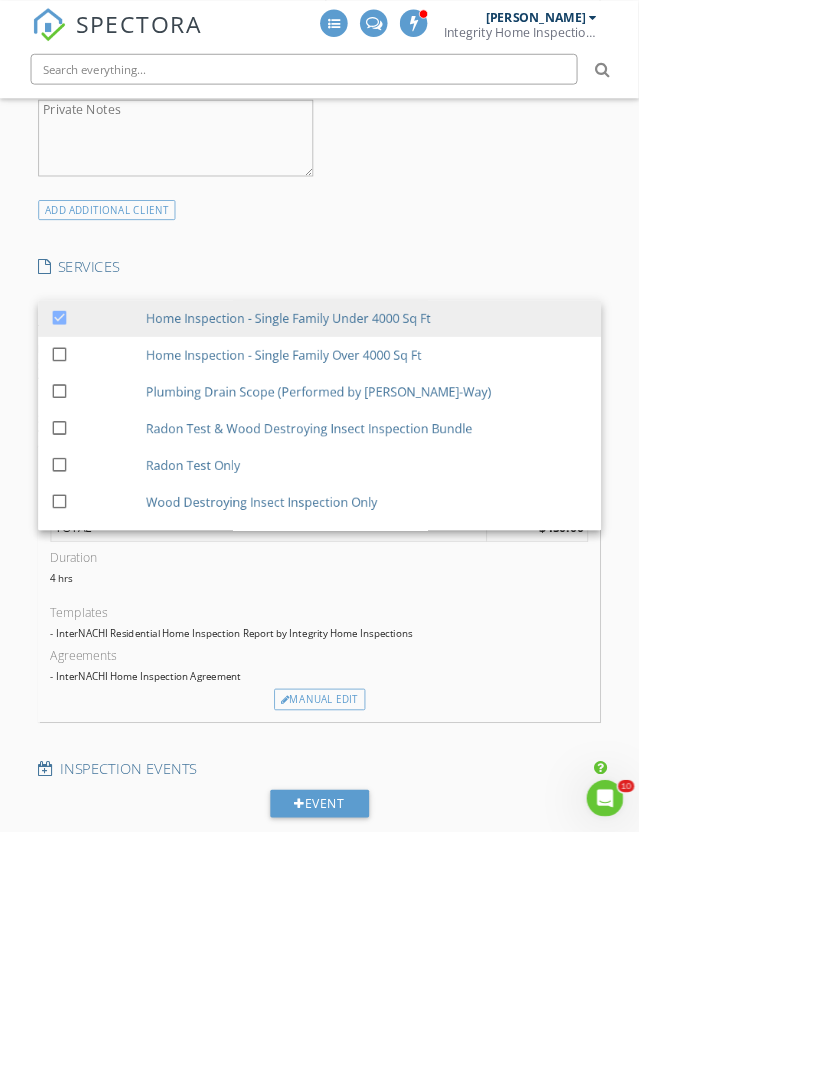 scroll, scrollTop: 1440, scrollLeft: 0, axis: vertical 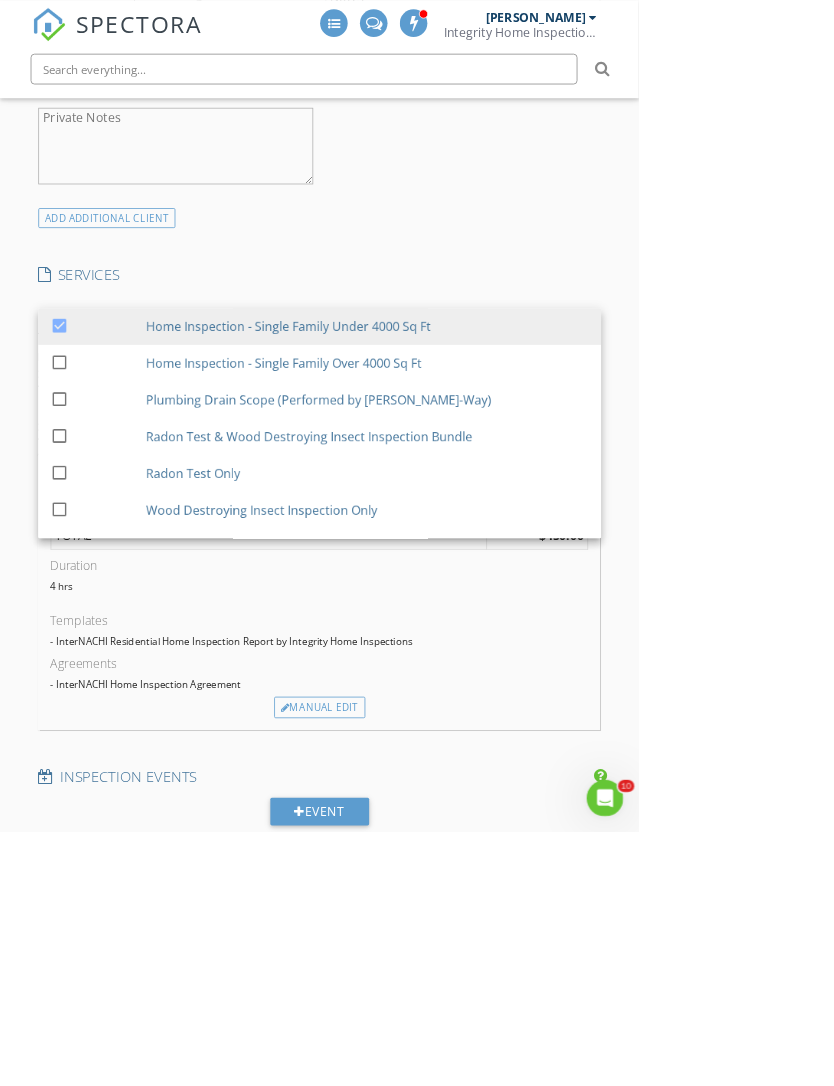 click on "Templates
- InterNACHI Residential Home Inspection Report by Integrity Home Inspections" at bounding box center (417, 826) 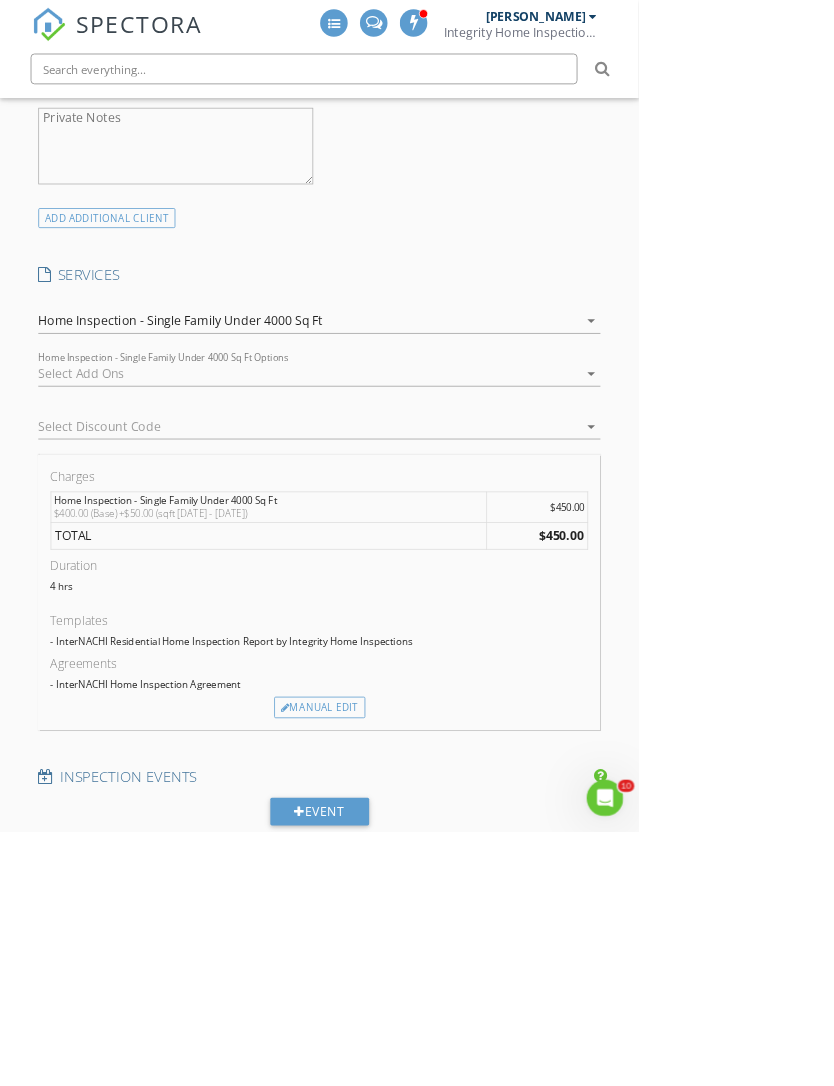 click at bounding box center [403, 488] 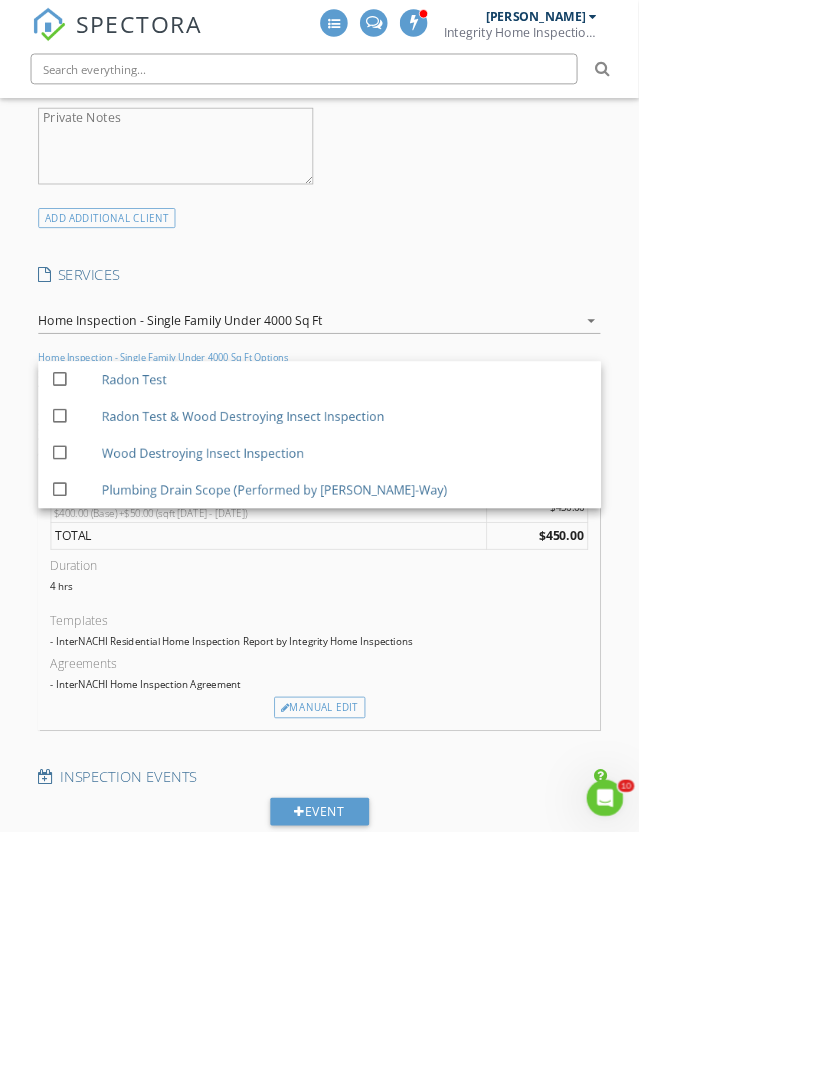click on "Radon Test" at bounding box center [450, 496] 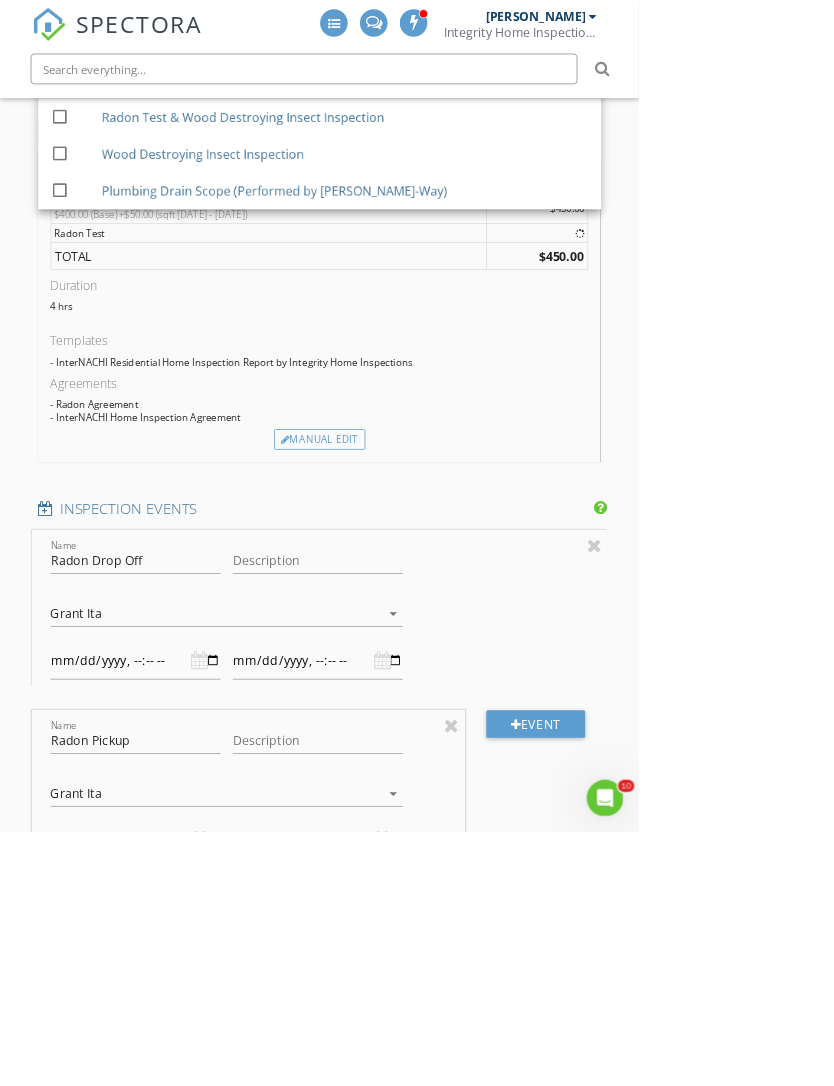 type on "2025-07-21T13:30" 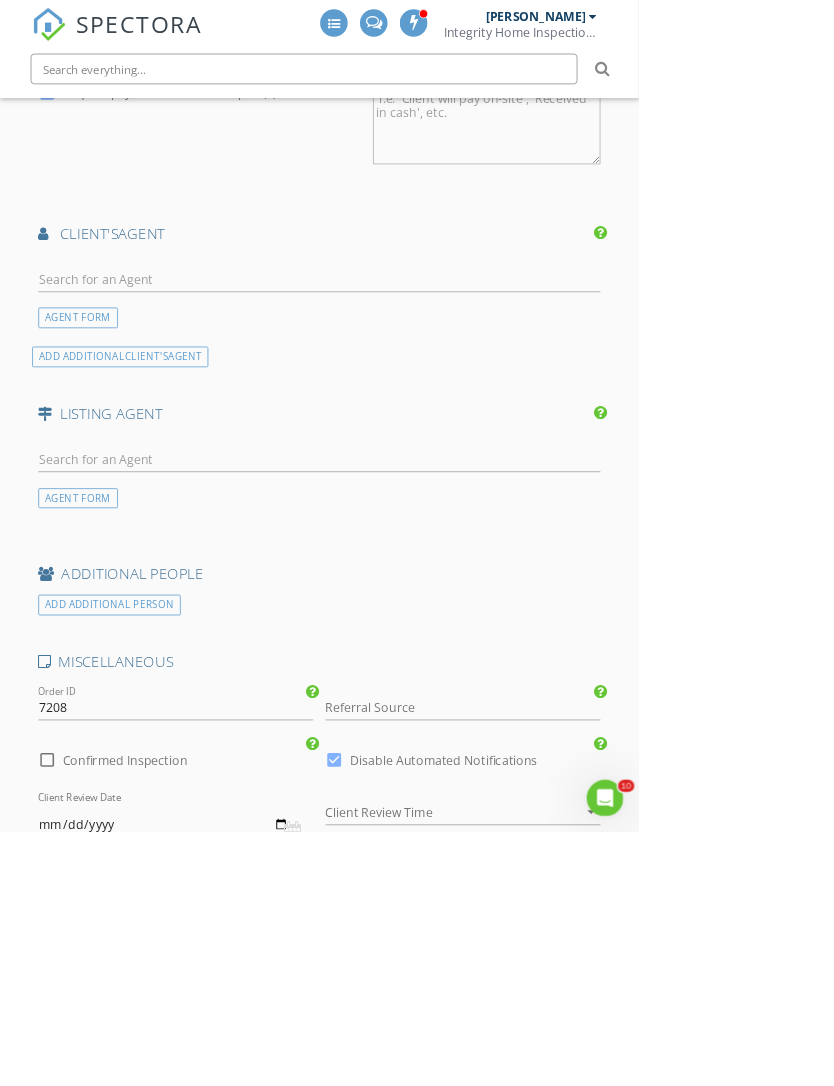 click on "SPECTORA
Brian Leemans
Integrity Home Inspections
Role:
Inspector
Dashboard
New Inspection
Inspections
Calendar
Template Editor
Contacts
Automations
Team
Metrics
Payments
Data Exports
Billing
Conversations
Tasks
Reporting
Advanced
Equipment
Settings
What's New
Sign Out
Dashboard
Inspections
Unconfirmed
Calendar
Contacts
Metrics
Automations
Templates
Settings
Support Center
Basement Slab Crawlspace Yes - I'm active or former military  Yes - I'm a First Responder  Yes - I'm a Nurse  Yes - I'm a School Teacher  Yes - I'm a First-Time Homebuyer  No - I do not qualify   No Thanks Yes  No  Unknown Yes" at bounding box center [417, -533] 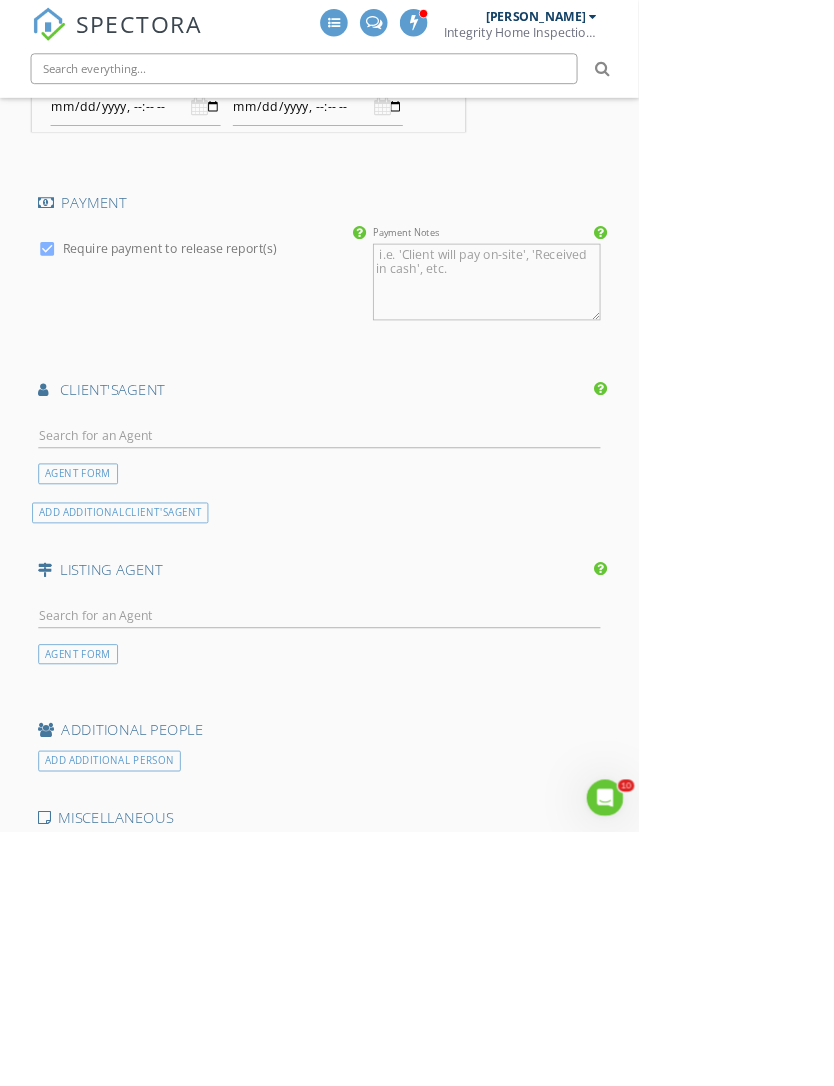 scroll, scrollTop: 2805, scrollLeft: 0, axis: vertical 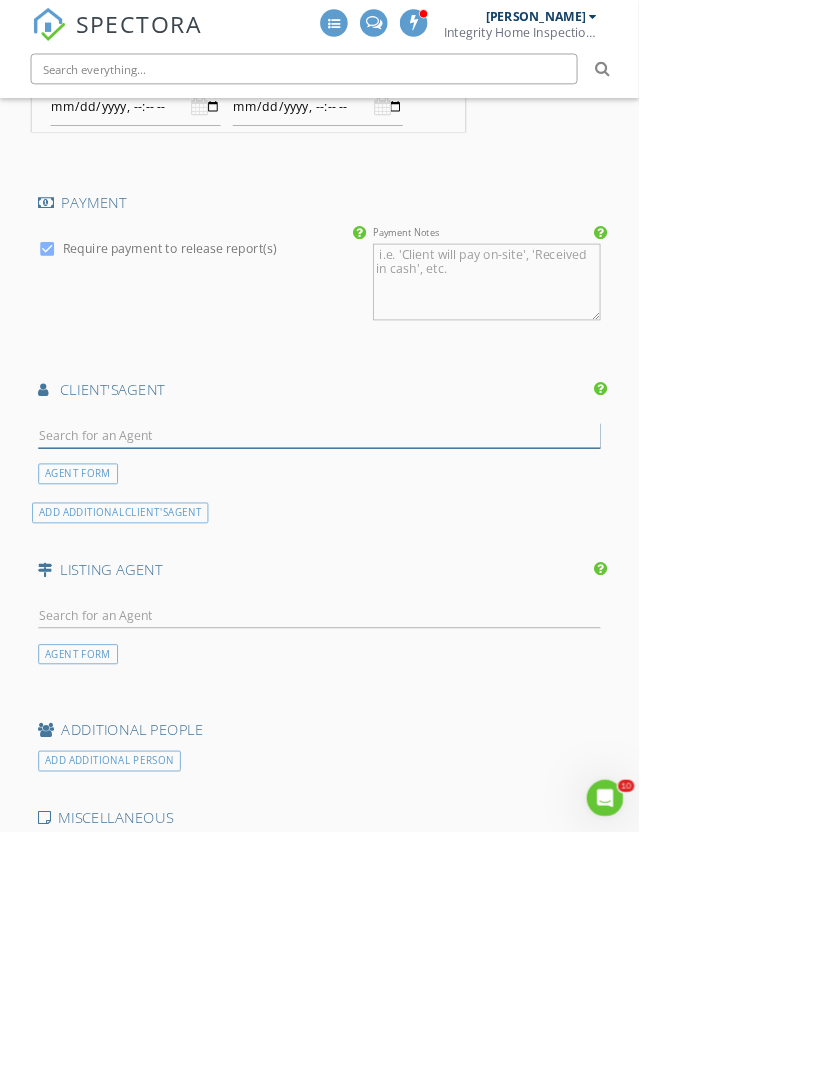 click at bounding box center [417, 568] 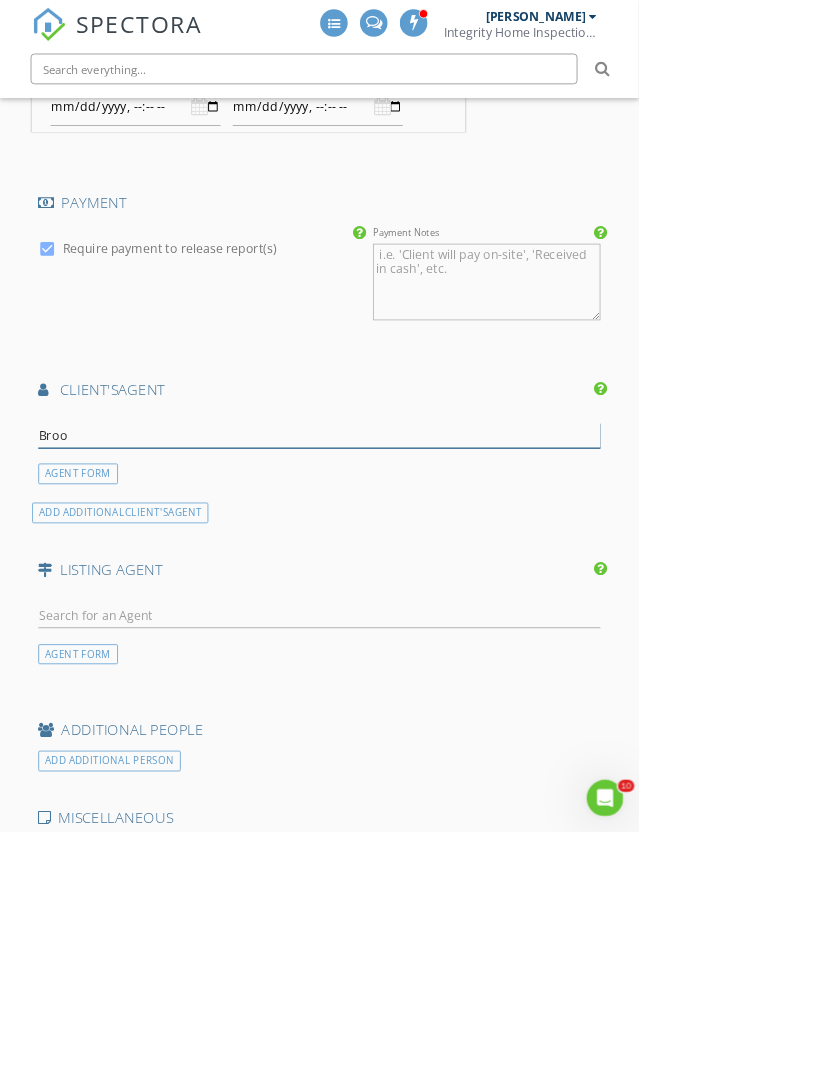 type on "Brook" 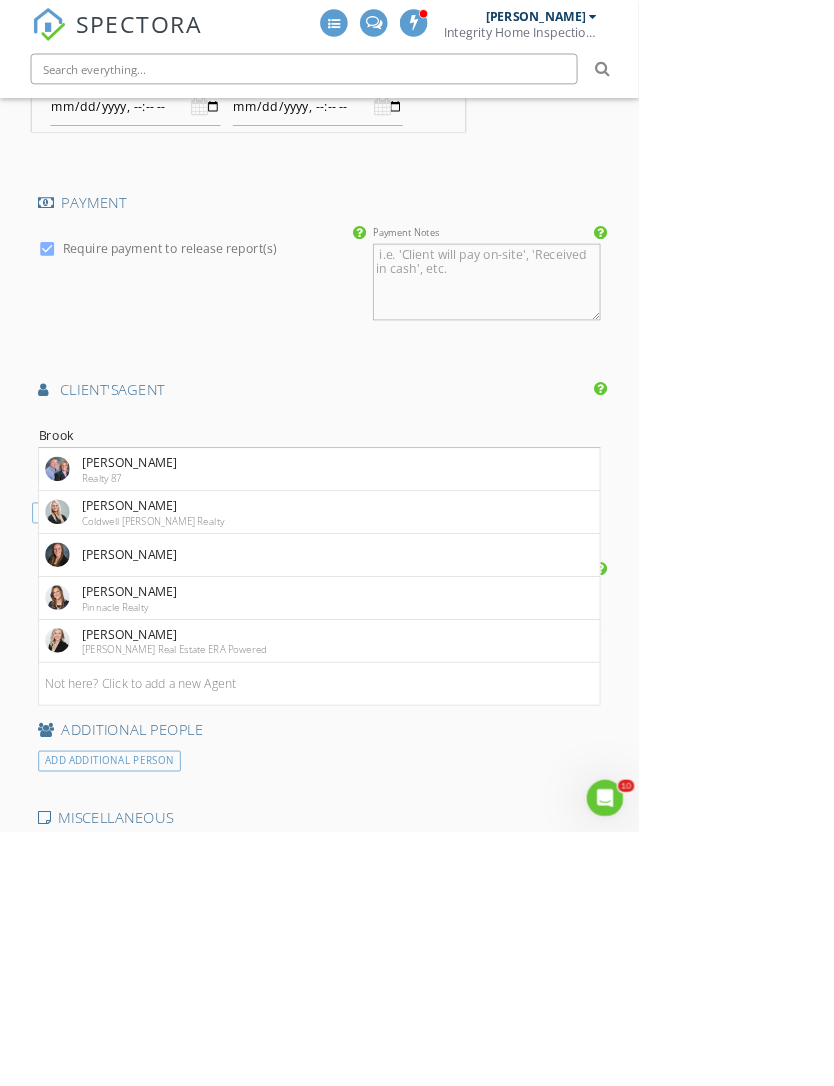 click on "Brook Adkins
Realty 87" at bounding box center (417, 613) 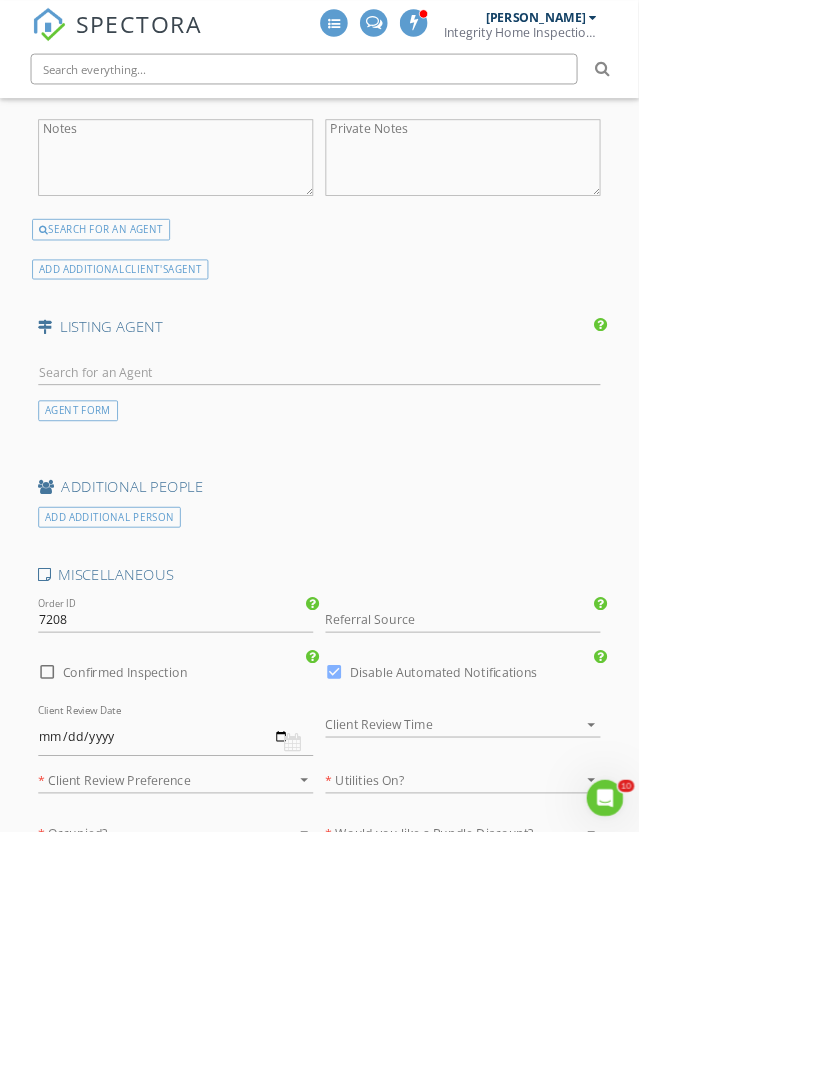 scroll, scrollTop: 3435, scrollLeft: 0, axis: vertical 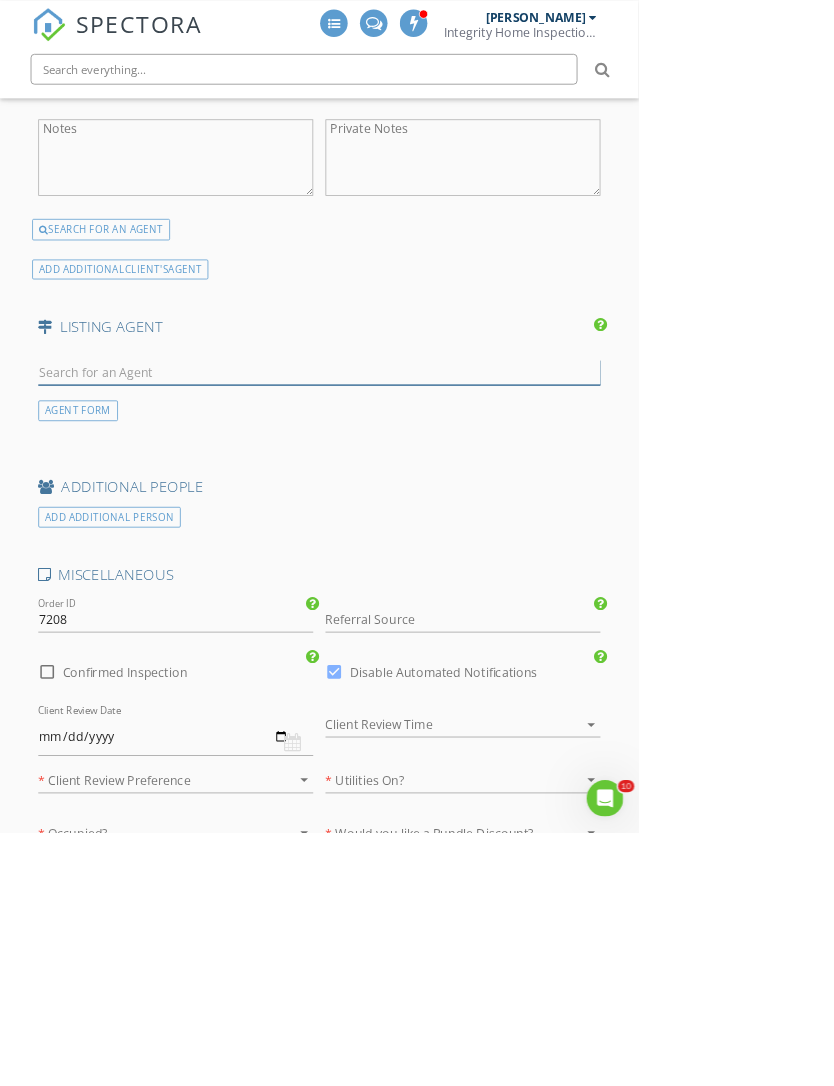 click at bounding box center [417, 485] 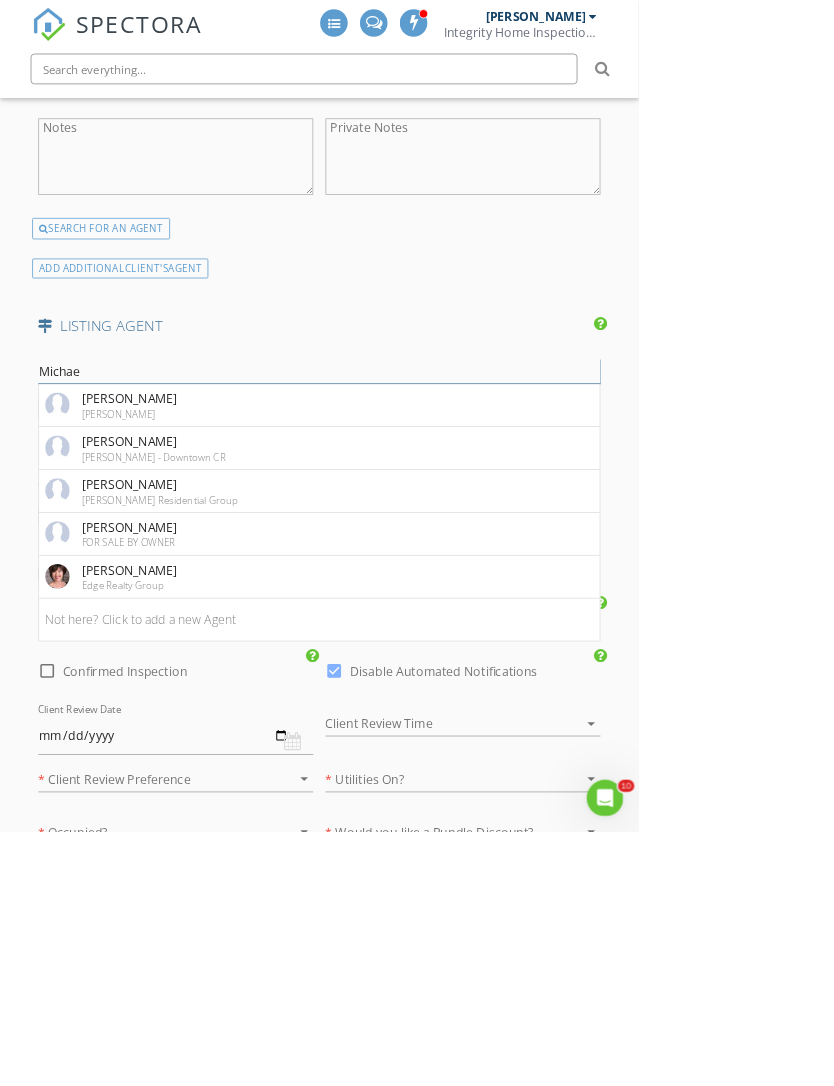 type on "Michael" 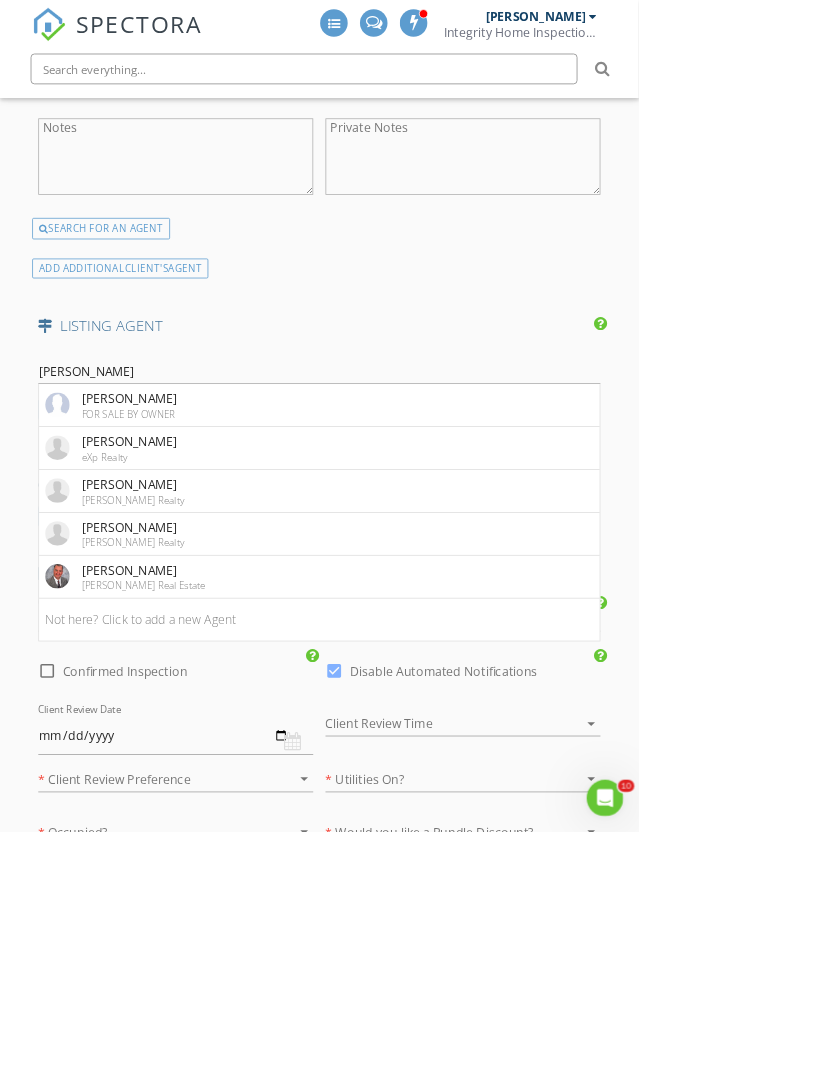click on "eXp Realty" at bounding box center (169, 597) 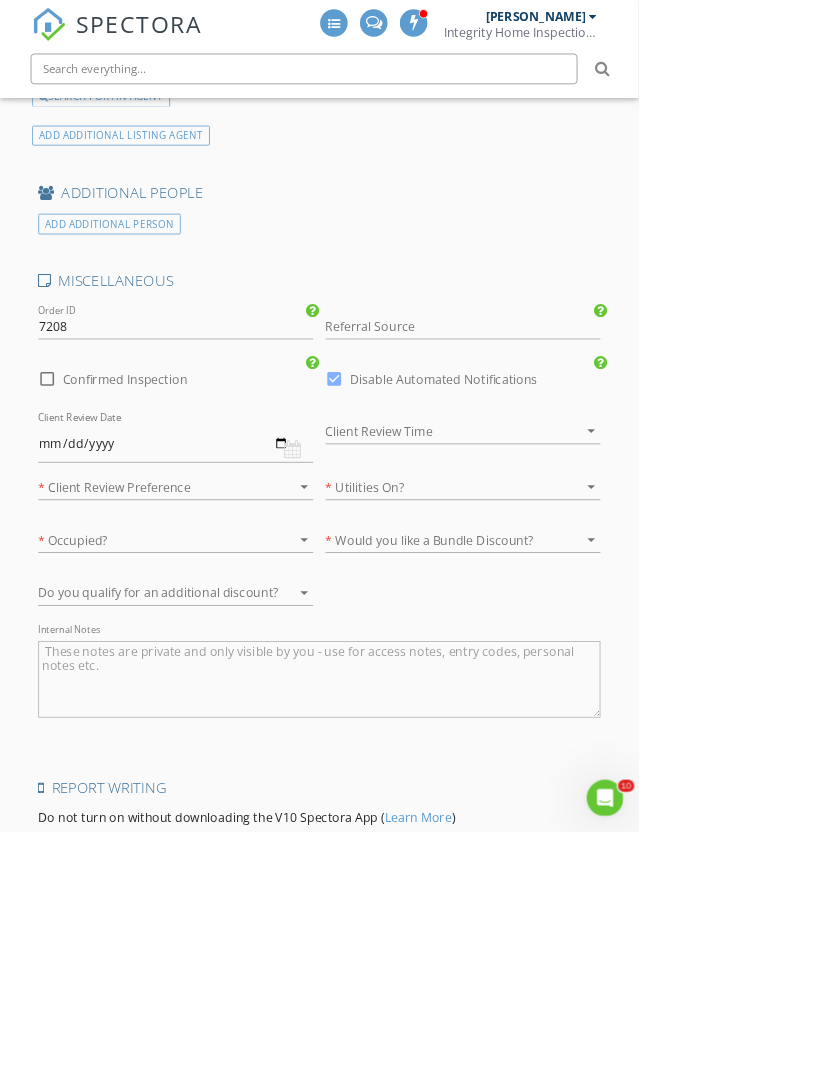 scroll, scrollTop: 4169, scrollLeft: 0, axis: vertical 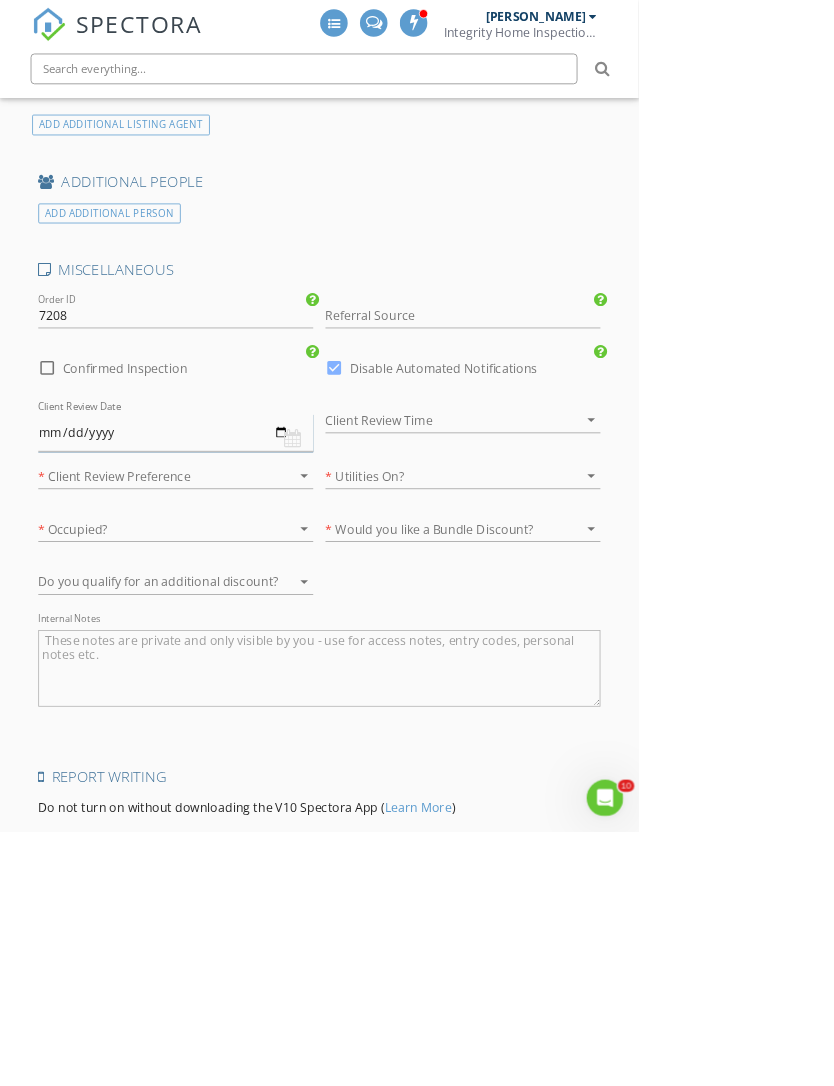 click at bounding box center (229, 565) 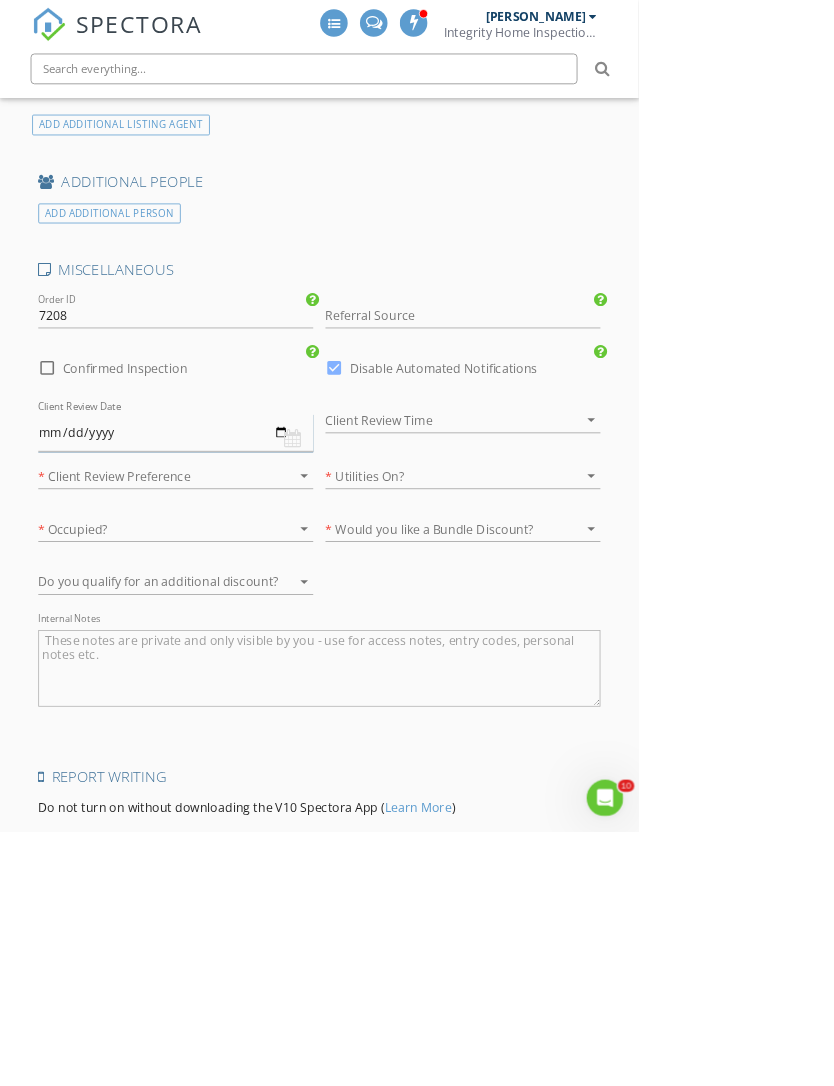 type on "2025-07-21" 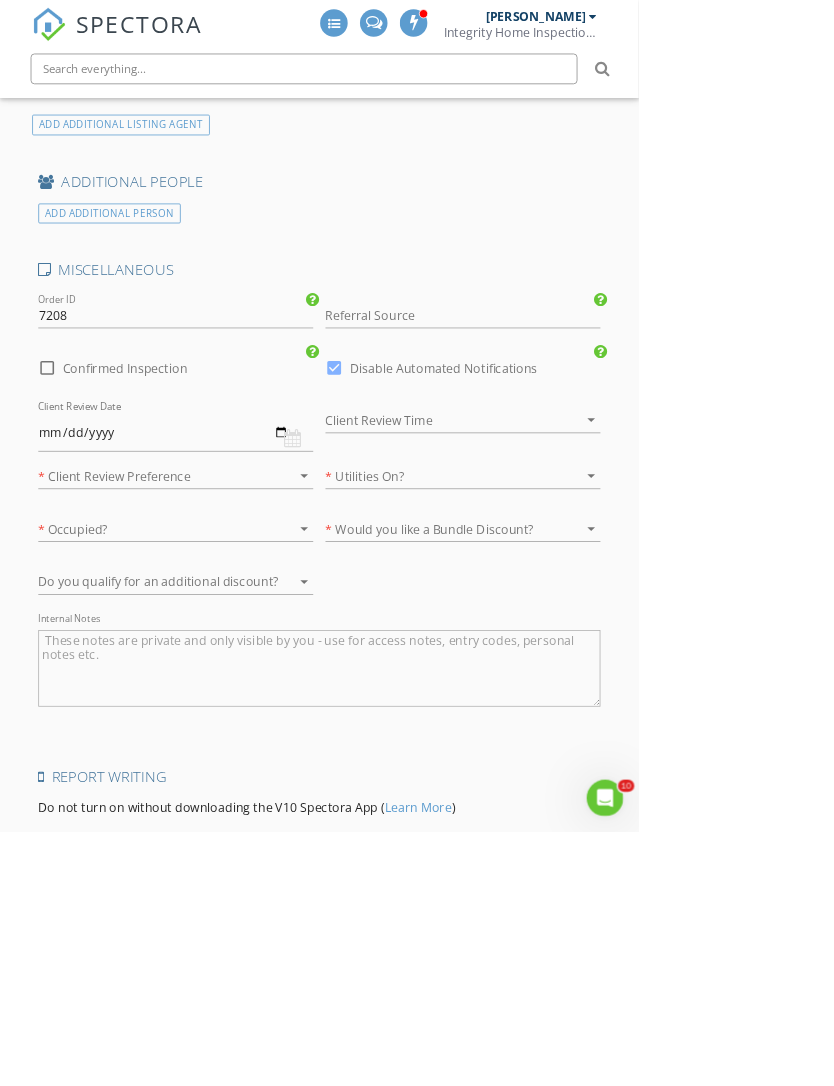 click at bounding box center [576, 549] 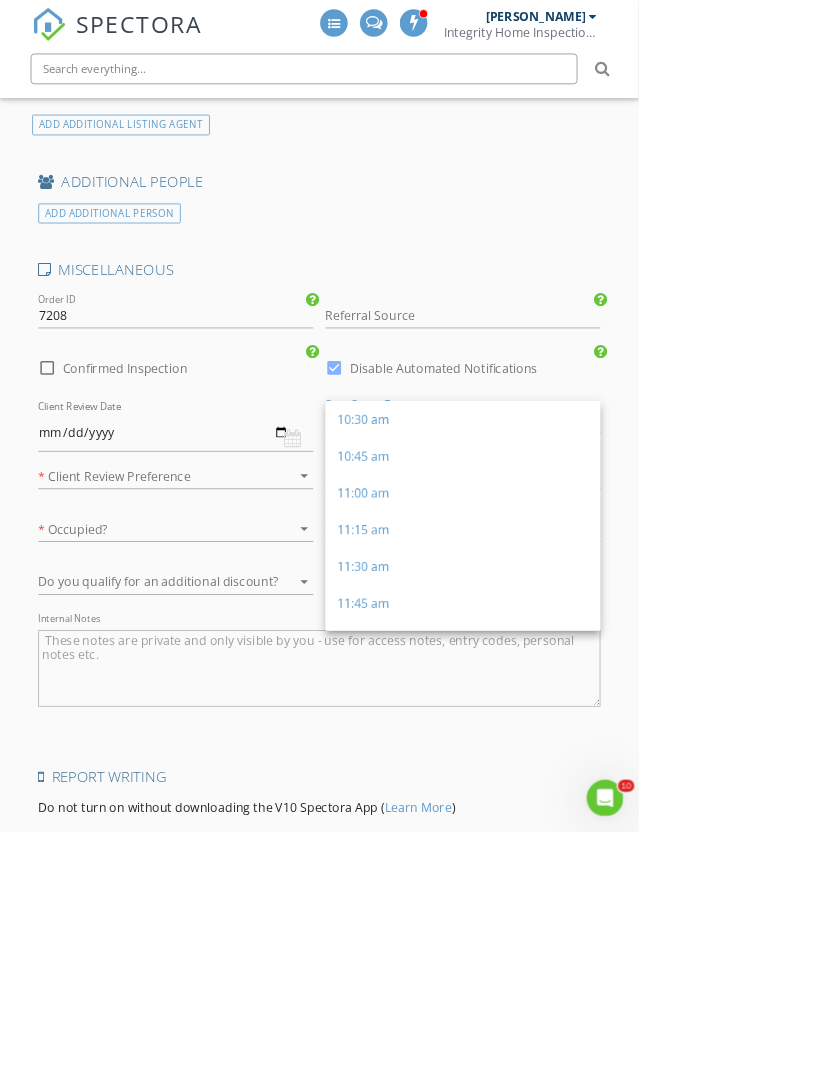 click on "11:30 am" at bounding box center (604, 740) 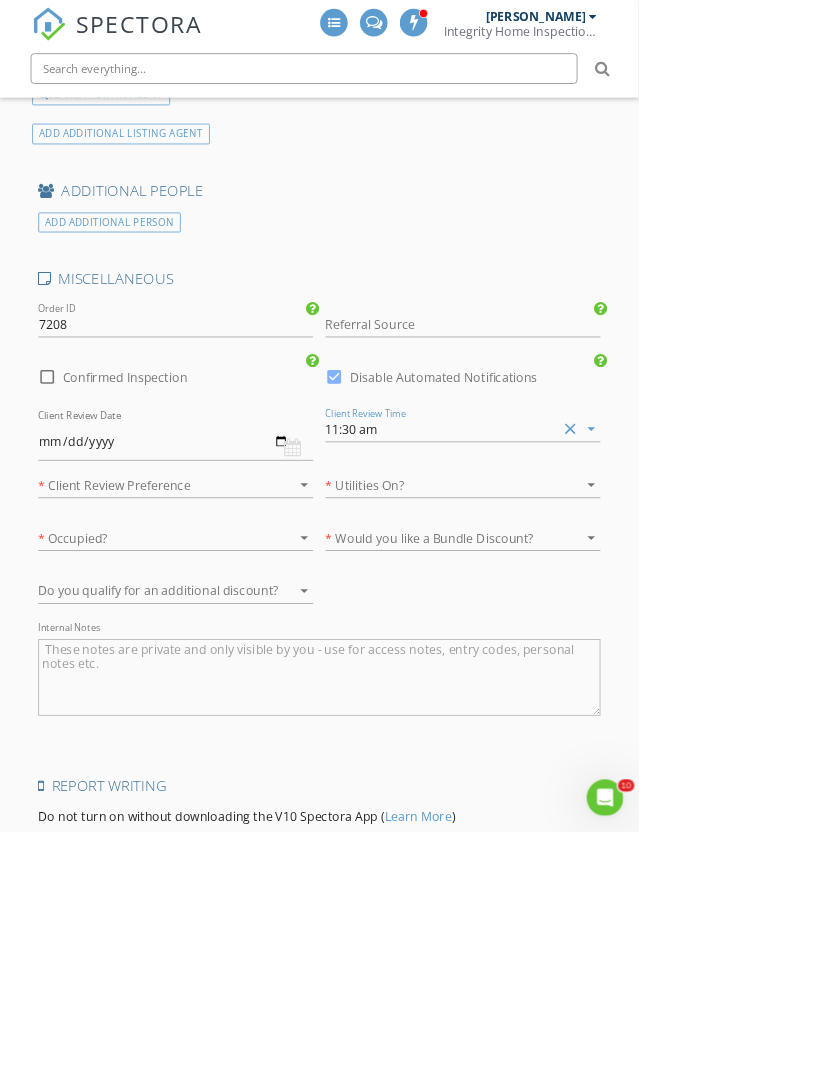 scroll, scrollTop: 4169, scrollLeft: 0, axis: vertical 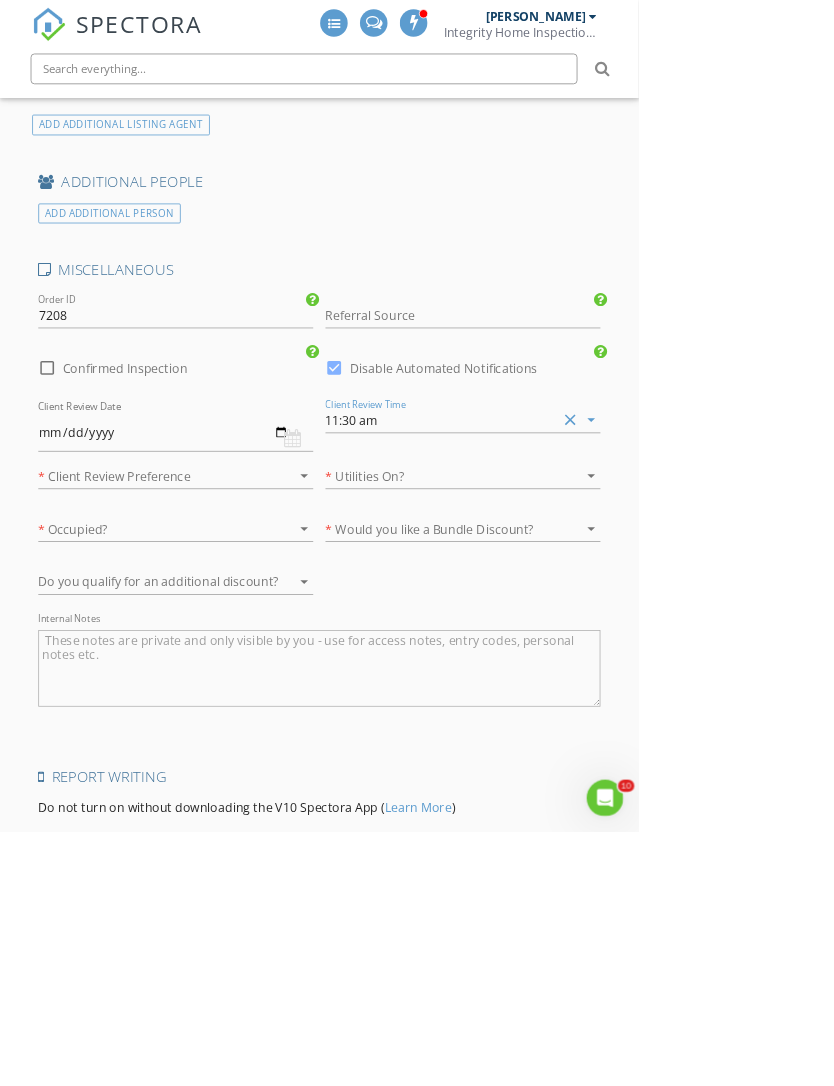 click at bounding box center [201, 622] 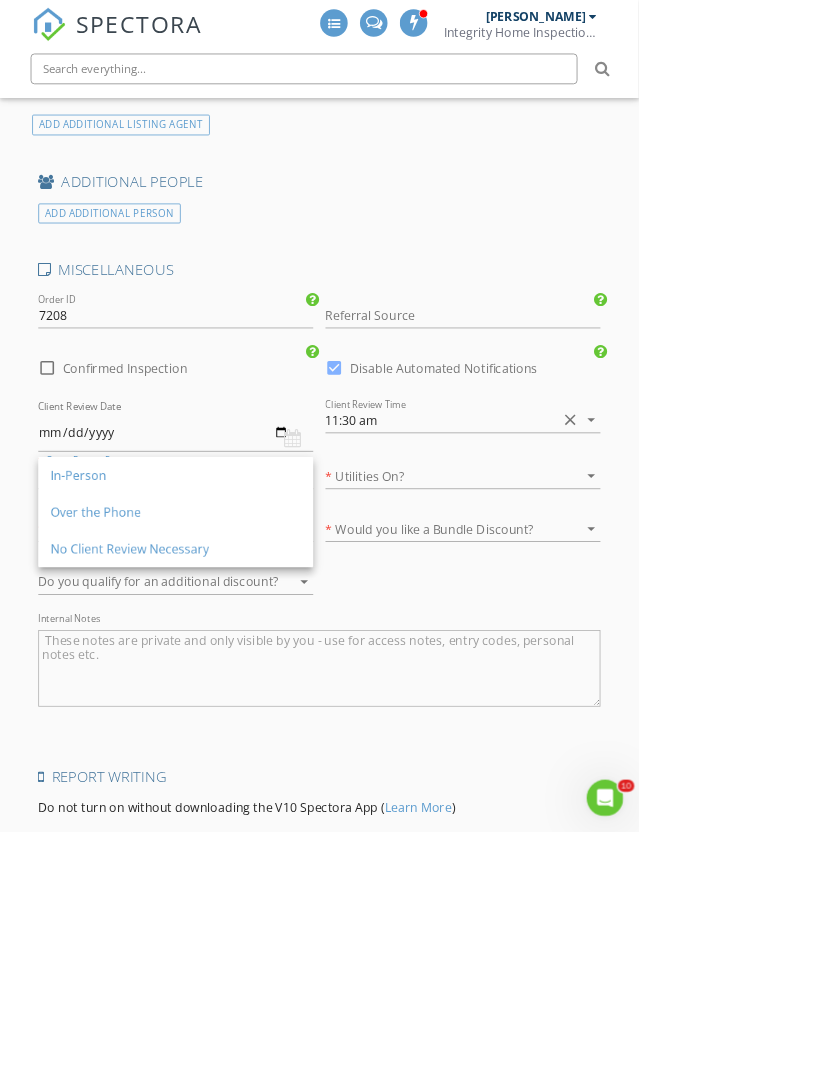 click on "In-Person" at bounding box center (229, 621) 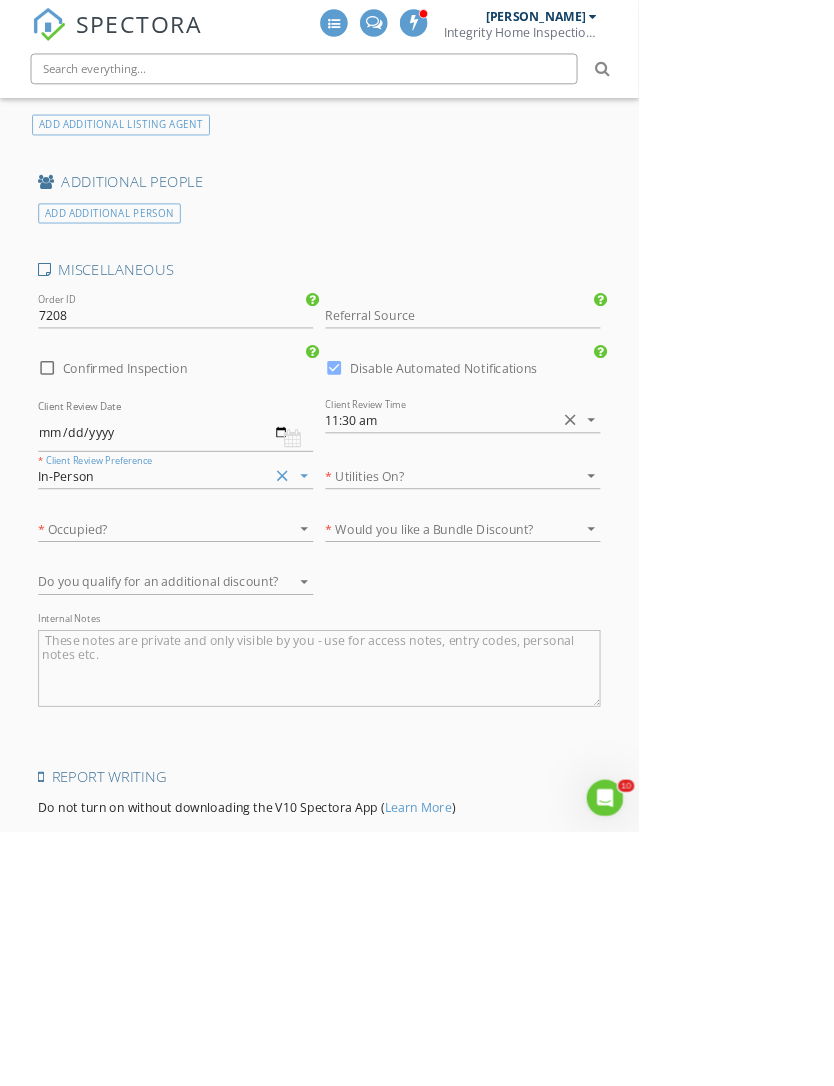 scroll, scrollTop: 4153, scrollLeft: 0, axis: vertical 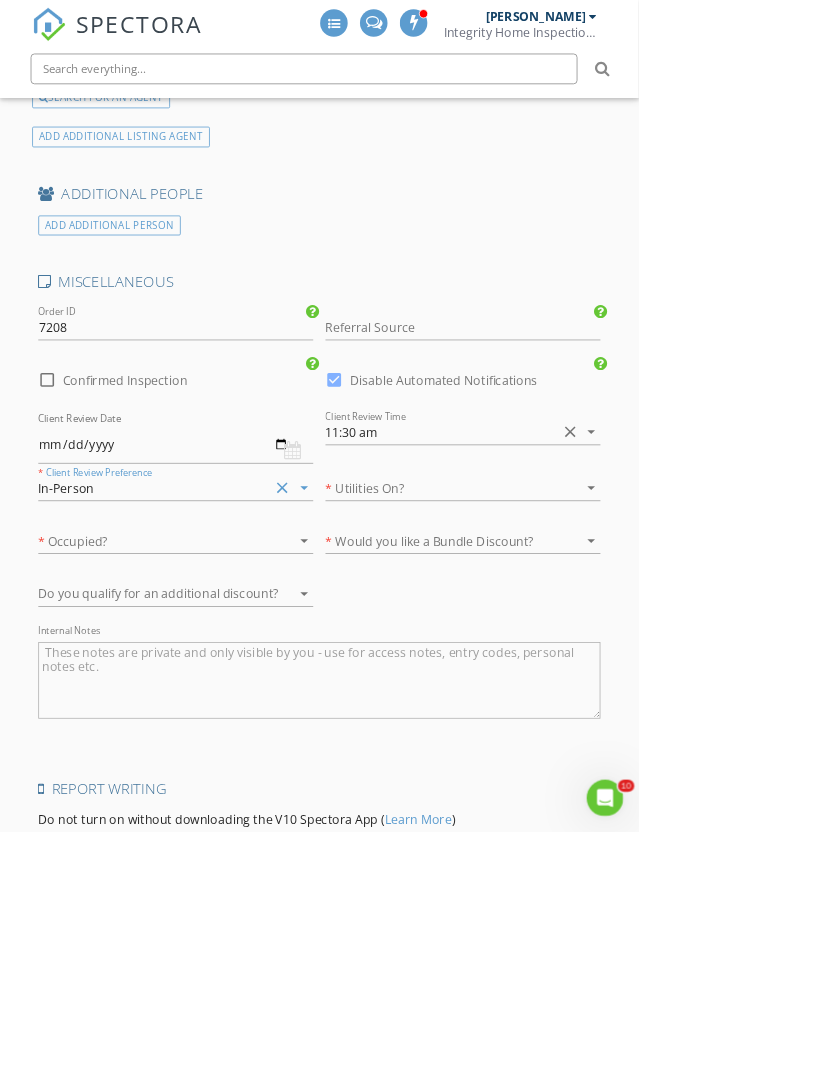 click at bounding box center (576, 638) 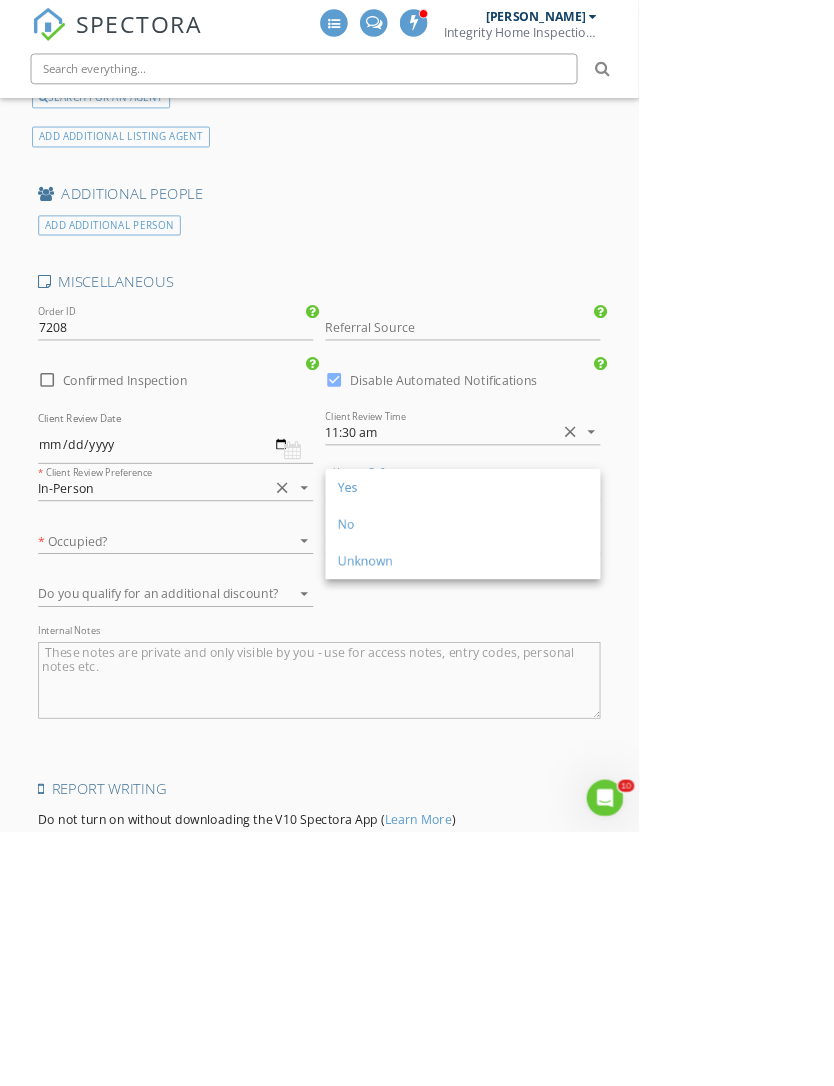 click on "Yes" at bounding box center [604, 637] 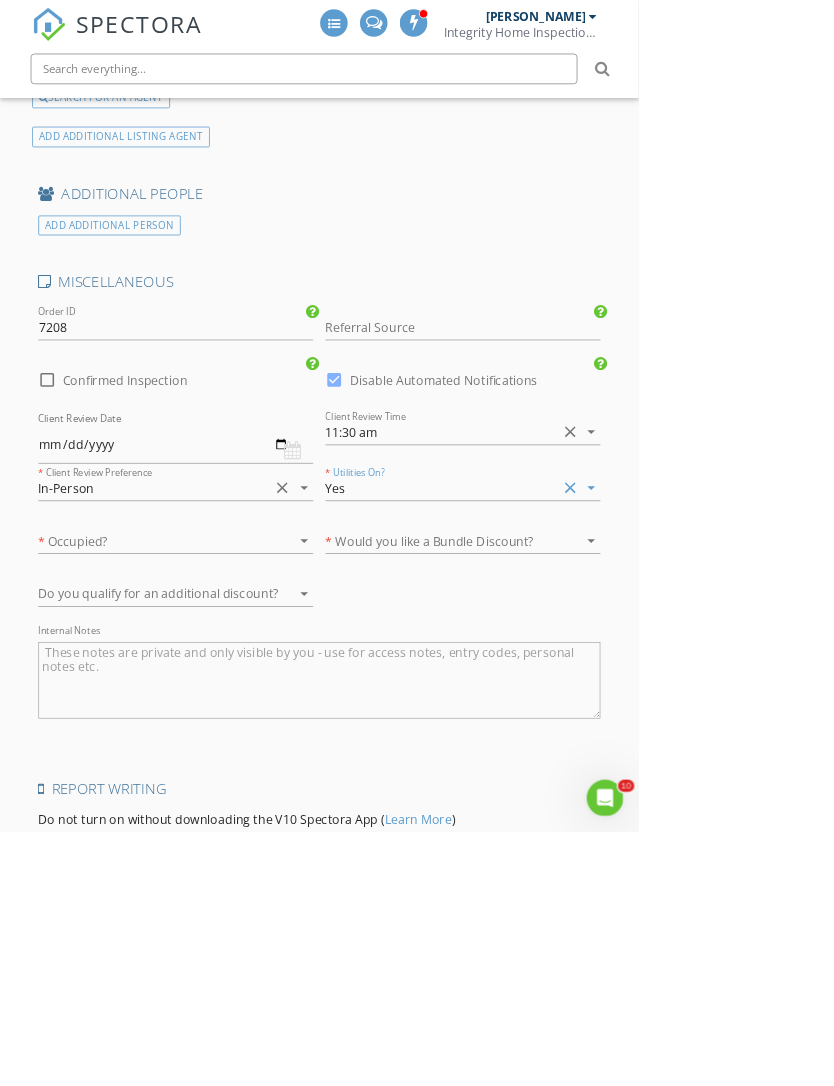 scroll, scrollTop: 4169, scrollLeft: 0, axis: vertical 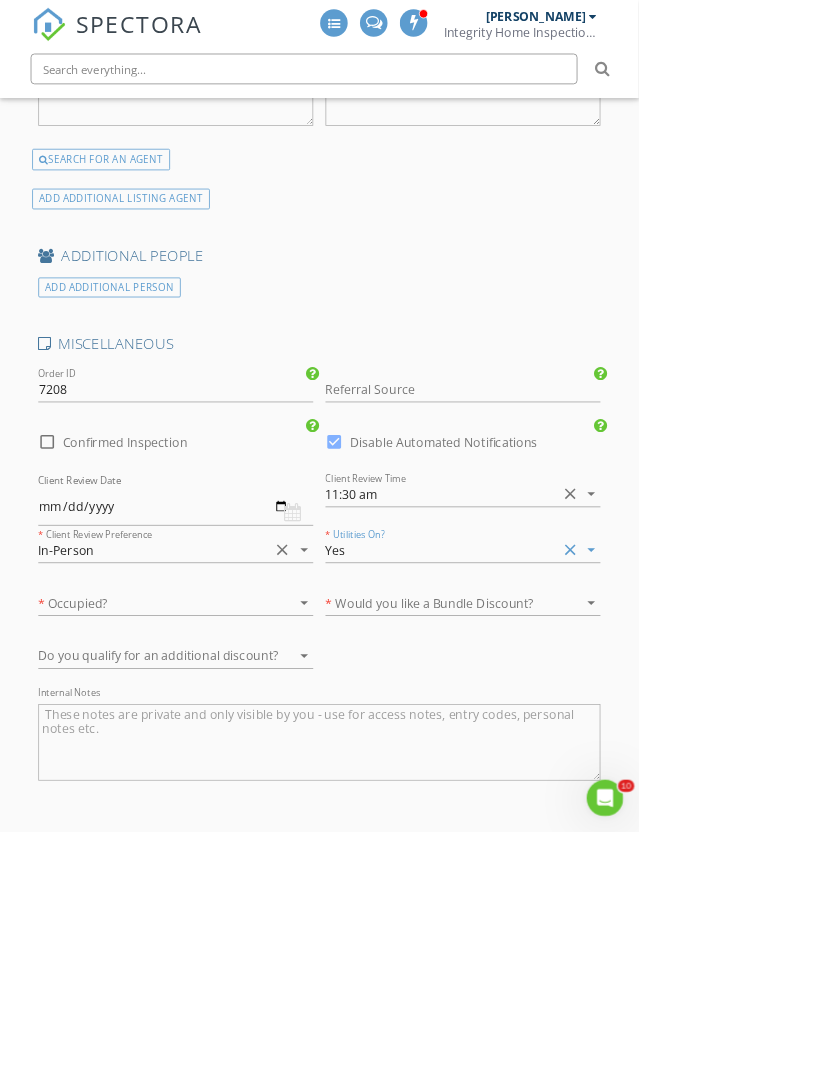 click at bounding box center (201, 787) 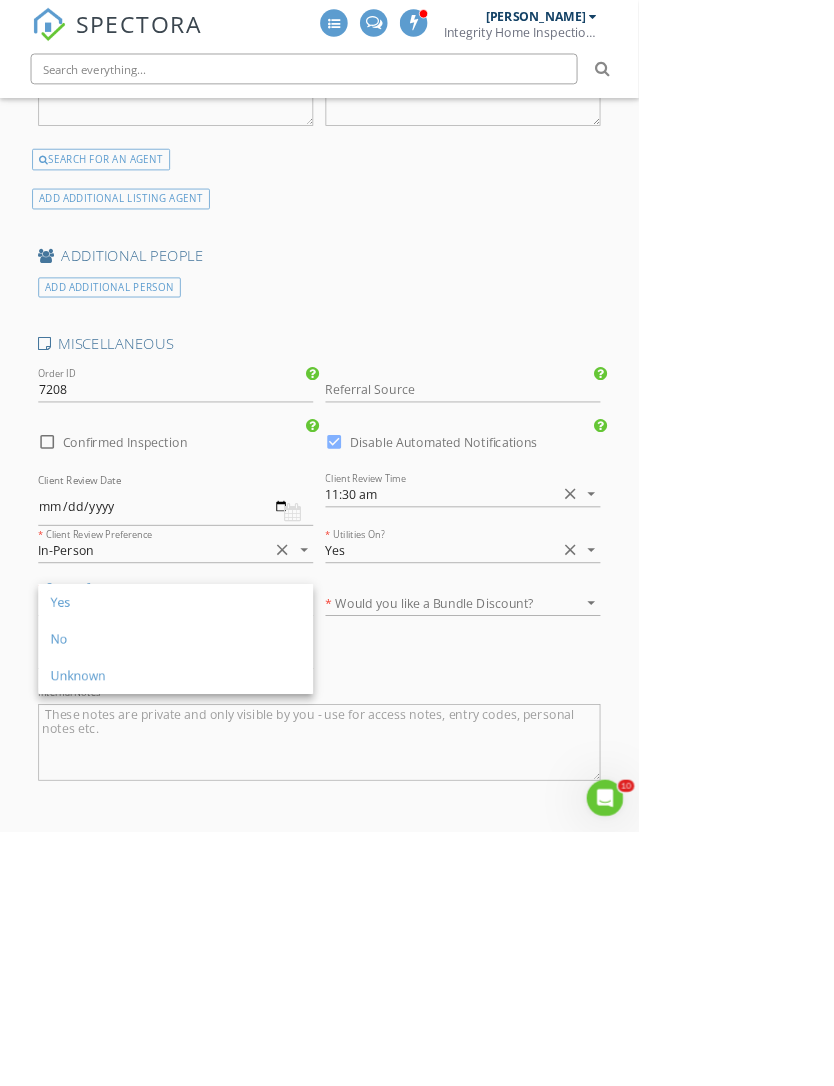 click on "No" at bounding box center (229, 834) 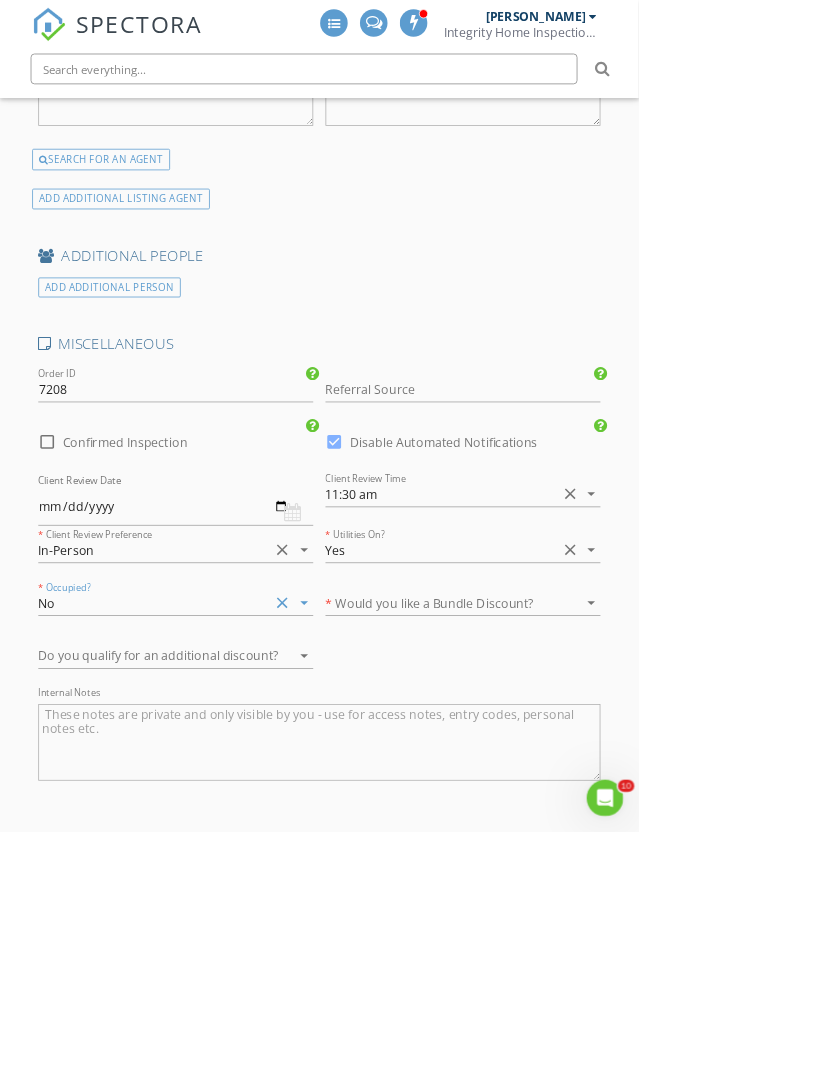 click on "SPECTORA
Brian Leemans
Integrity Home Inspections
Role:
Inspector
Dashboard
New Inspection
Inspections
Calendar
Template Editor
Contacts
Automations
Team
Metrics
Payments
Data Exports
Billing
Conversations
Tasks
Reporting
Advanced
Equipment
Settings
What's New
Sign Out
Dashboard
Inspections
Unconfirmed
Calendar
Contacts
Metrics
Automations
Templates
Settings
Support Center
eXp Realty EXP Realty EXP Realty, LLC Realty 87 Basement Slab Crawlspace Yes - I'm active or former military  Yes - I'm a First Responder  Yes - I'm a Nurse  Yes - I'm a School Teacher  Yes - I'm a First-Time Homebuyer Yes  No" at bounding box center (417, -1273) 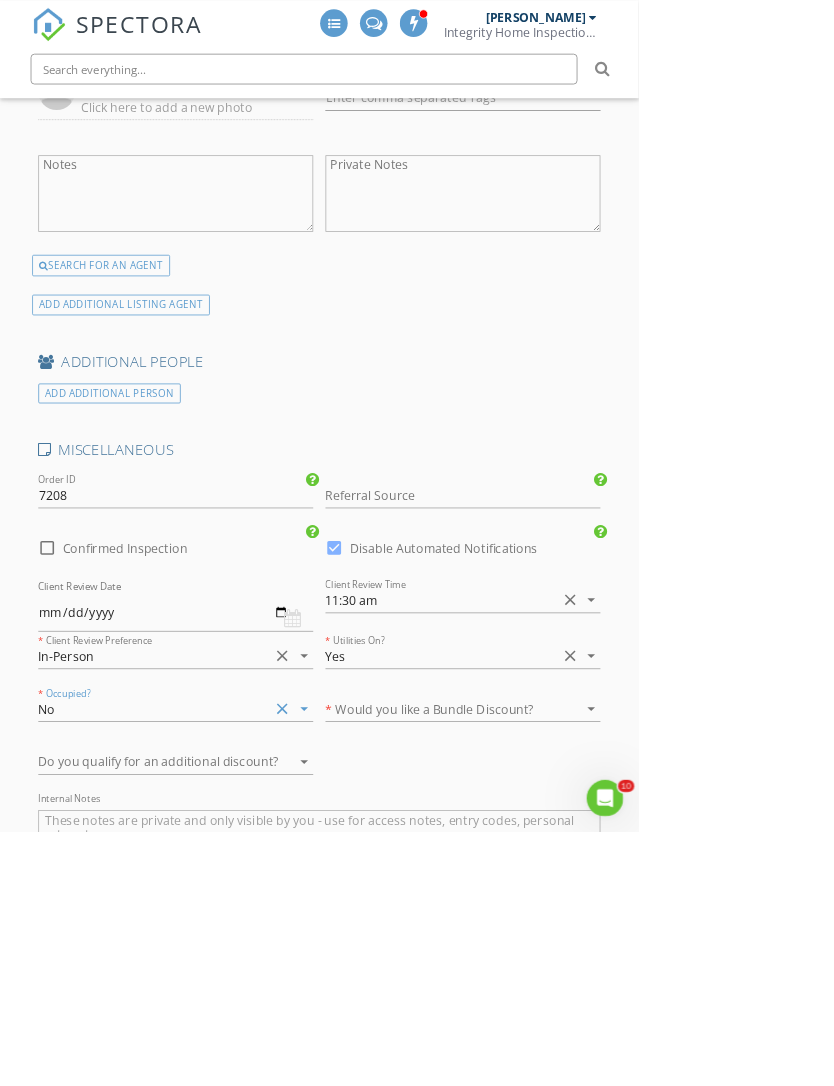 scroll, scrollTop: 3927, scrollLeft: 0, axis: vertical 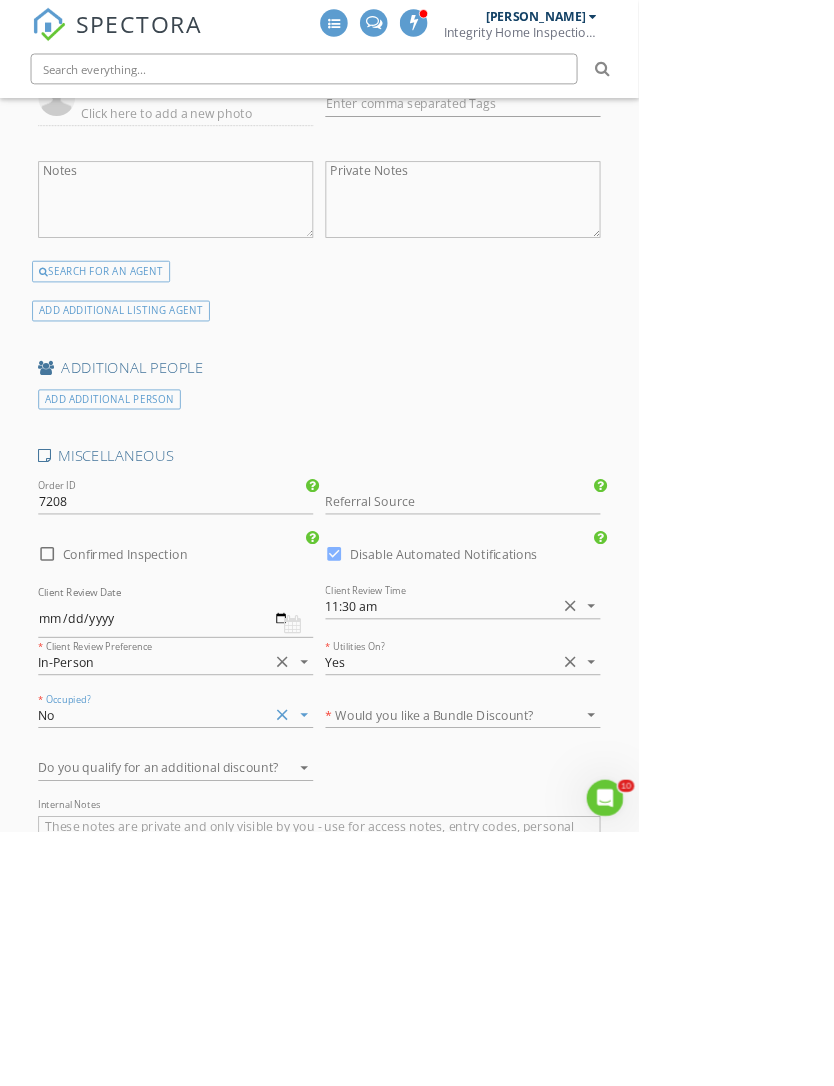 click at bounding box center (576, 933) 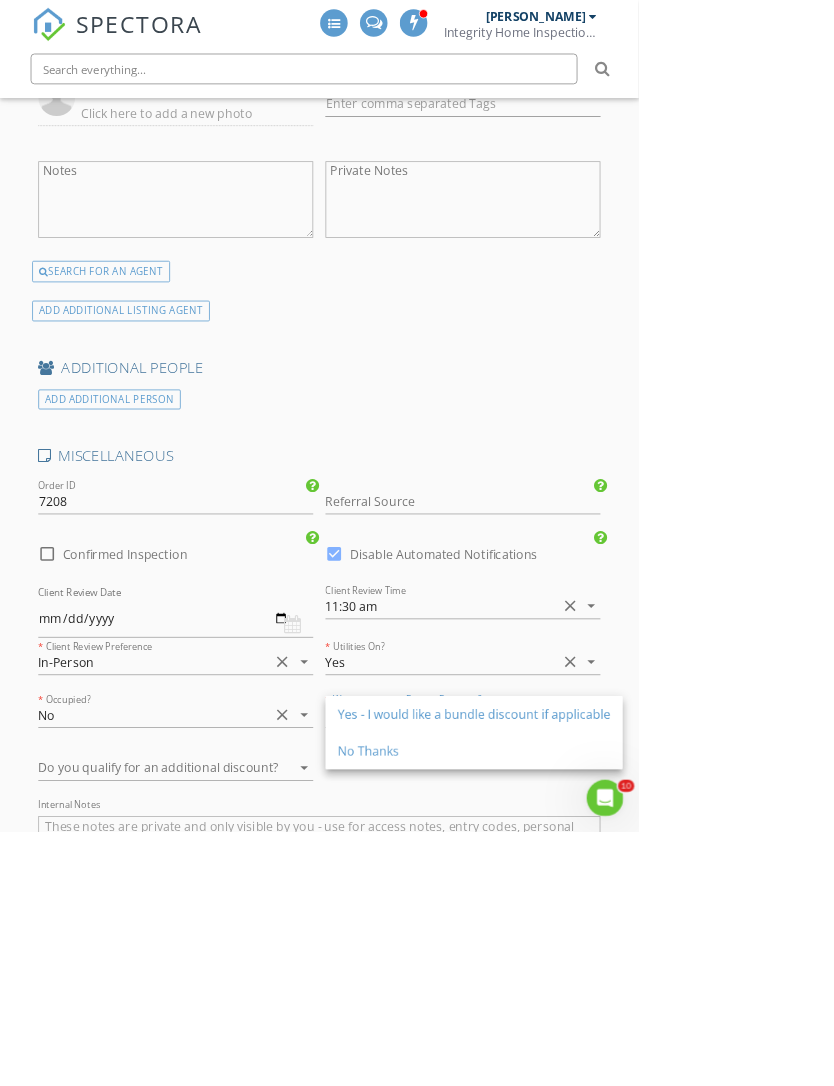 click on "Yes - I would like a bundle discount if applicable" at bounding box center (619, 932) 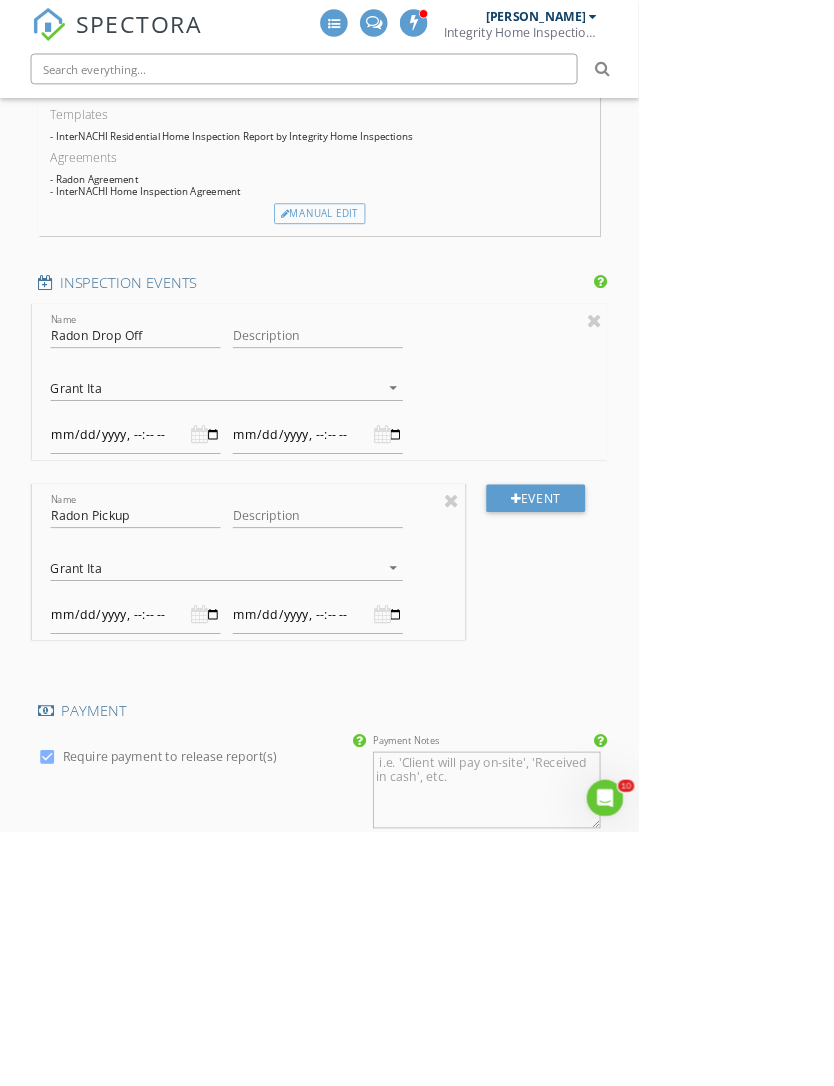 scroll, scrollTop: 2109, scrollLeft: 0, axis: vertical 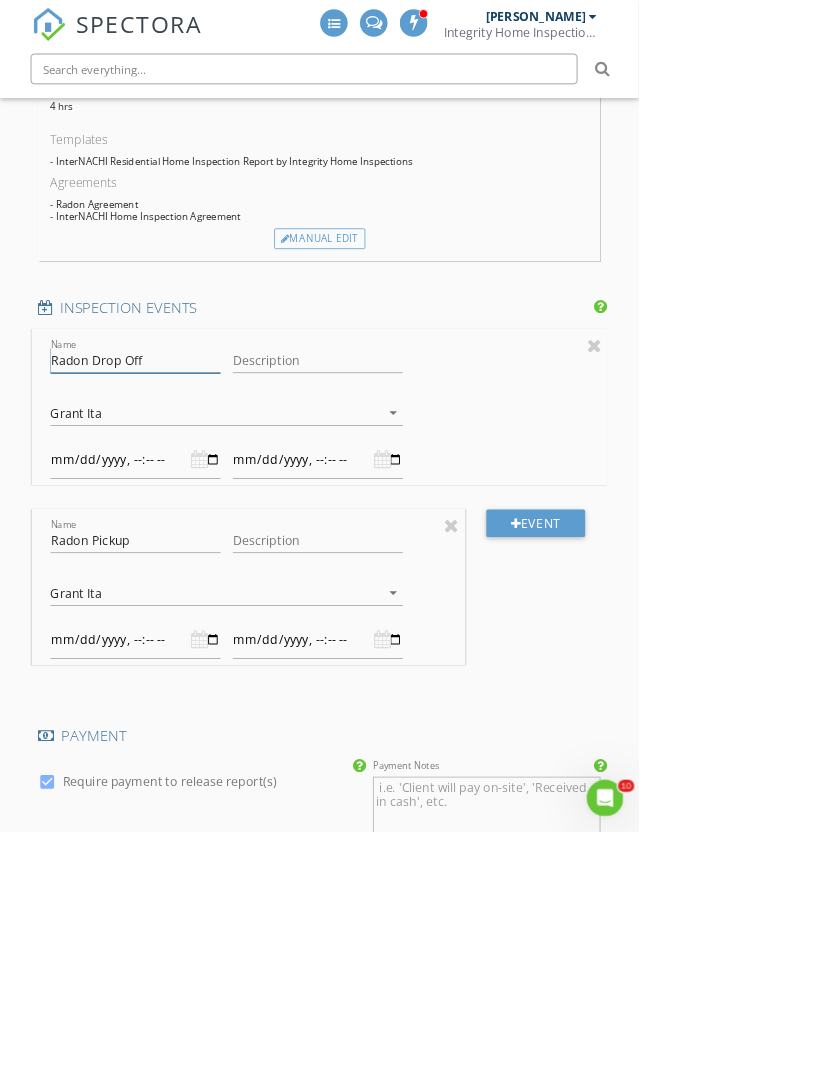 click on "Radon Drop Off" at bounding box center [177, 470] 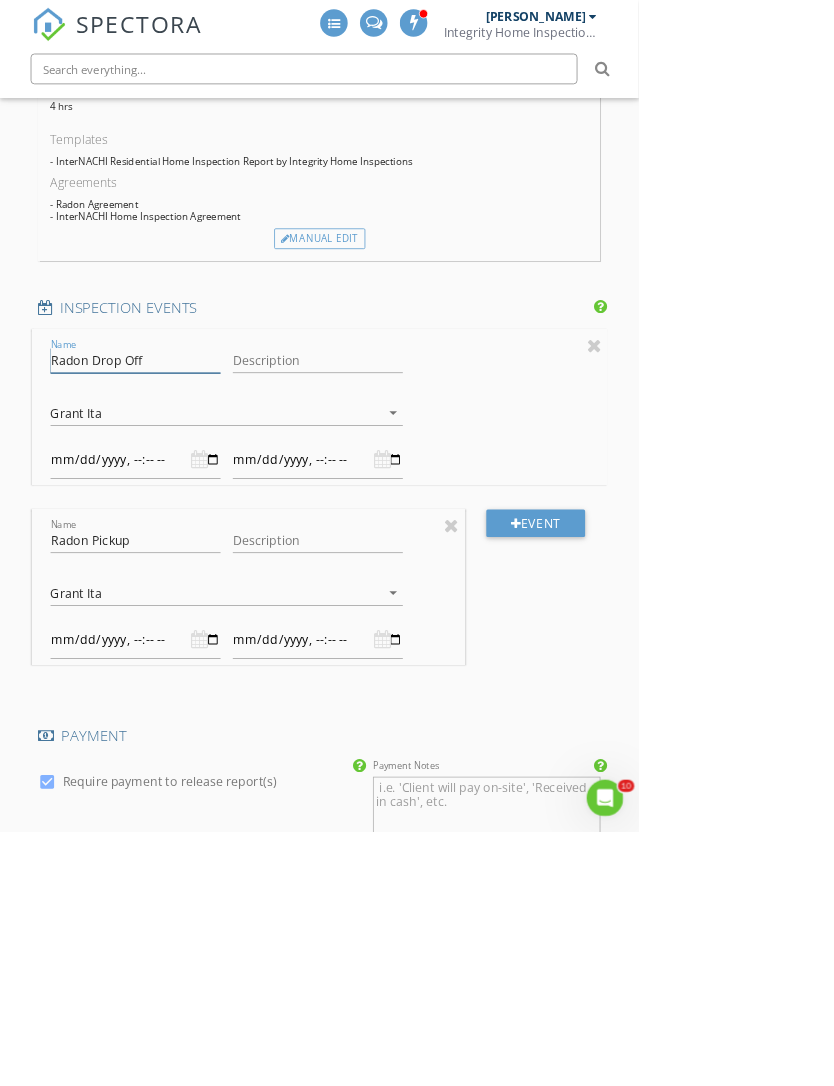 scroll, scrollTop: 2109, scrollLeft: 0, axis: vertical 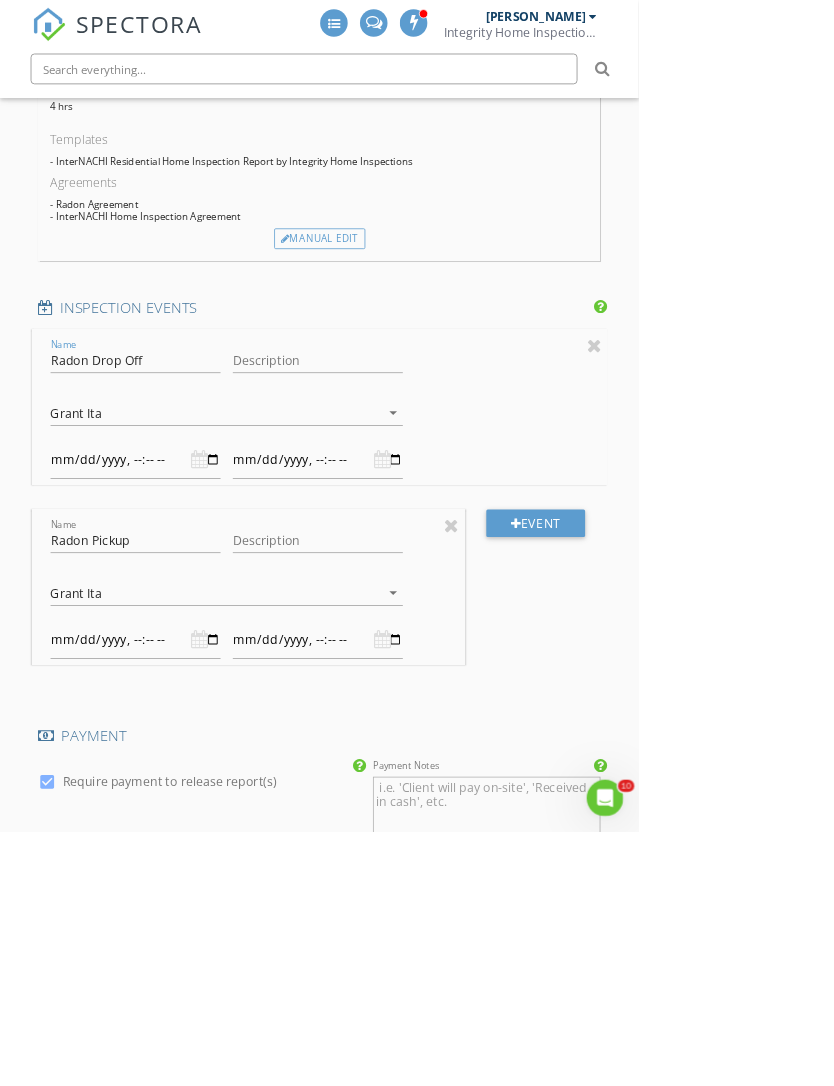 click on "Grant Ita" at bounding box center (282, 539) 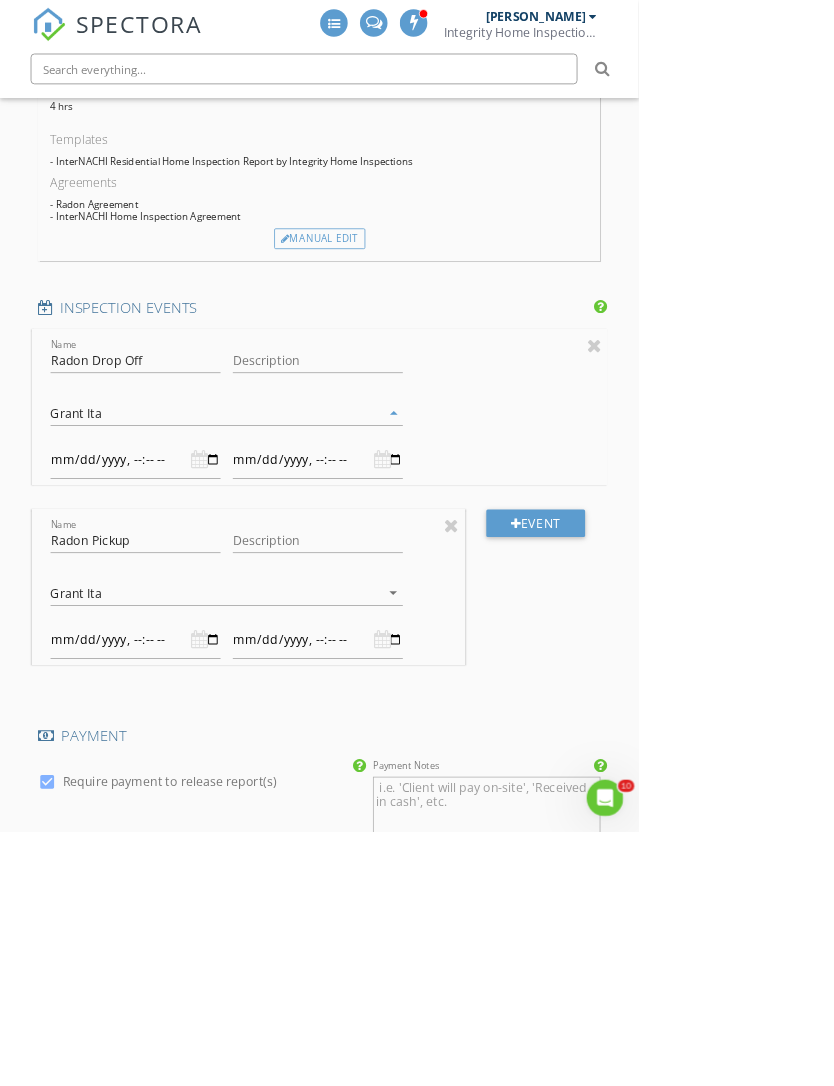 scroll, scrollTop: 2109, scrollLeft: 0, axis: vertical 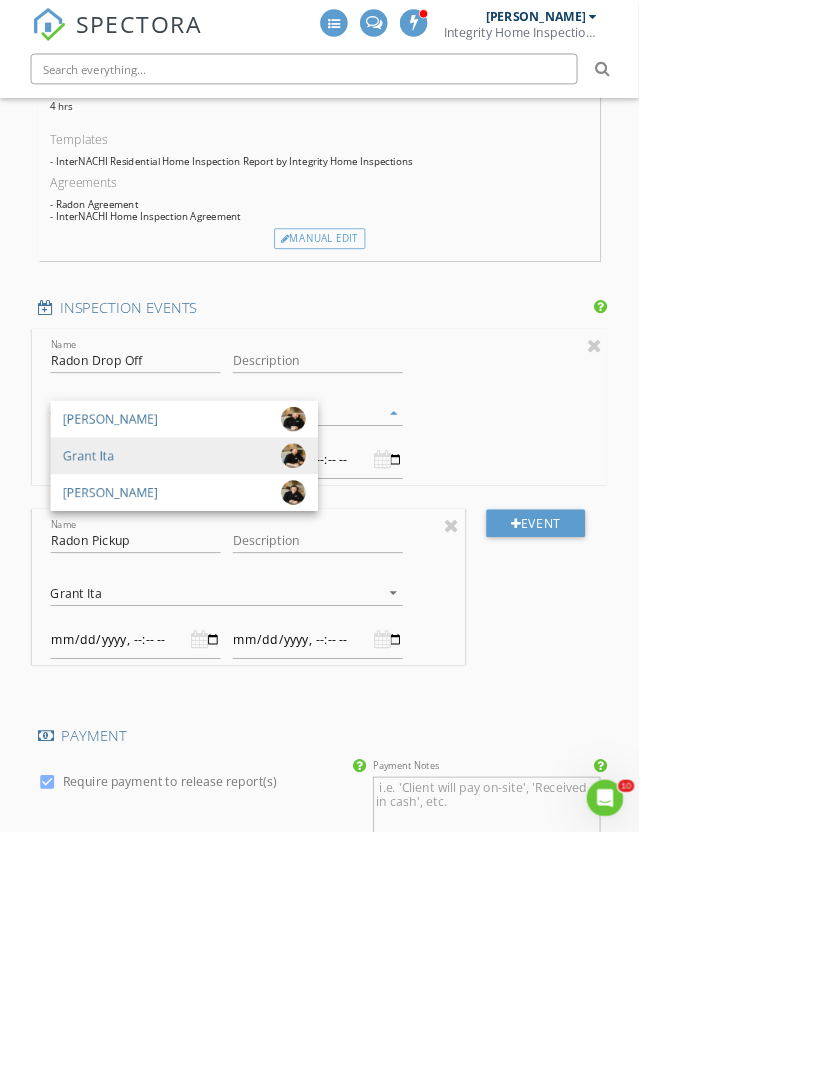 click on "[PERSON_NAME]" at bounding box center (144, 547) 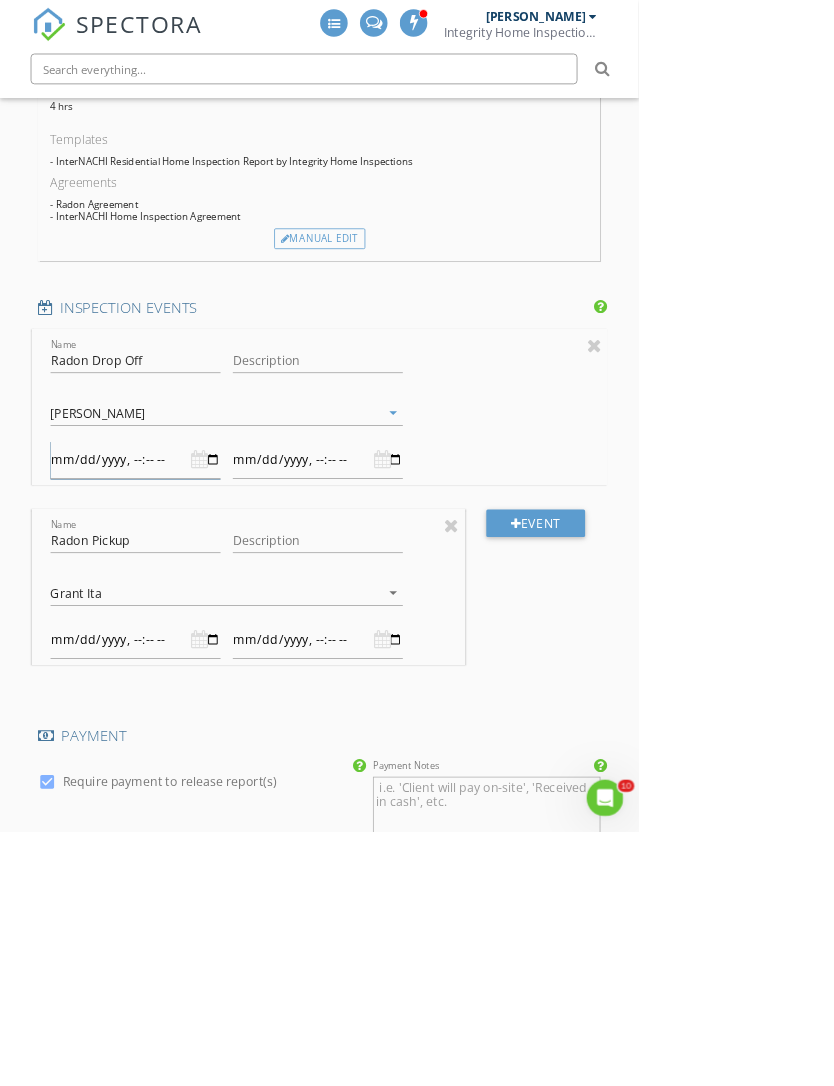 click at bounding box center (177, 600) 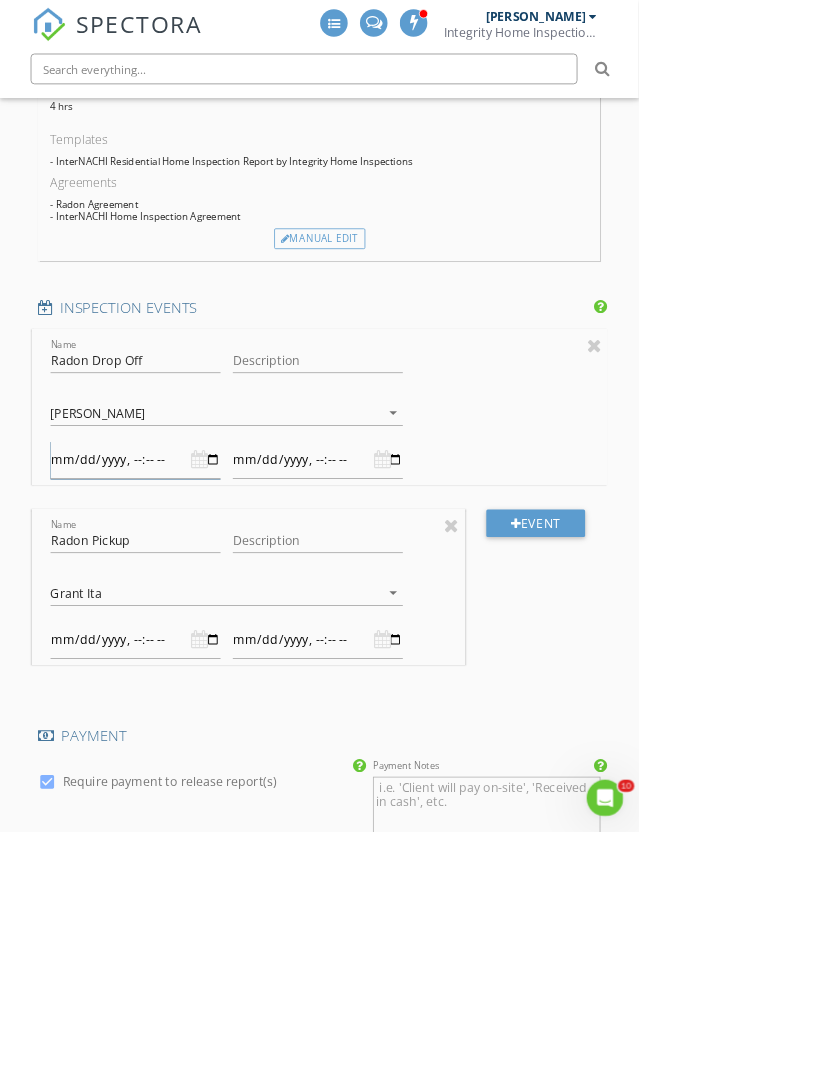 type on "2025-07-18T13:30" 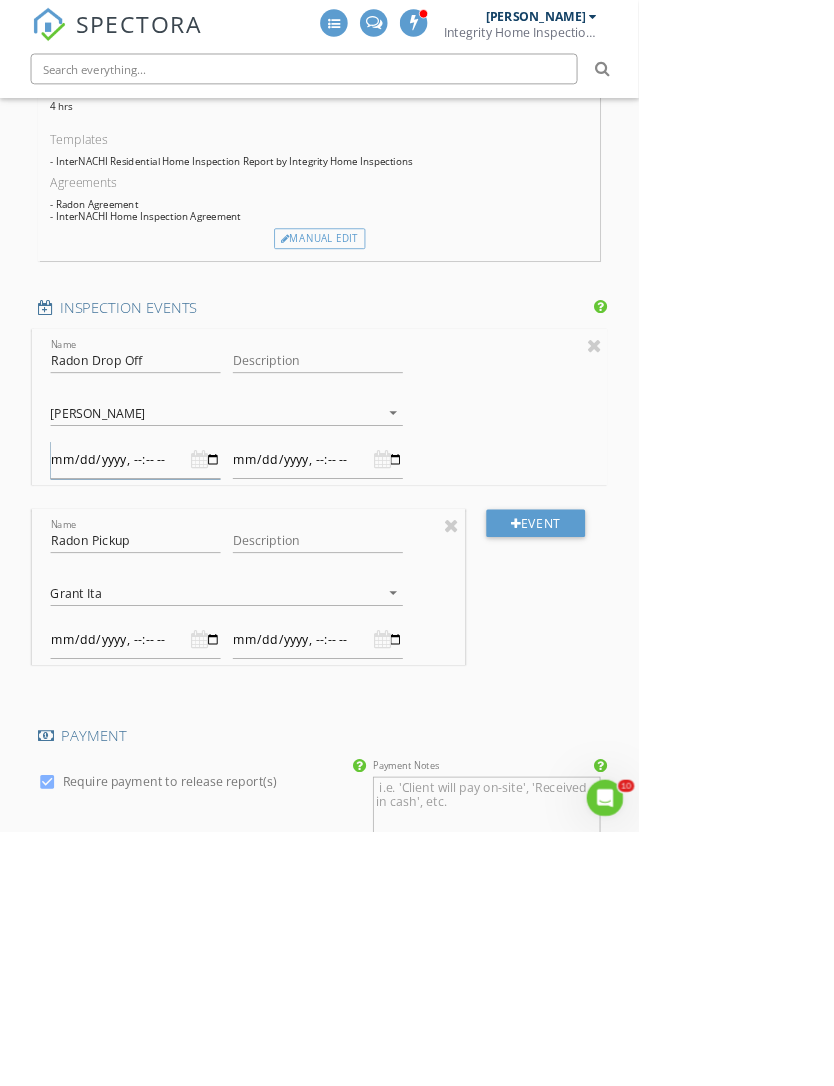 type on "2025-07-18T23:30" 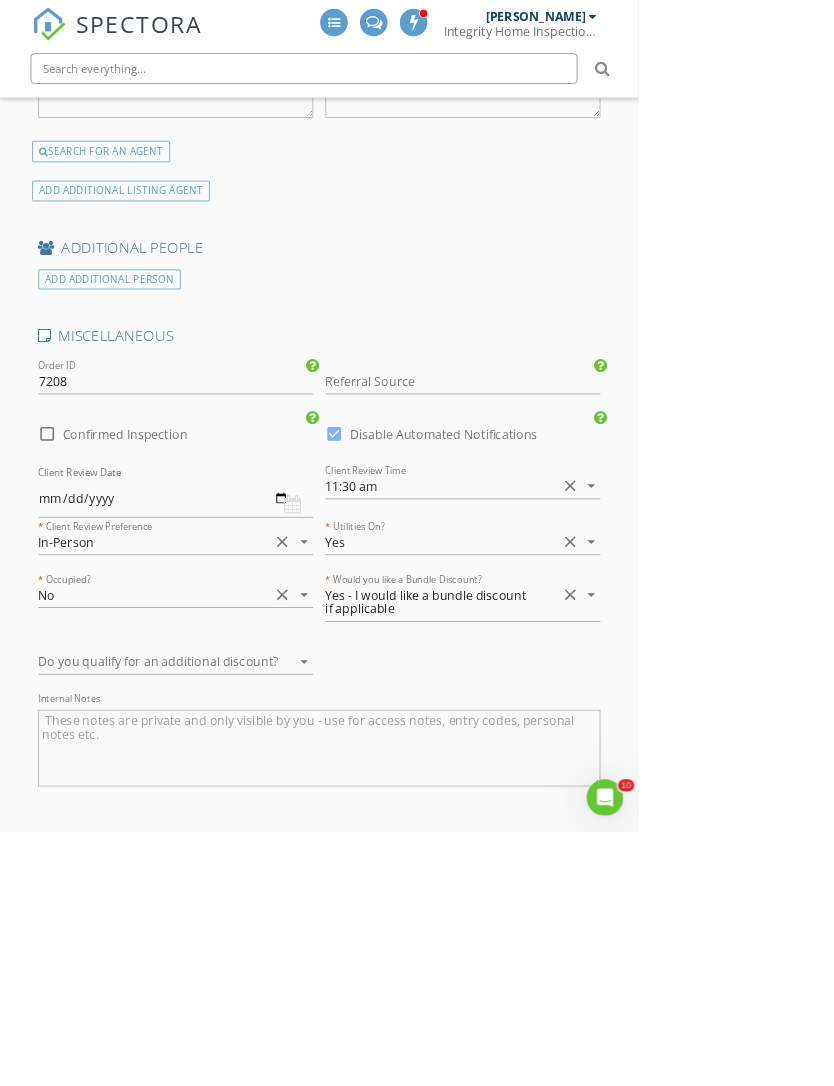 scroll, scrollTop: 4083, scrollLeft: 0, axis: vertical 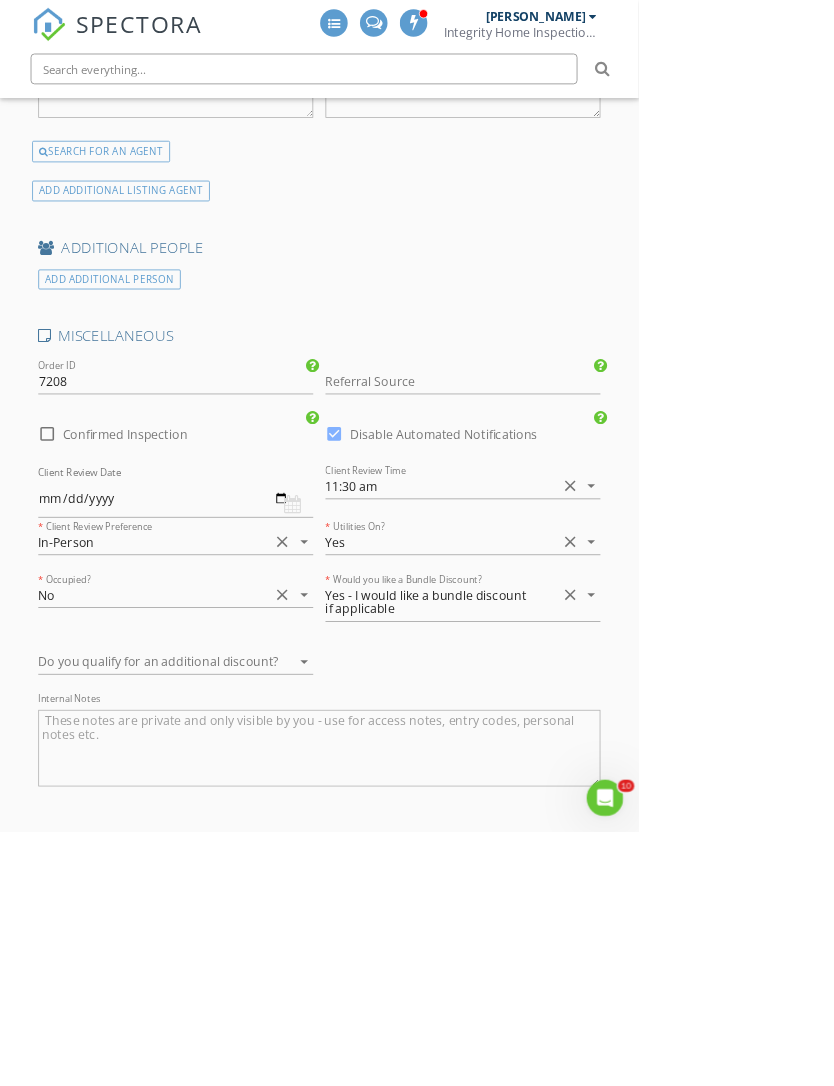 click on "Save Inspection" at bounding box center [417, 1445] 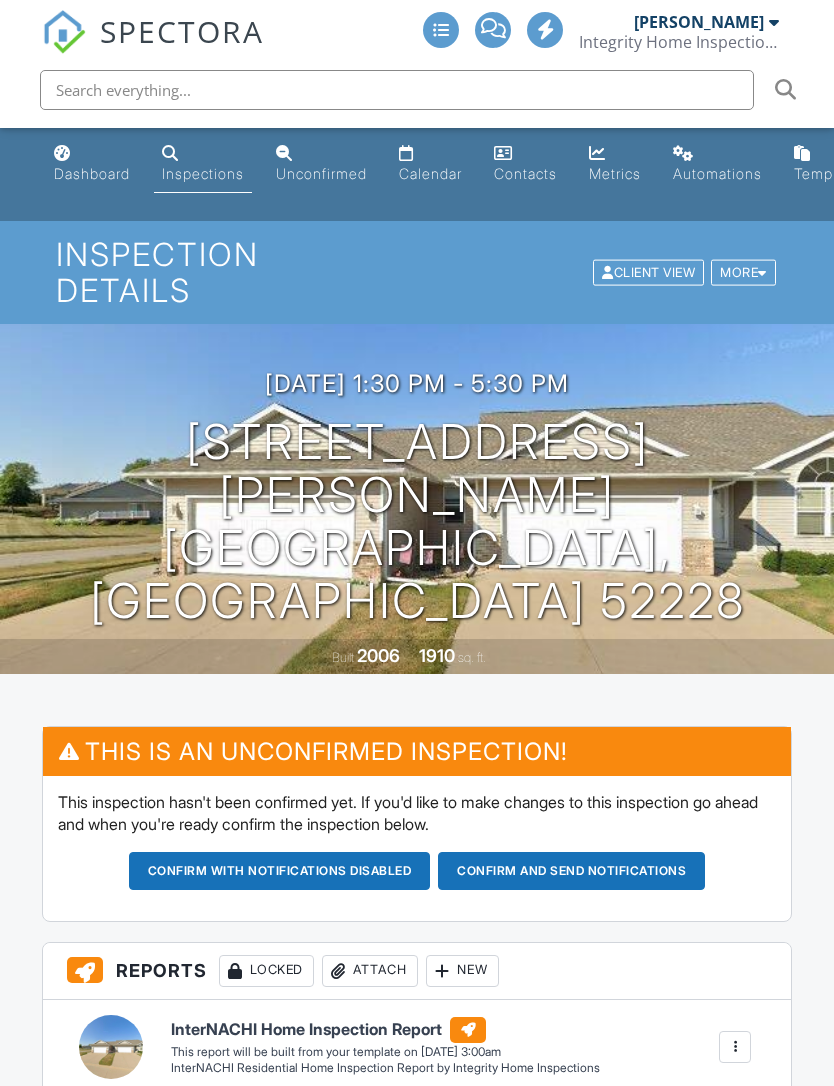 scroll, scrollTop: 0, scrollLeft: 0, axis: both 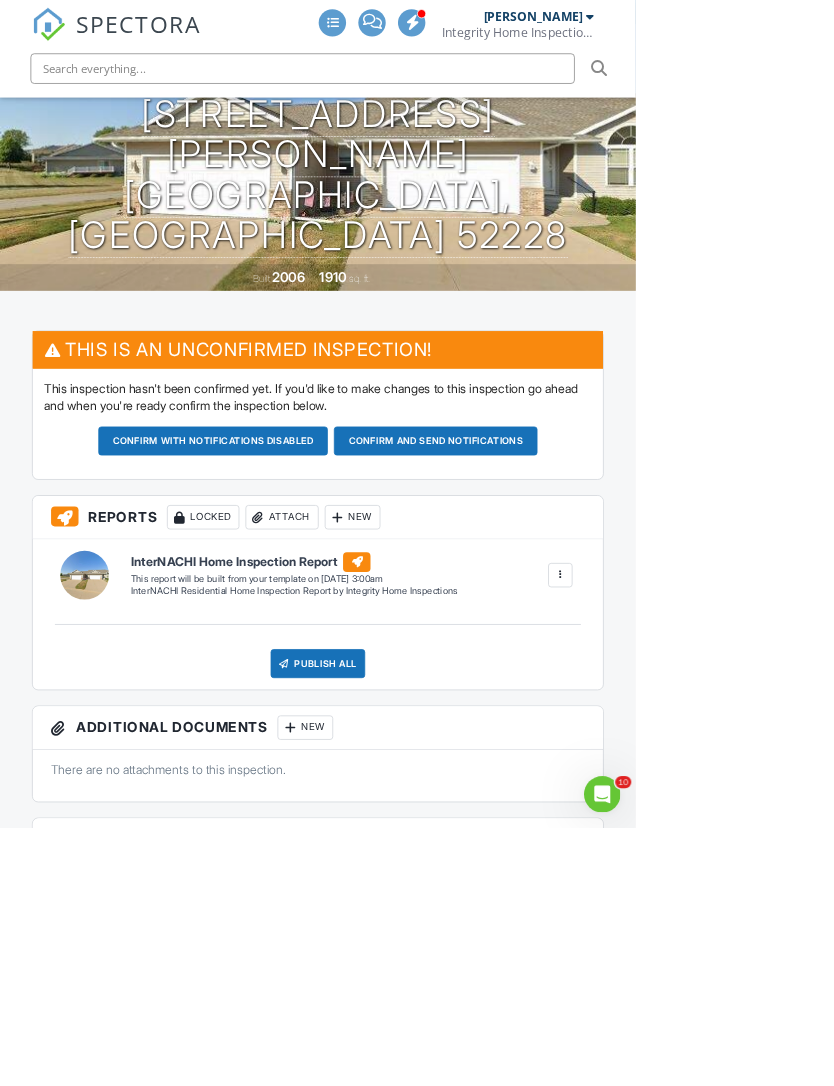 click on "Confirm and send notifications" at bounding box center (280, 578) 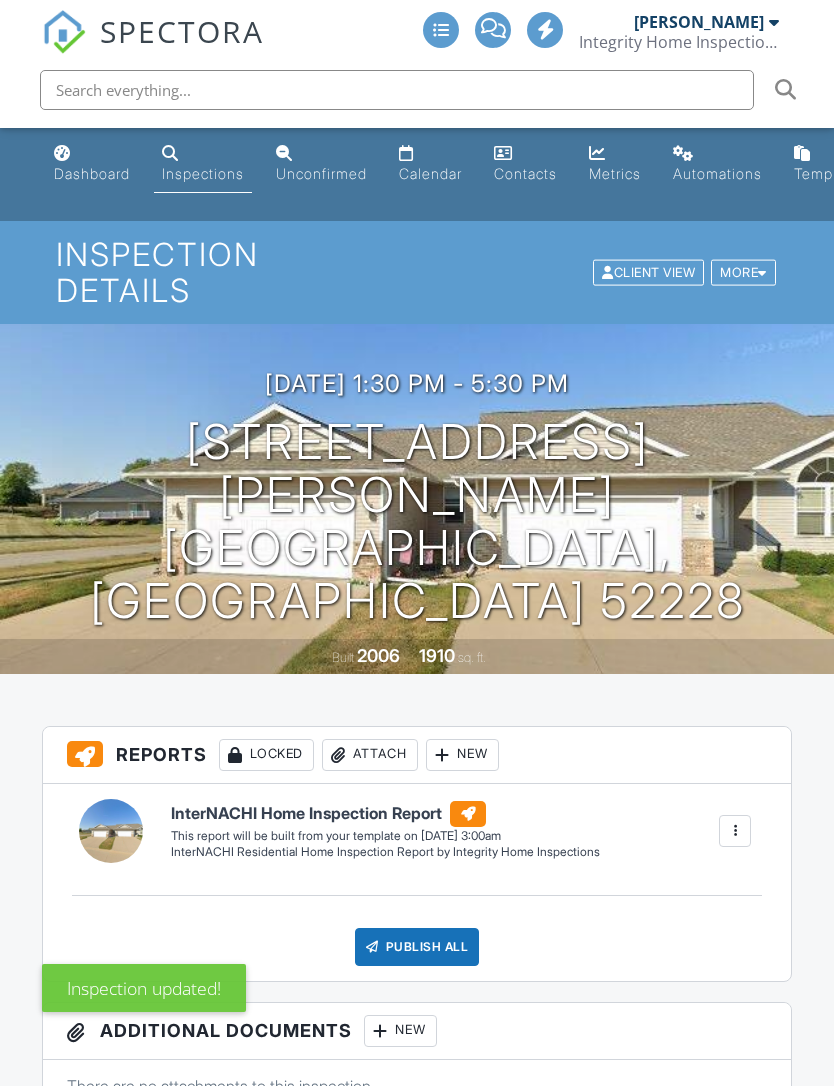 scroll, scrollTop: 0, scrollLeft: 0, axis: both 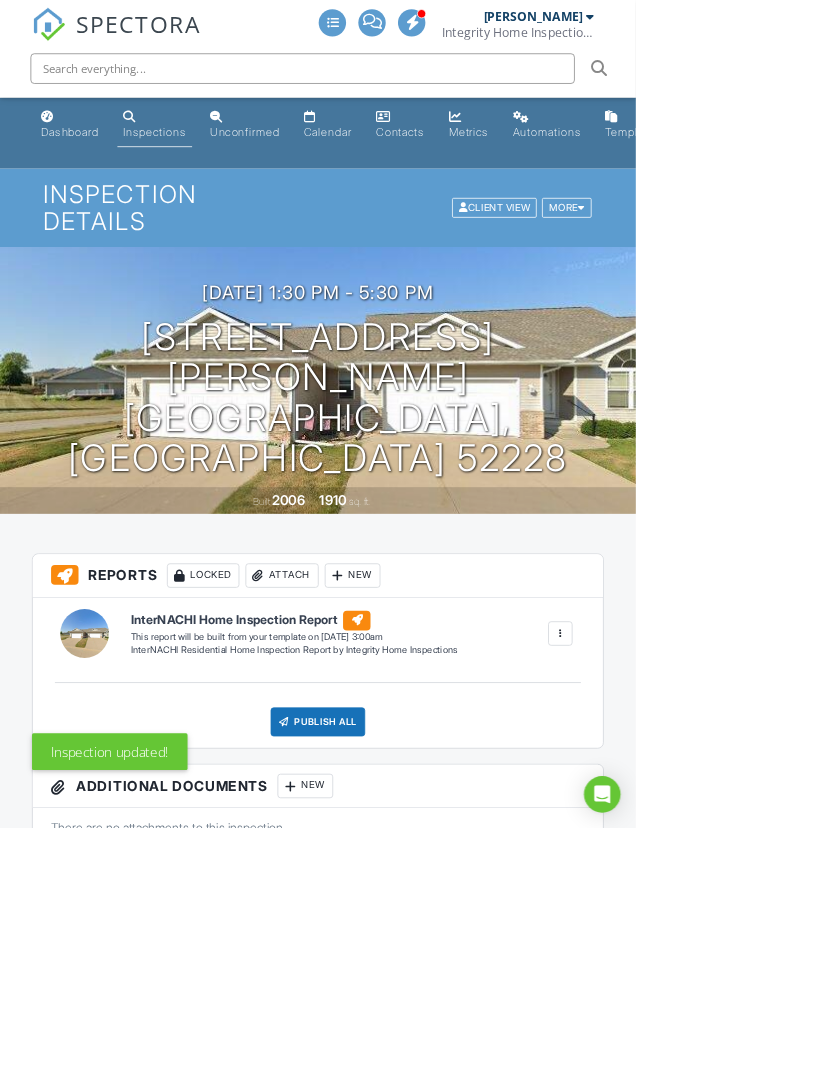 click on "Unconfirmed" at bounding box center [321, 173] 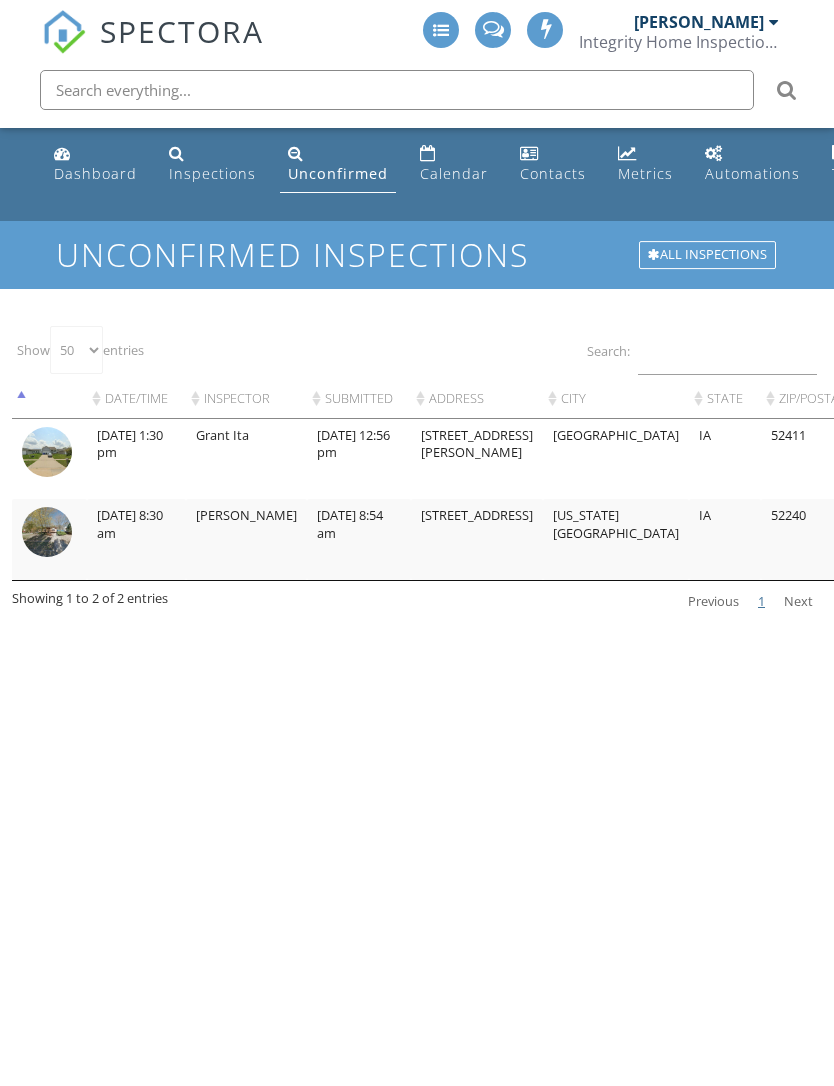 select on "50" 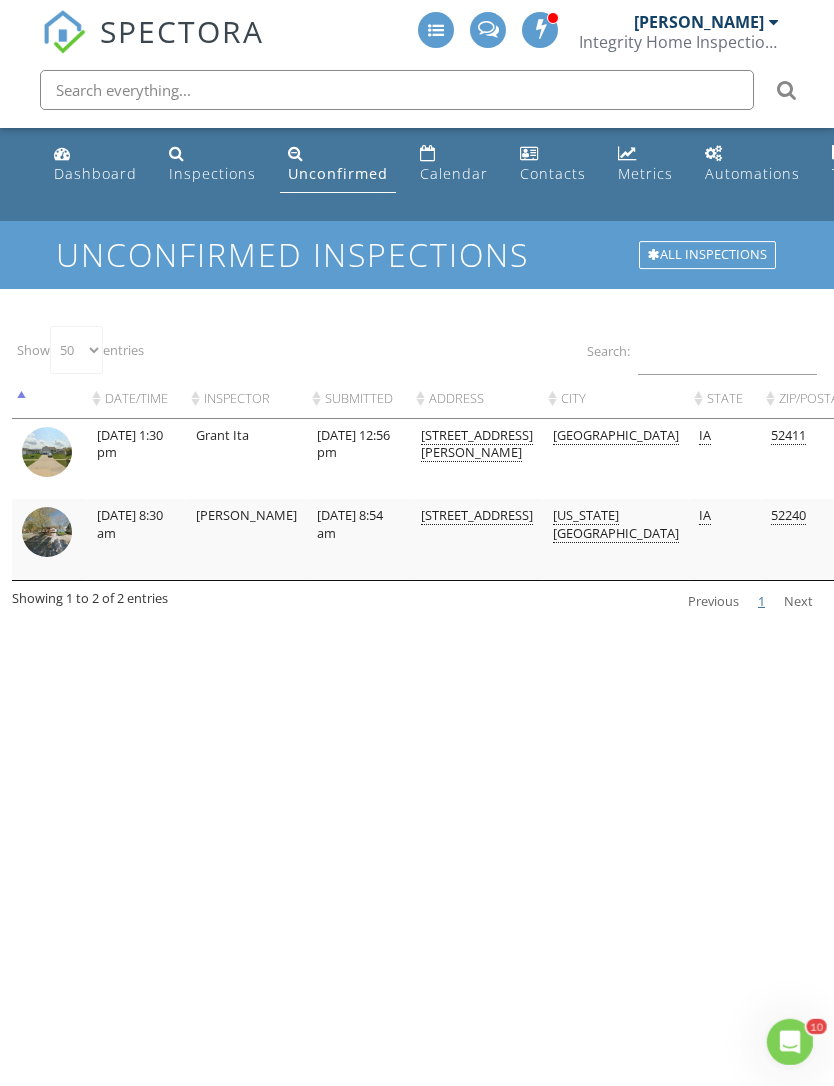 scroll, scrollTop: 0, scrollLeft: 0, axis: both 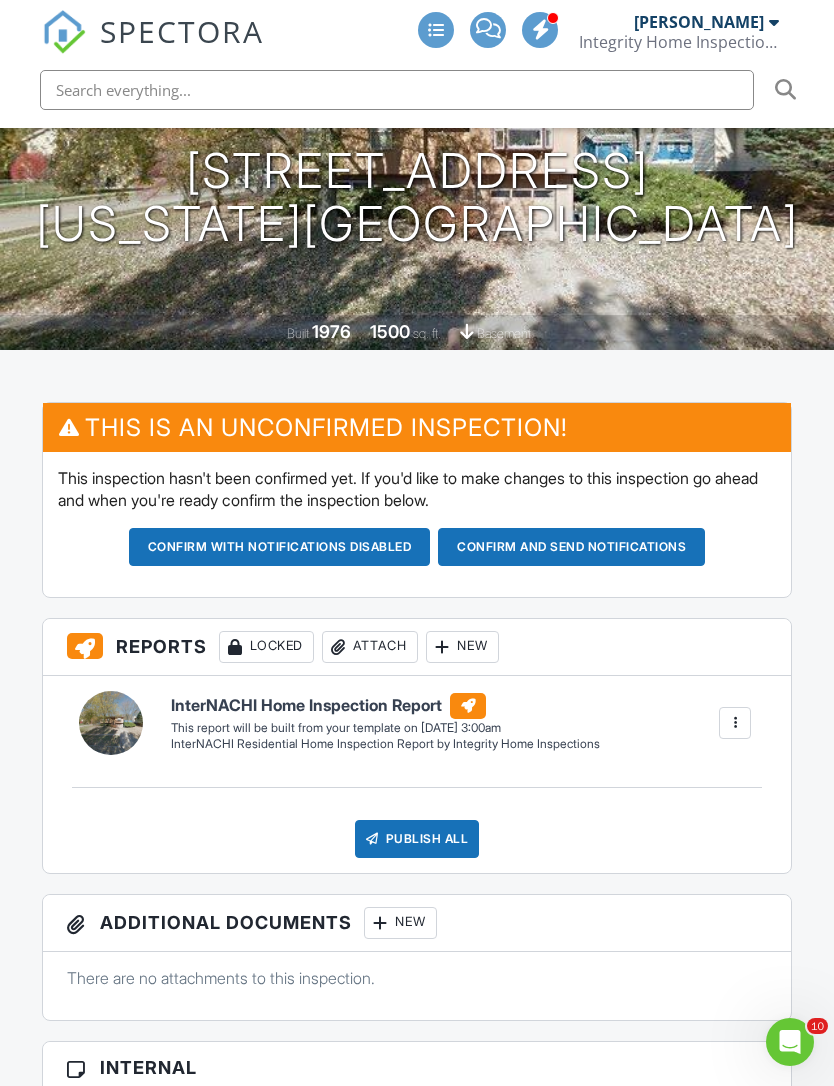 click on "Confirm and send notifications" at bounding box center (280, 547) 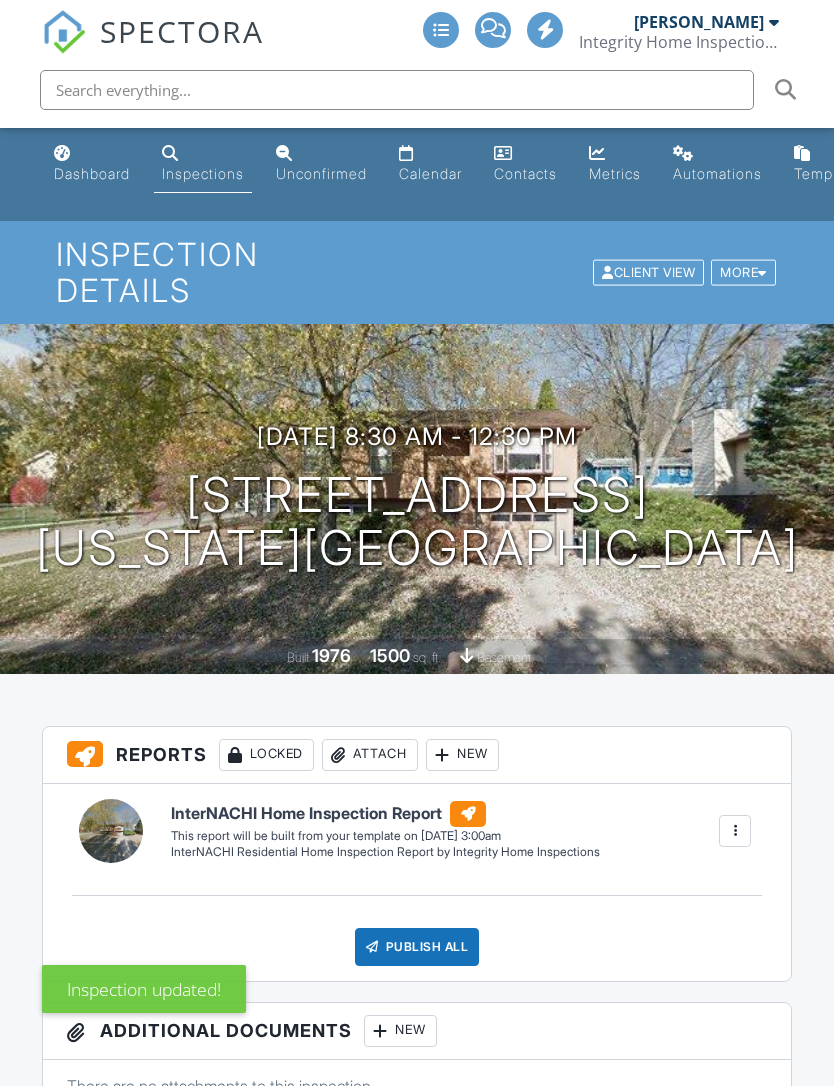 scroll, scrollTop: 0, scrollLeft: 0, axis: both 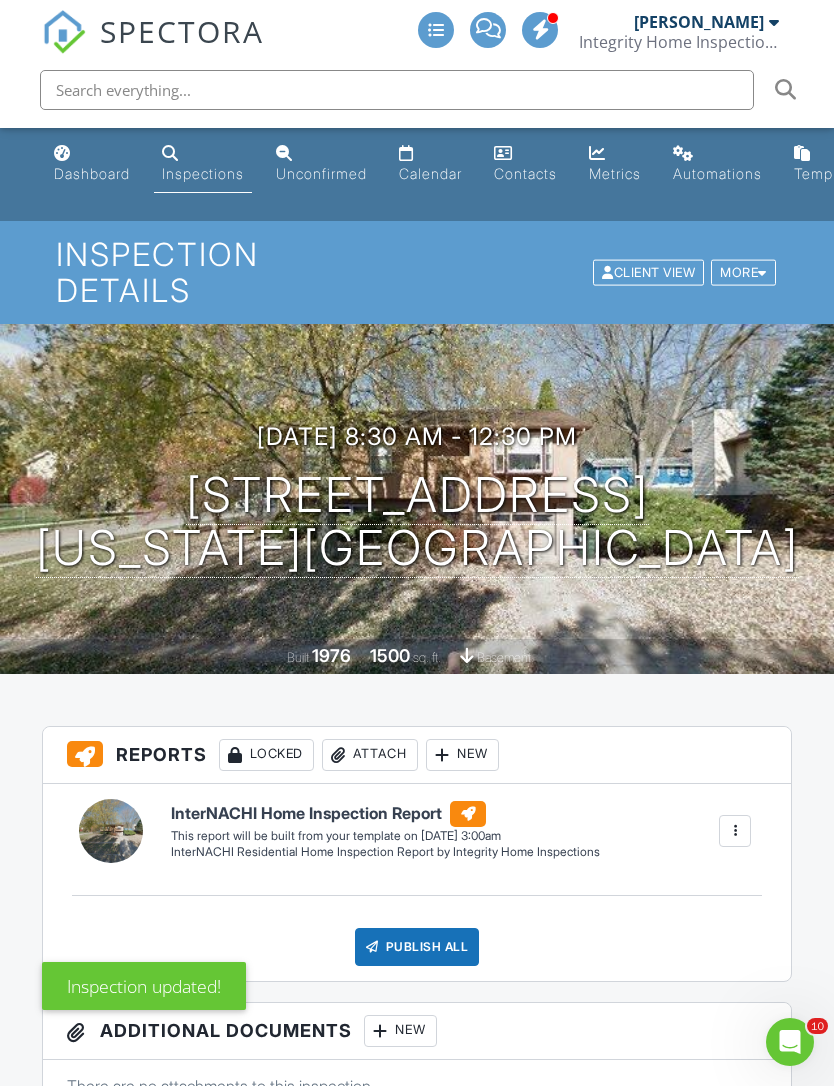 click on "Unconfirmed" at bounding box center [321, 173] 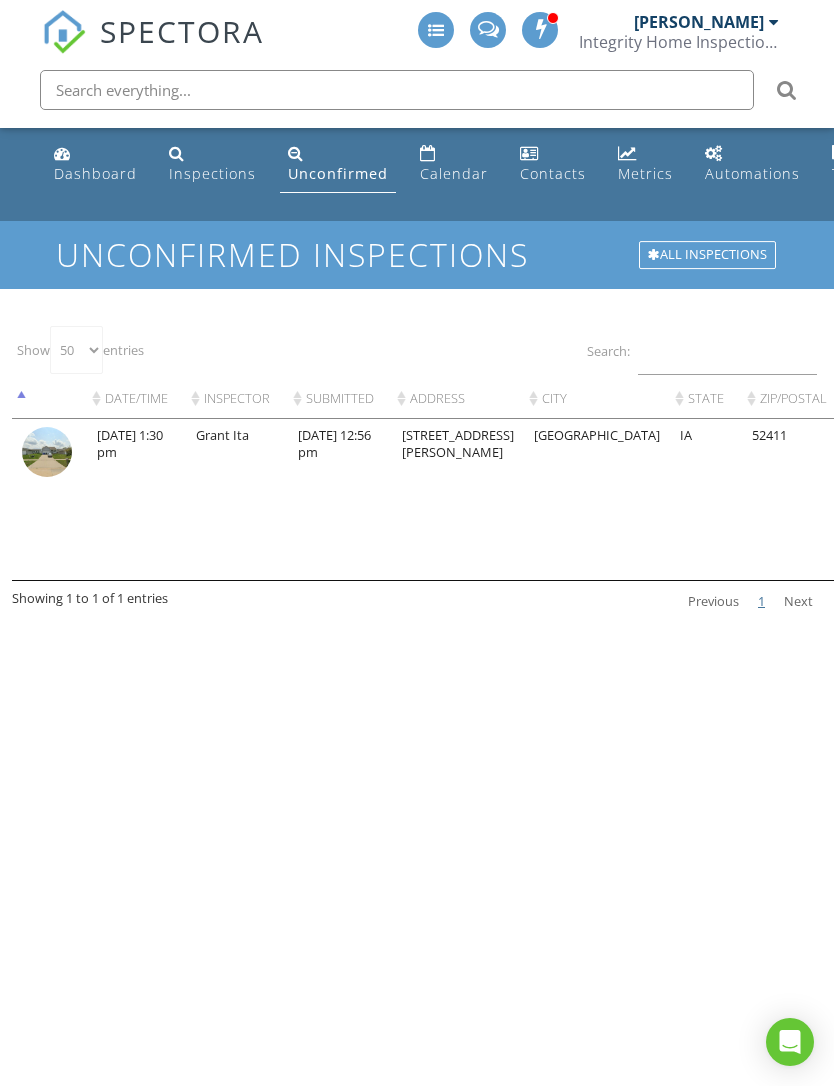 select on "50" 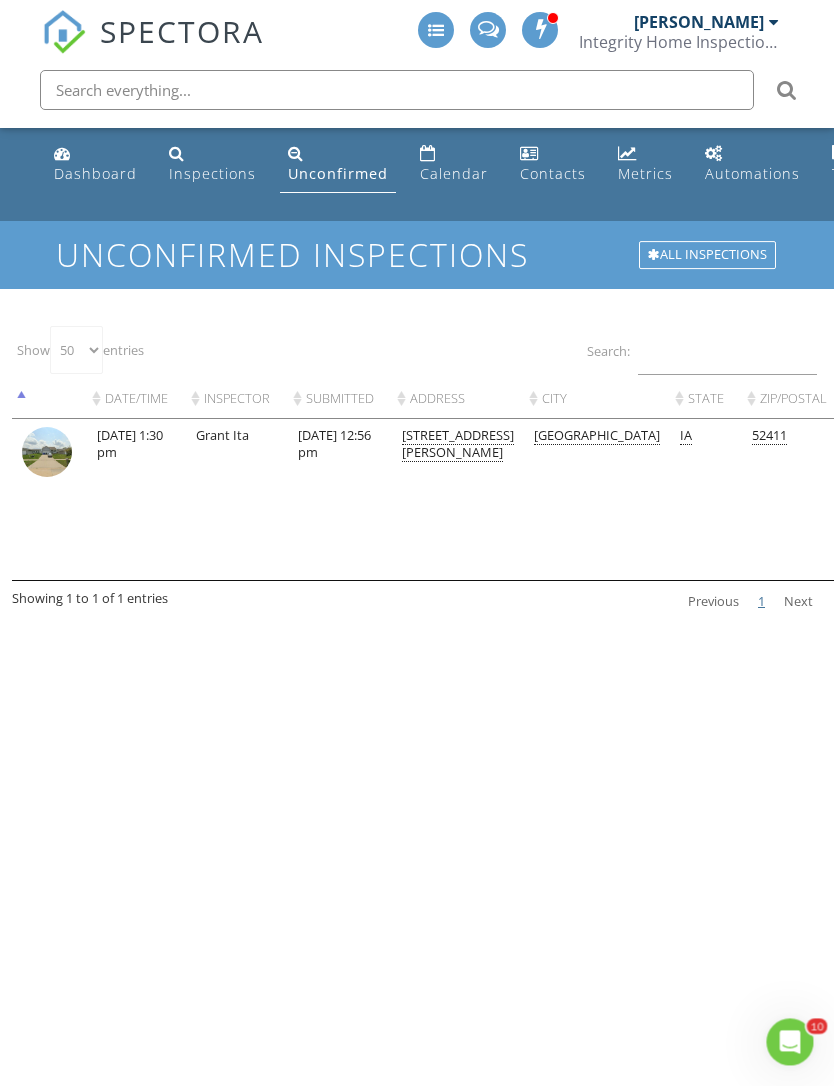 scroll, scrollTop: 0, scrollLeft: 0, axis: both 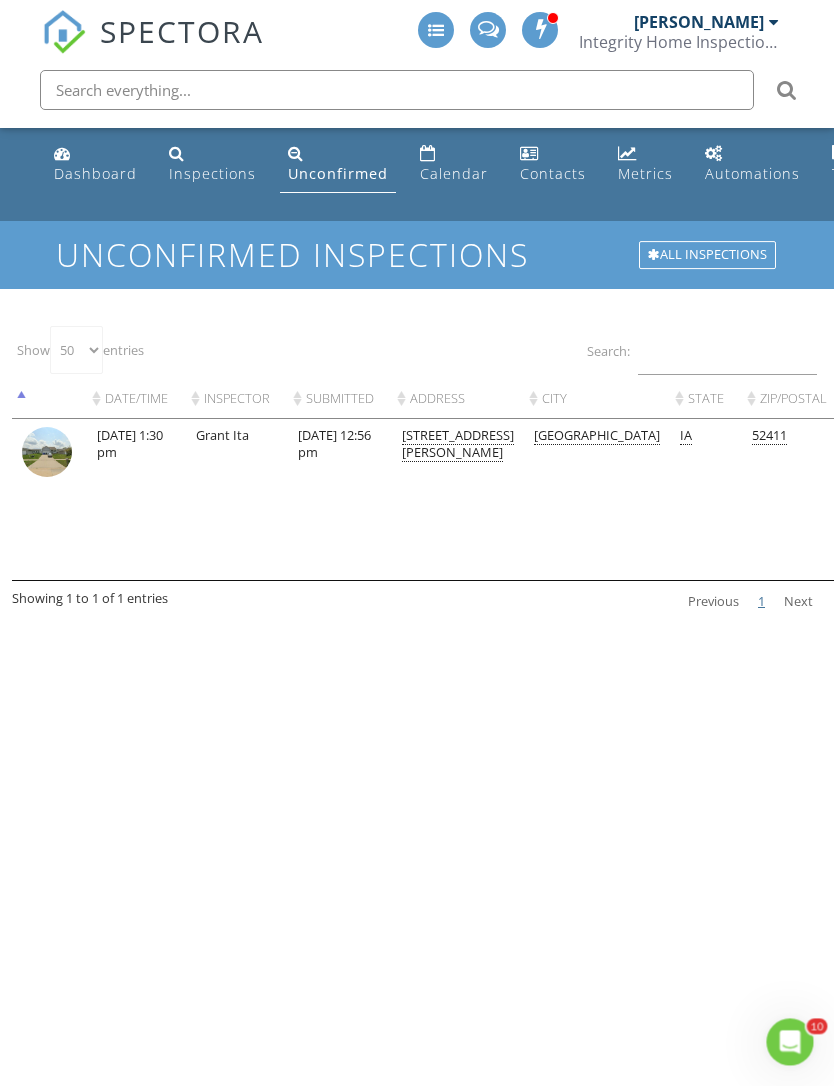 click on "Dashboard" at bounding box center [95, 173] 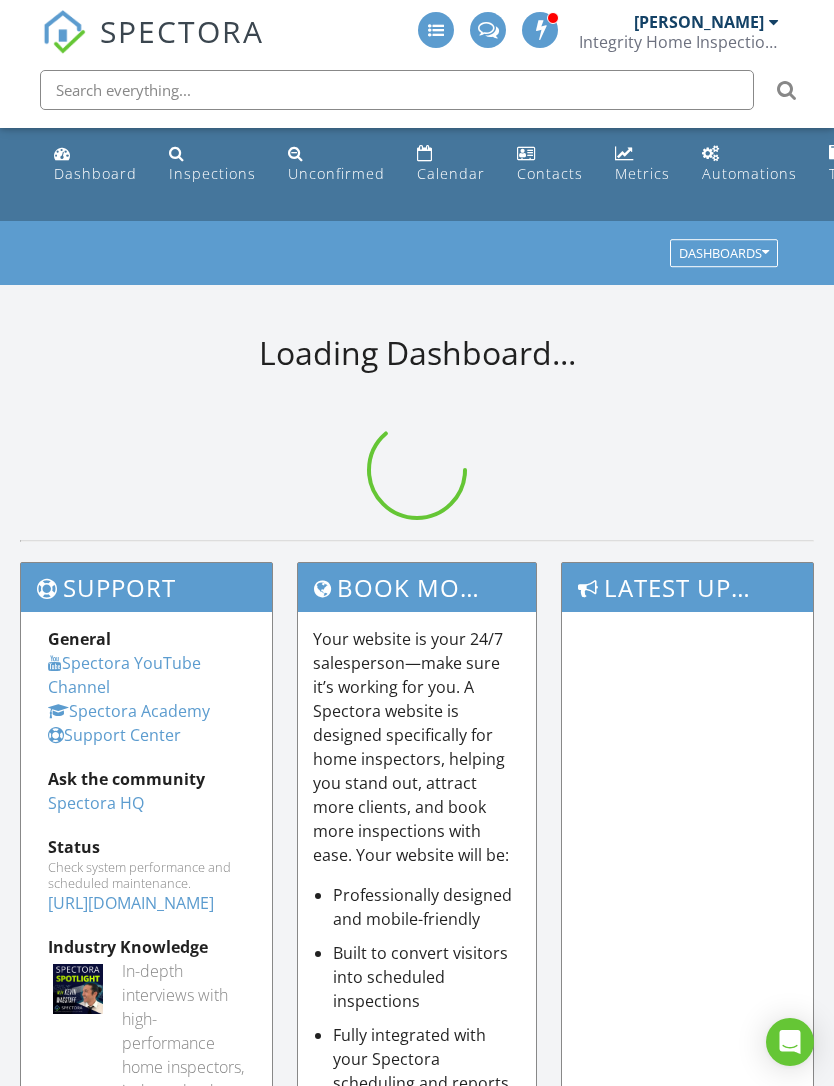 scroll, scrollTop: 0, scrollLeft: 0, axis: both 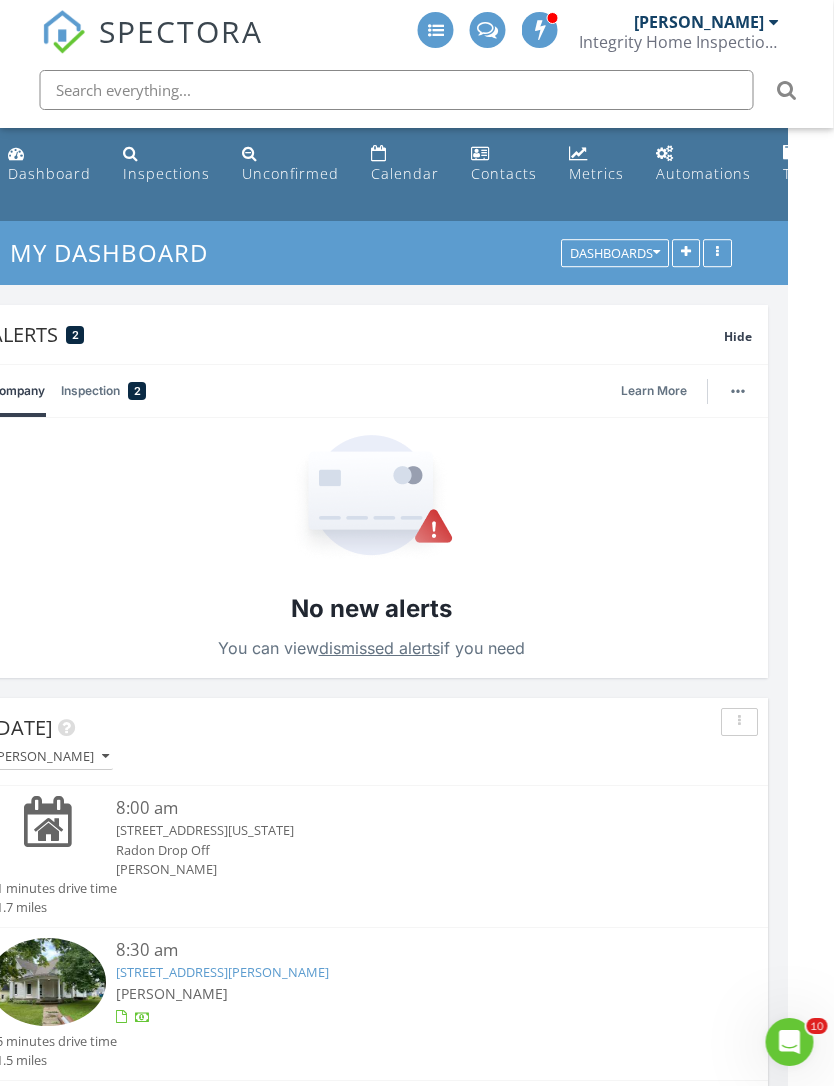 click on "Calendar" at bounding box center (406, 164) 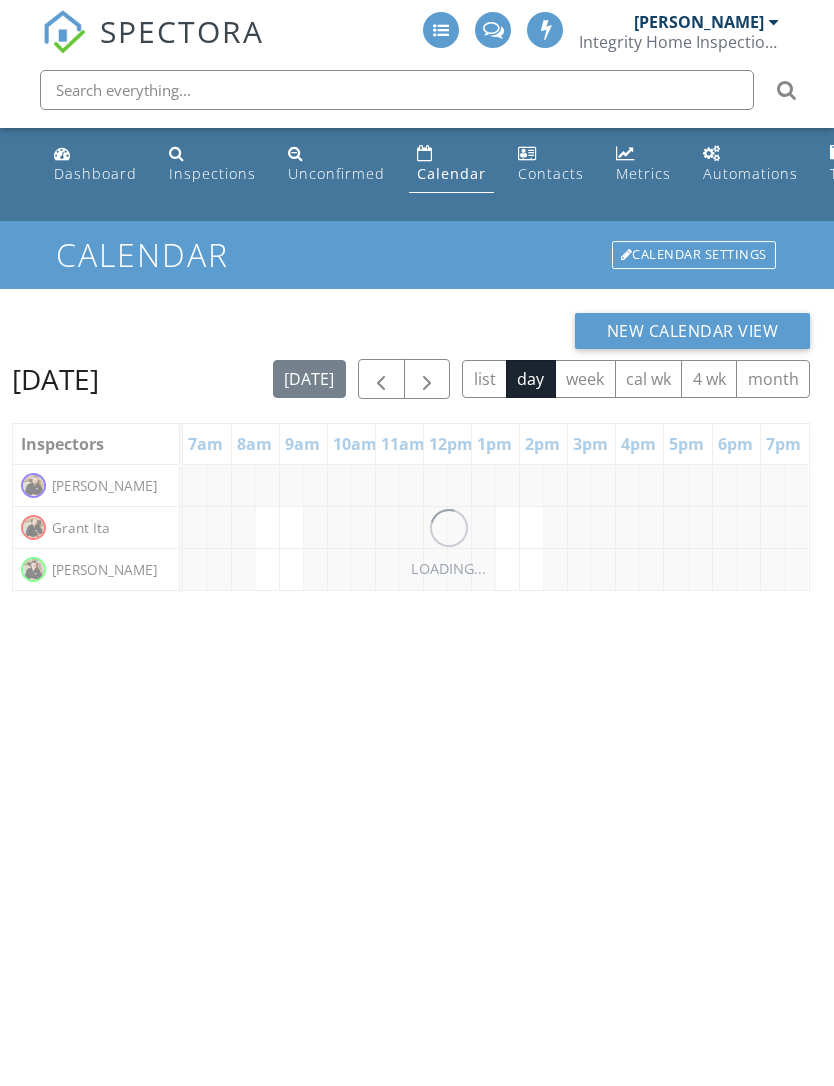scroll, scrollTop: 0, scrollLeft: 0, axis: both 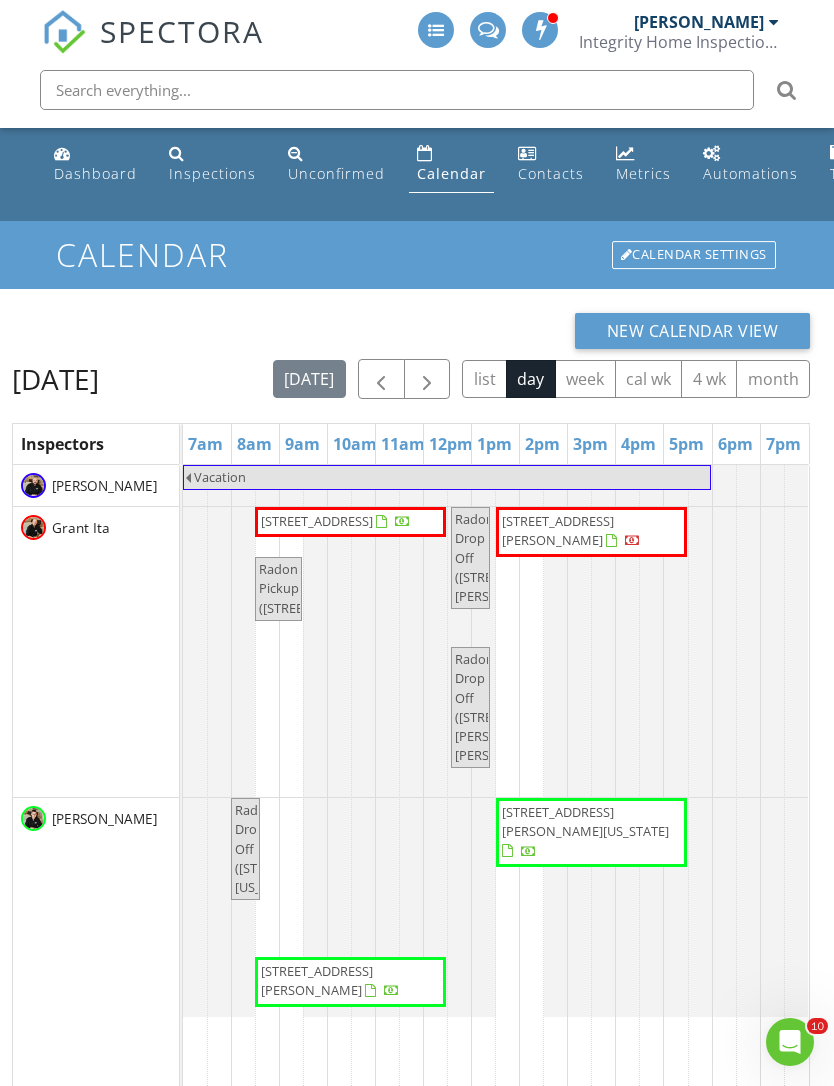 click at bounding box center [381, 380] 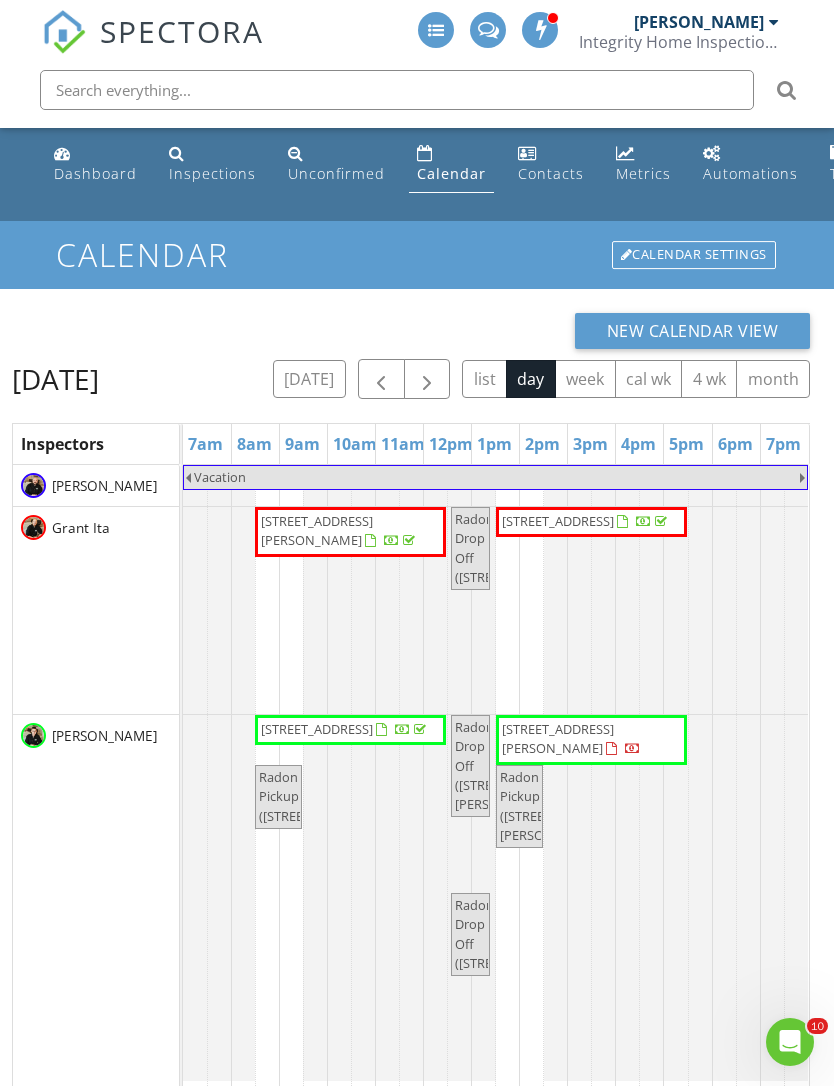 click at bounding box center [427, 379] 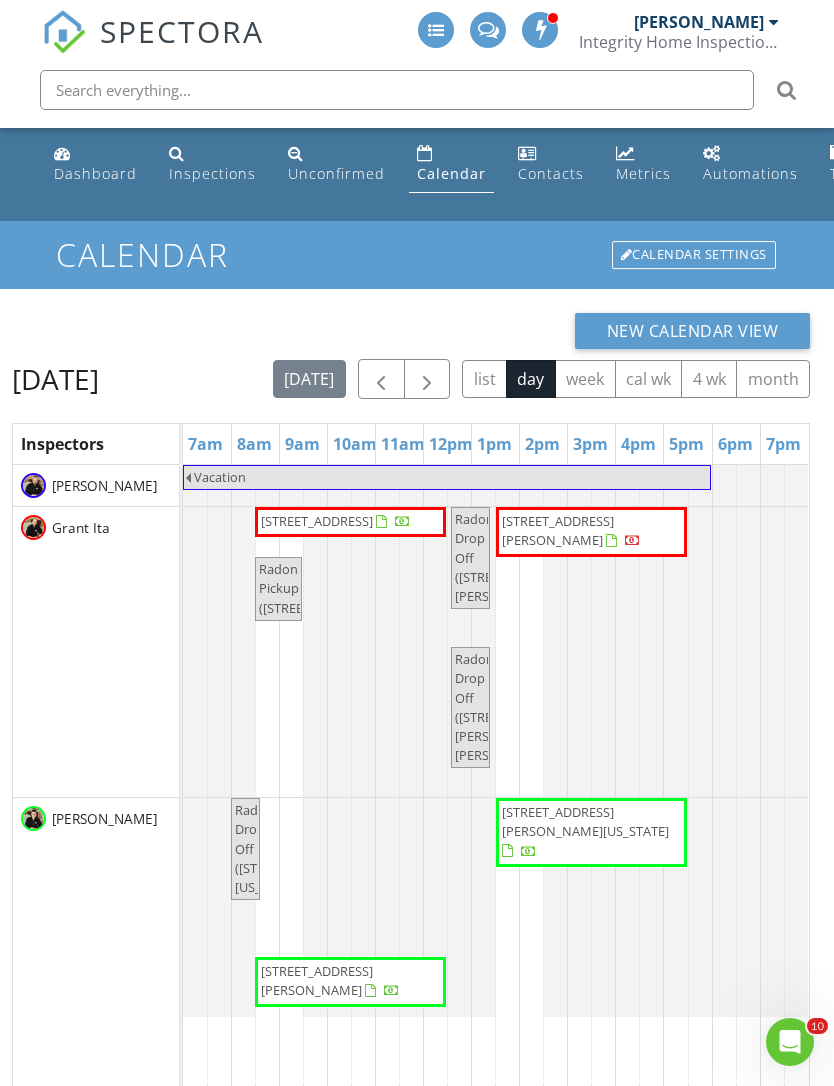 click at bounding box center (427, 380) 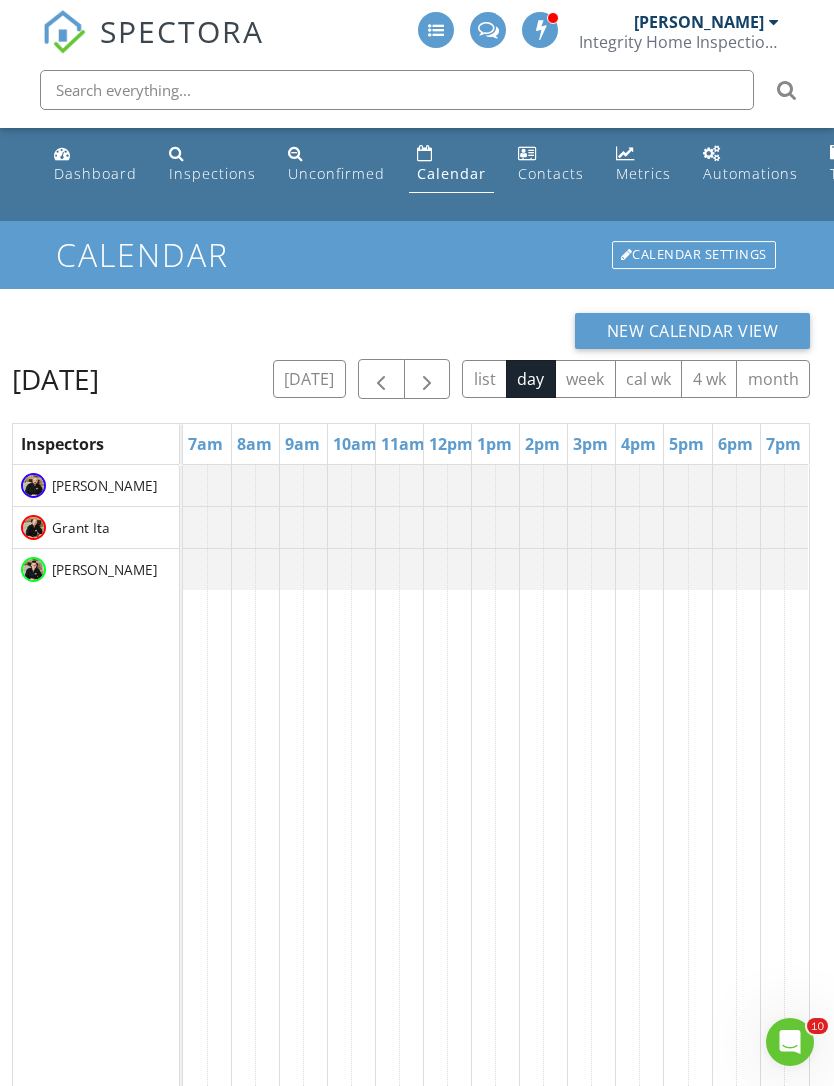 click at bounding box center (427, 380) 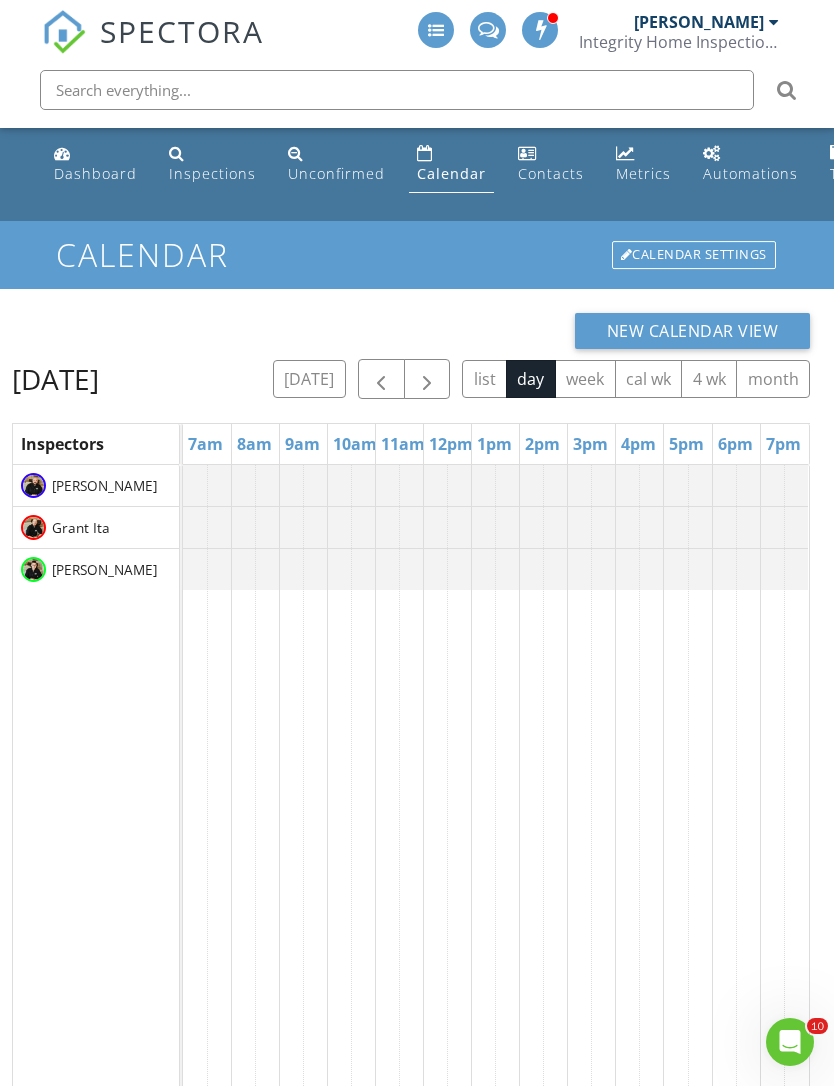 click at bounding box center [427, 379] 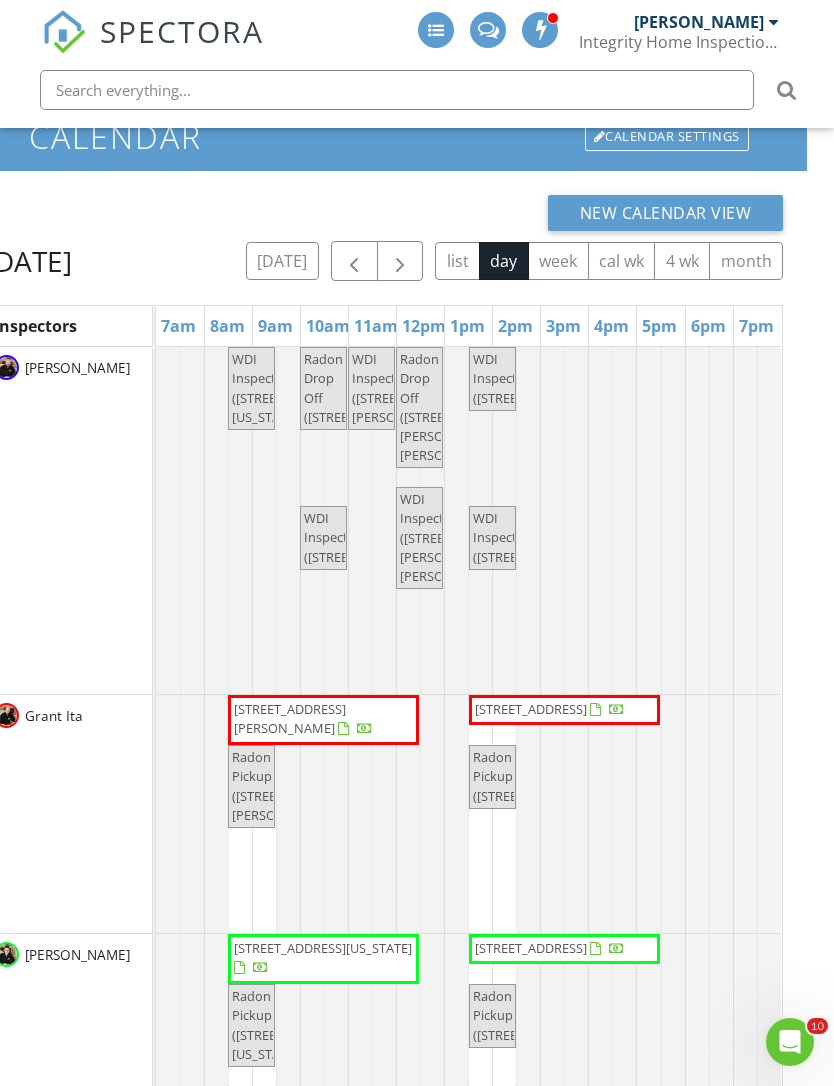 scroll, scrollTop: 142, scrollLeft: 25, axis: both 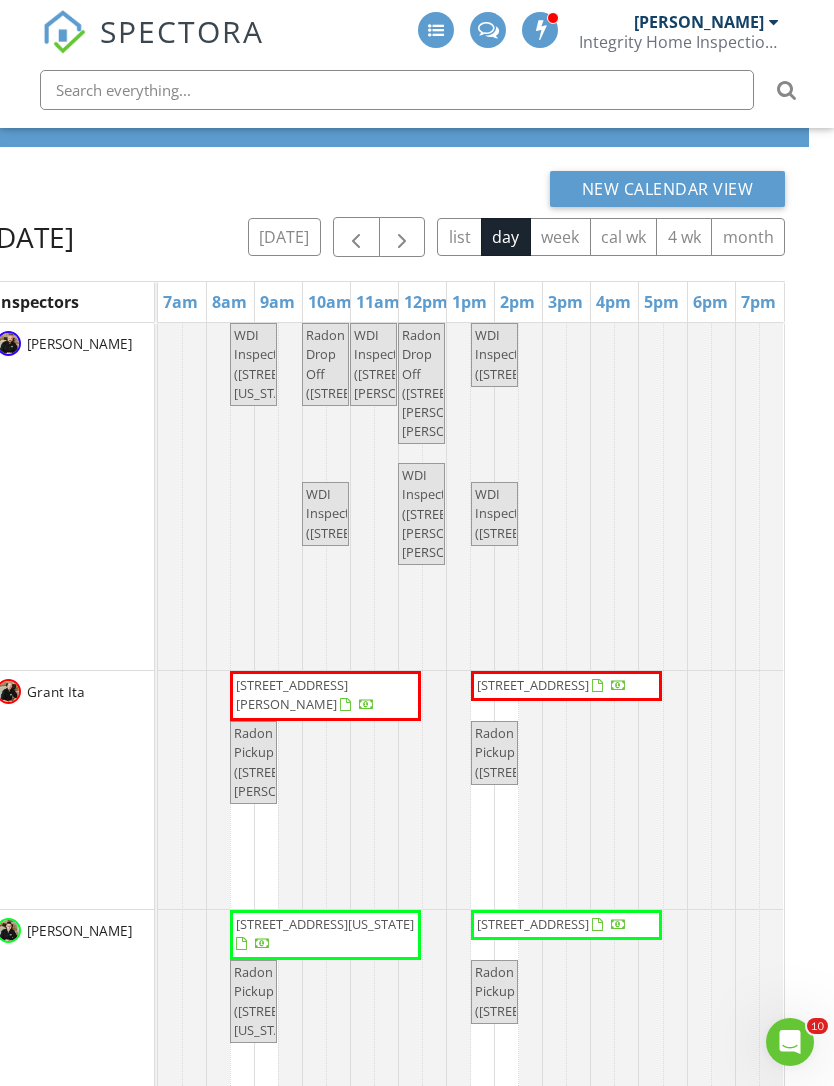 click at bounding box center [402, 238] 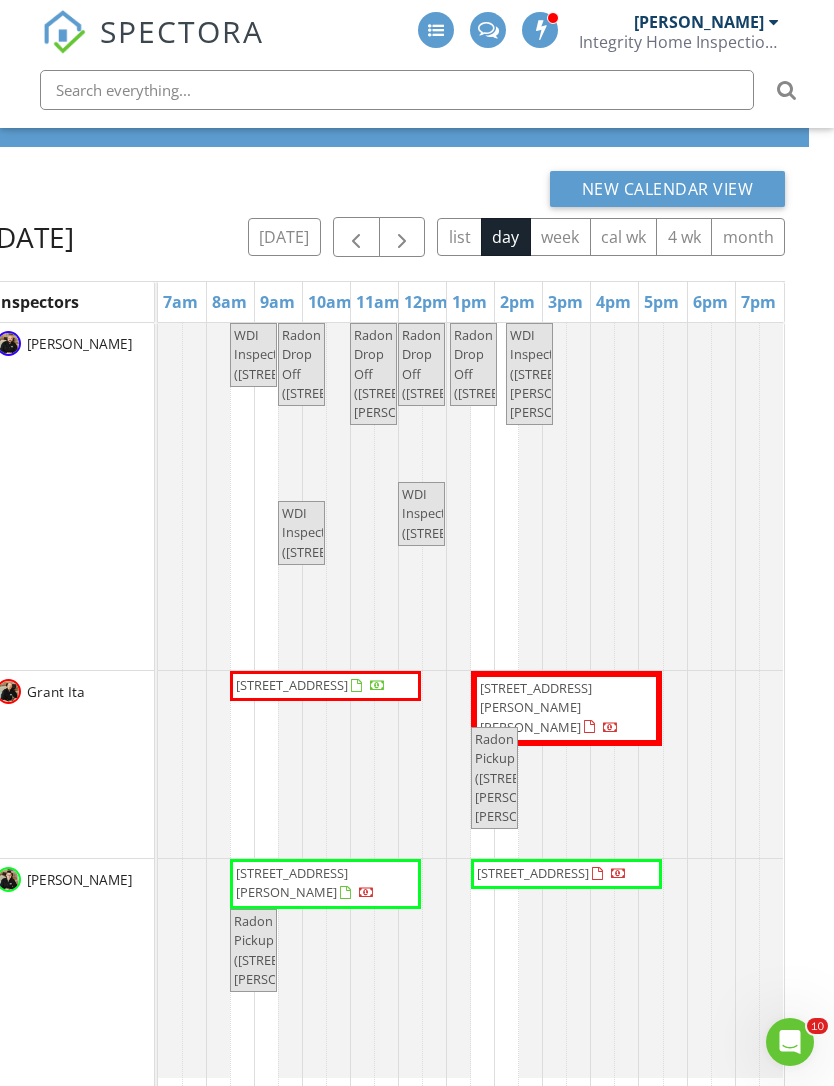 click on "New Calendar View       [DATE] [DATE] list day week cal wk 4 wk month Inspectors 7am 8am 9am 10am 11am 12pm 1pm 2pm 3pm 4pm 5pm 6pm 7pm [PERSON_NAME] [PERSON_NAME] Ita [PERSON_NAME]
WDI Inspection ([STREET_ADDRESS])
Radon Drop Off ([STREET_ADDRESS])
Radon Drop Off ([STREET_ADDRESS][PERSON_NAME])
Radon Drop Off ([STREET_ADDRESS])
Radon Drop Off ([STREET_ADDRESS])" at bounding box center [392, 737] 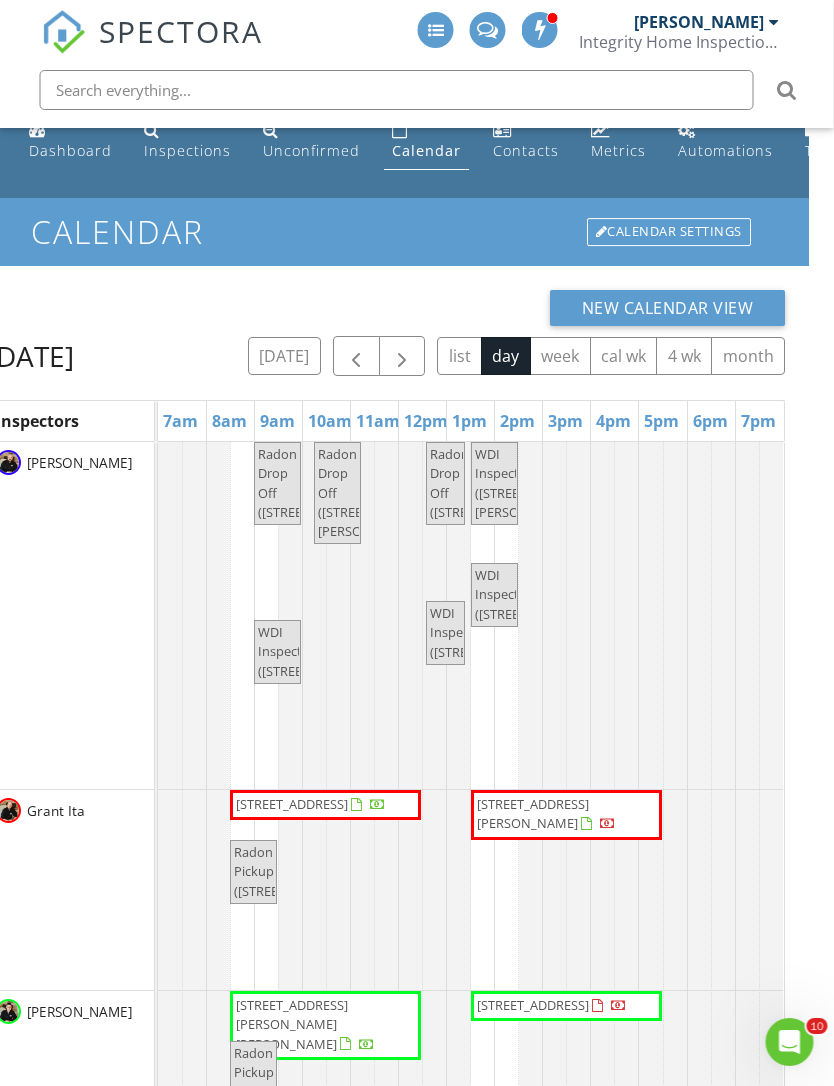 scroll, scrollTop: 9, scrollLeft: 24, axis: both 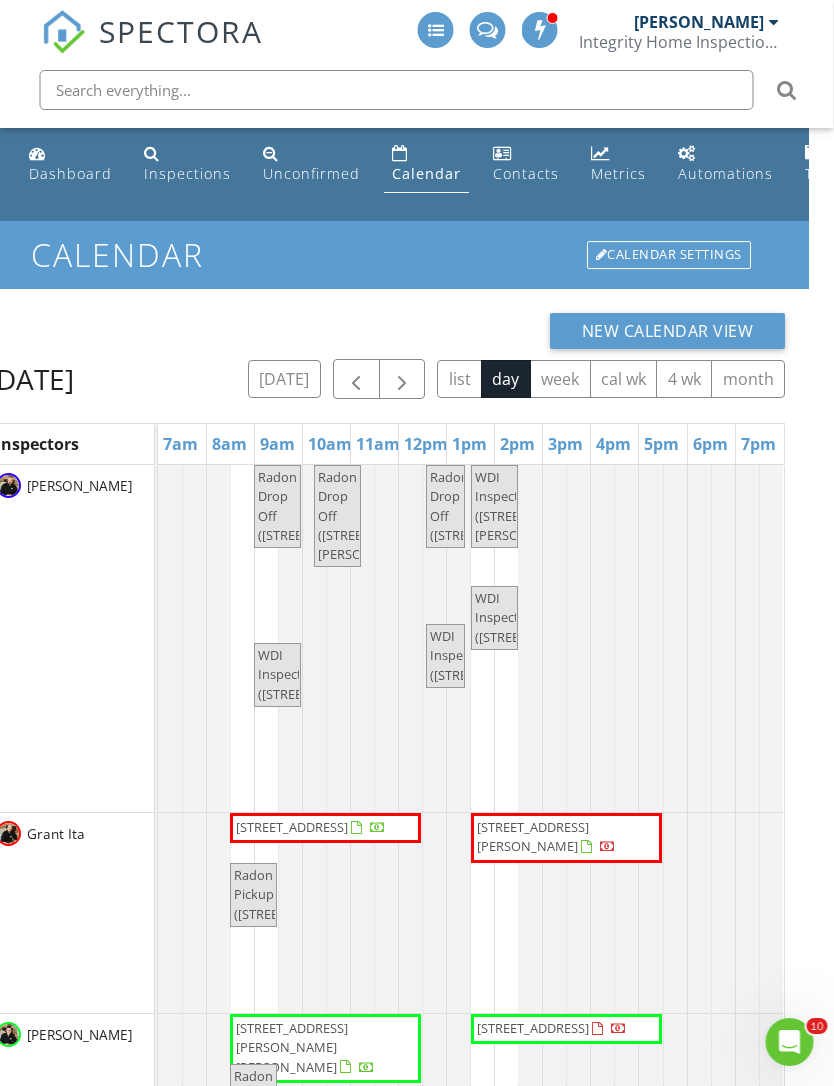 click at bounding box center (403, 380) 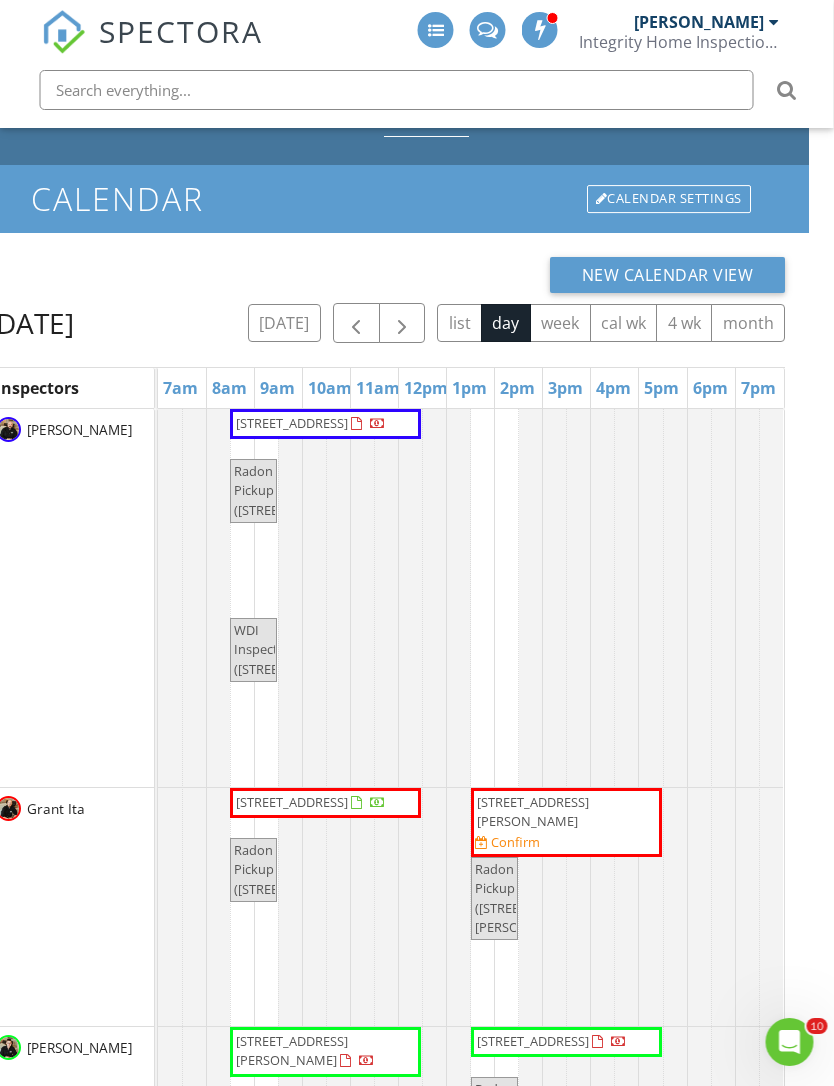 scroll, scrollTop: 56, scrollLeft: 25, axis: both 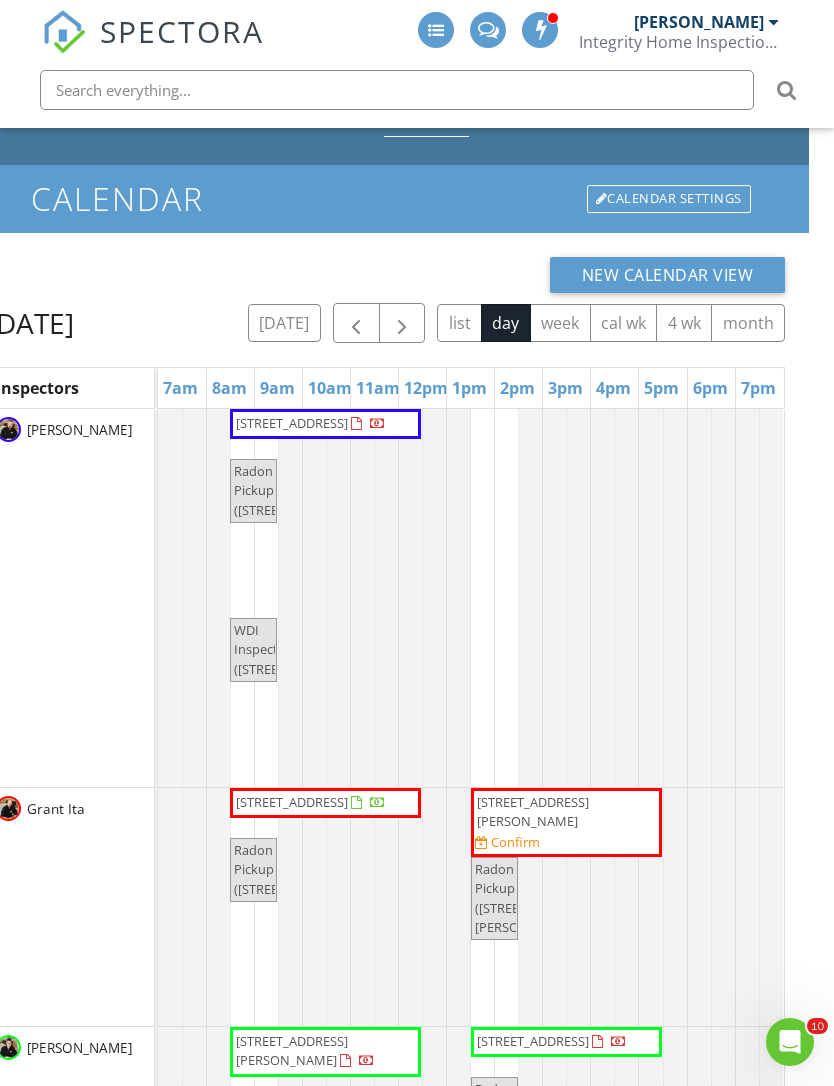 click at bounding box center (402, 324) 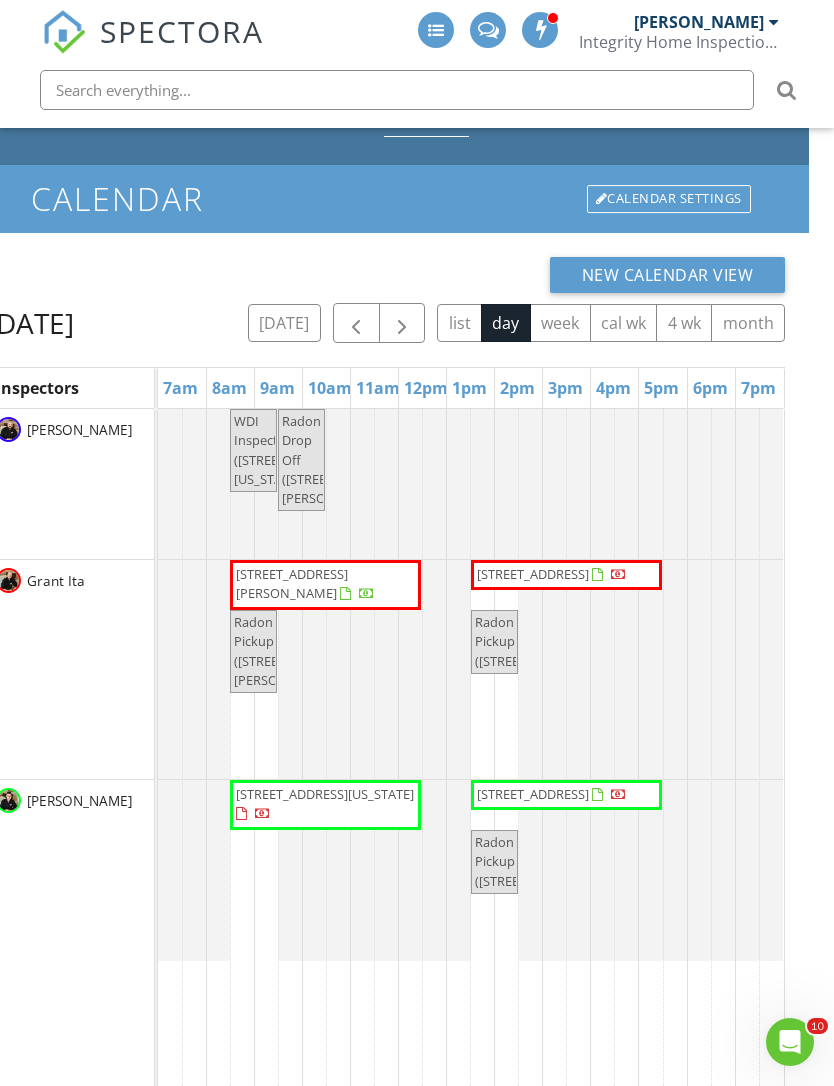 scroll, scrollTop: 93, scrollLeft: 22, axis: both 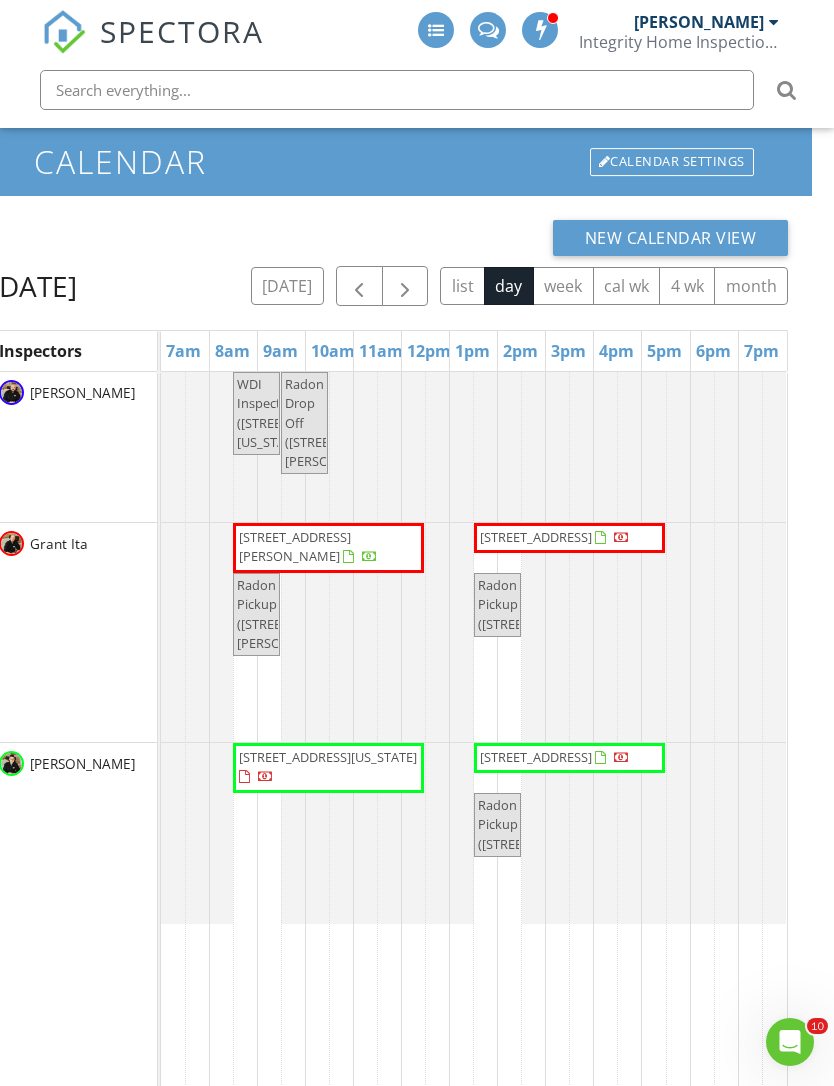 click at bounding box center (405, 287) 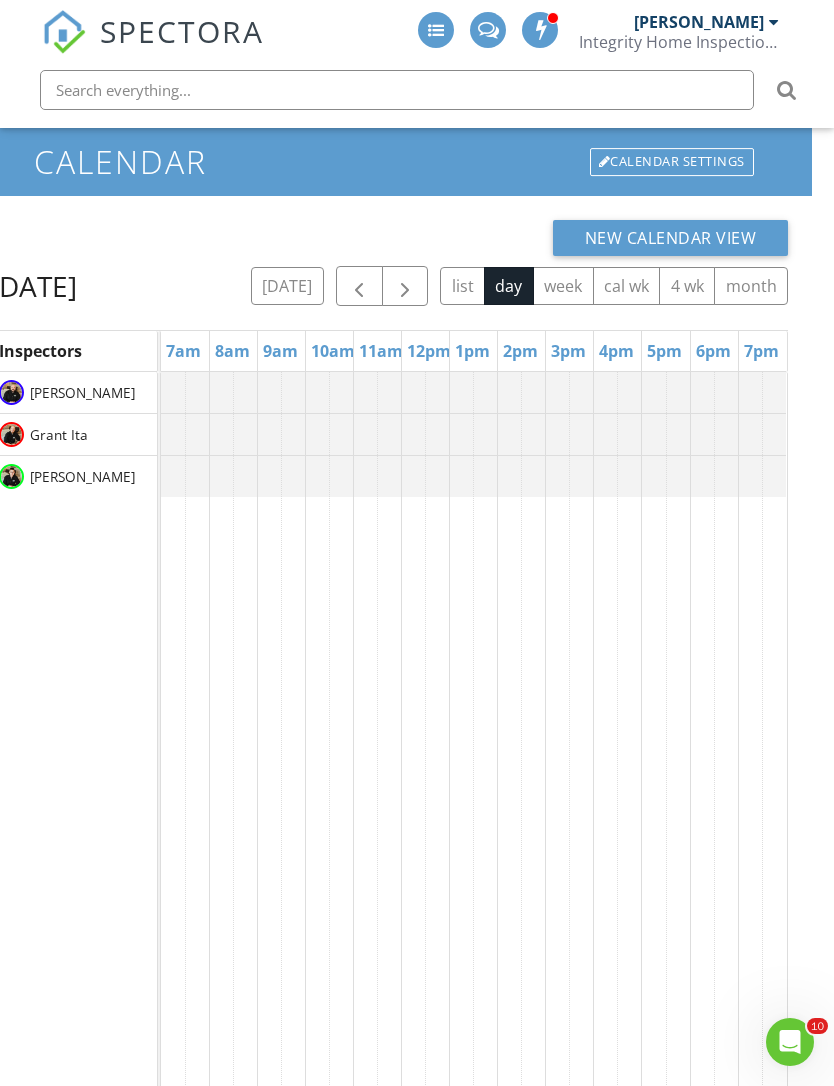 click at bounding box center [405, 287] 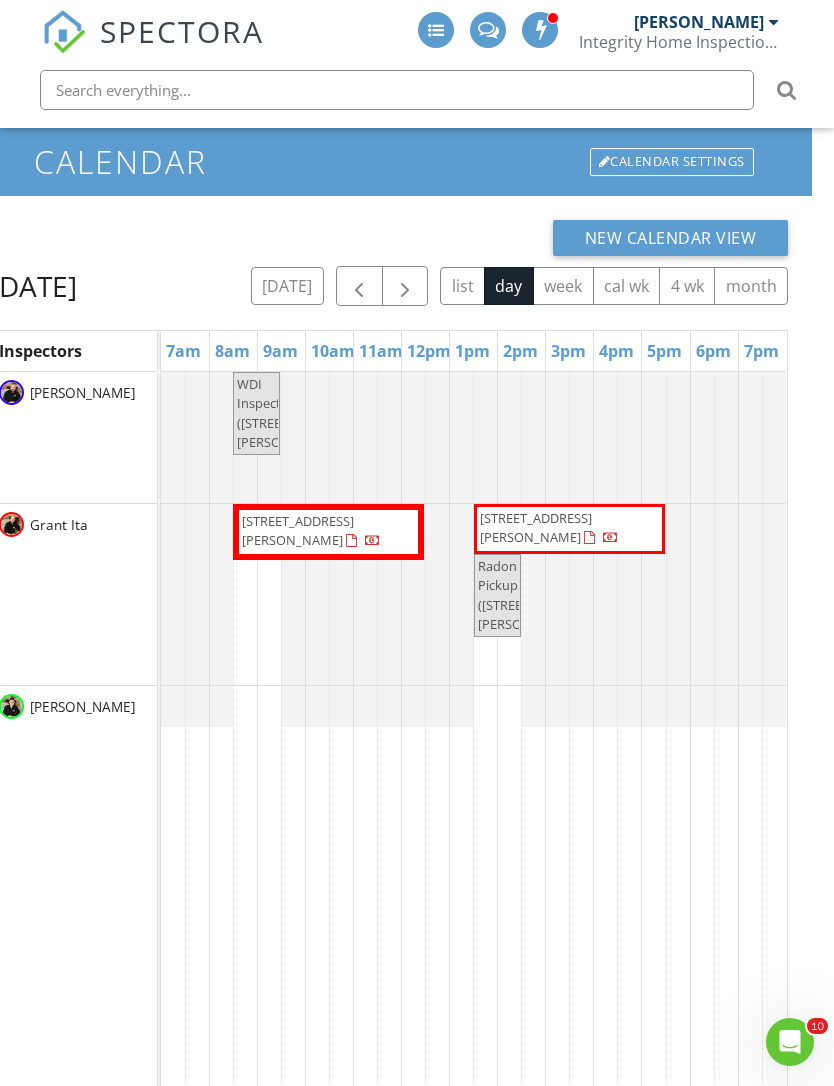 scroll, scrollTop: 0, scrollLeft: 0, axis: both 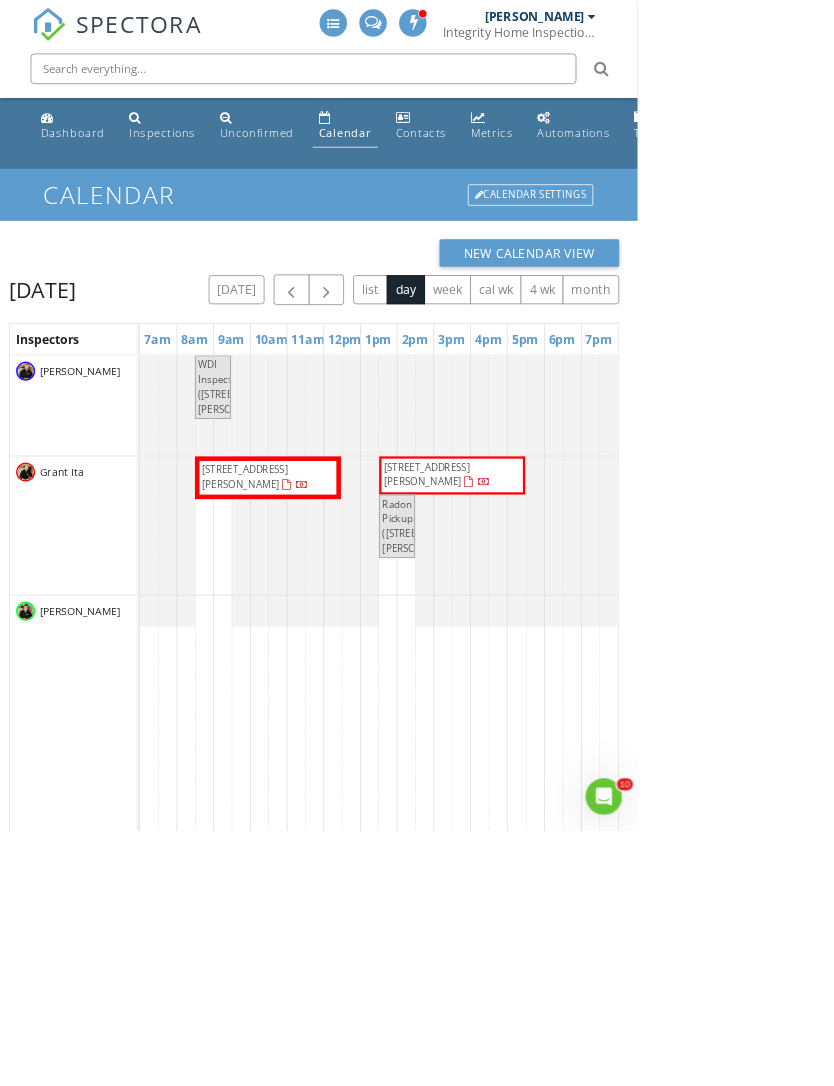 click on "Dashboard" at bounding box center [95, 173] 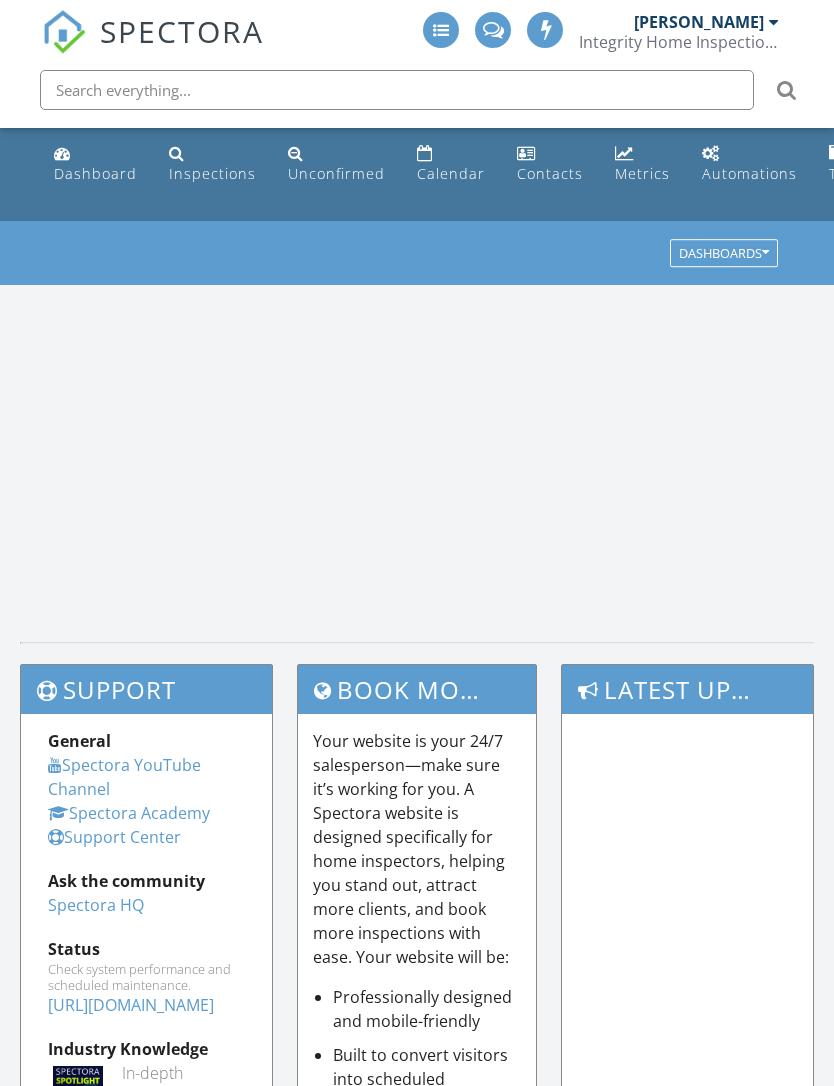 scroll, scrollTop: 0, scrollLeft: 0, axis: both 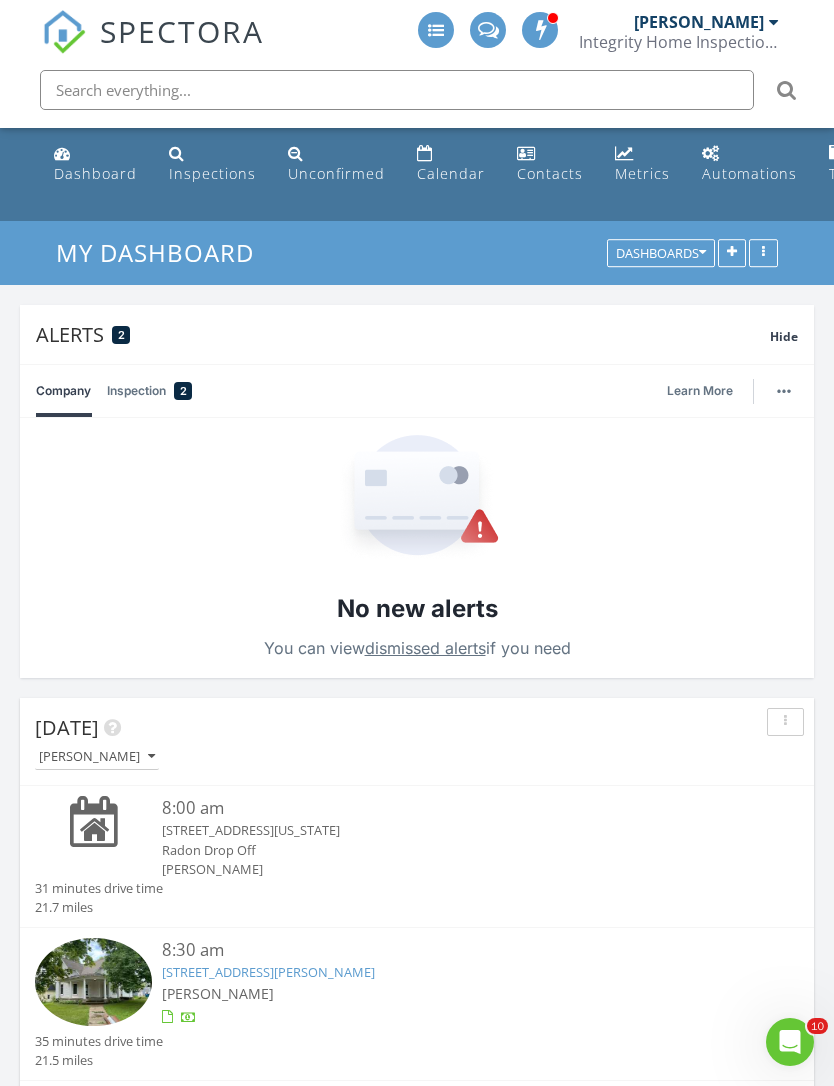 click on "Dashboard" at bounding box center [95, 173] 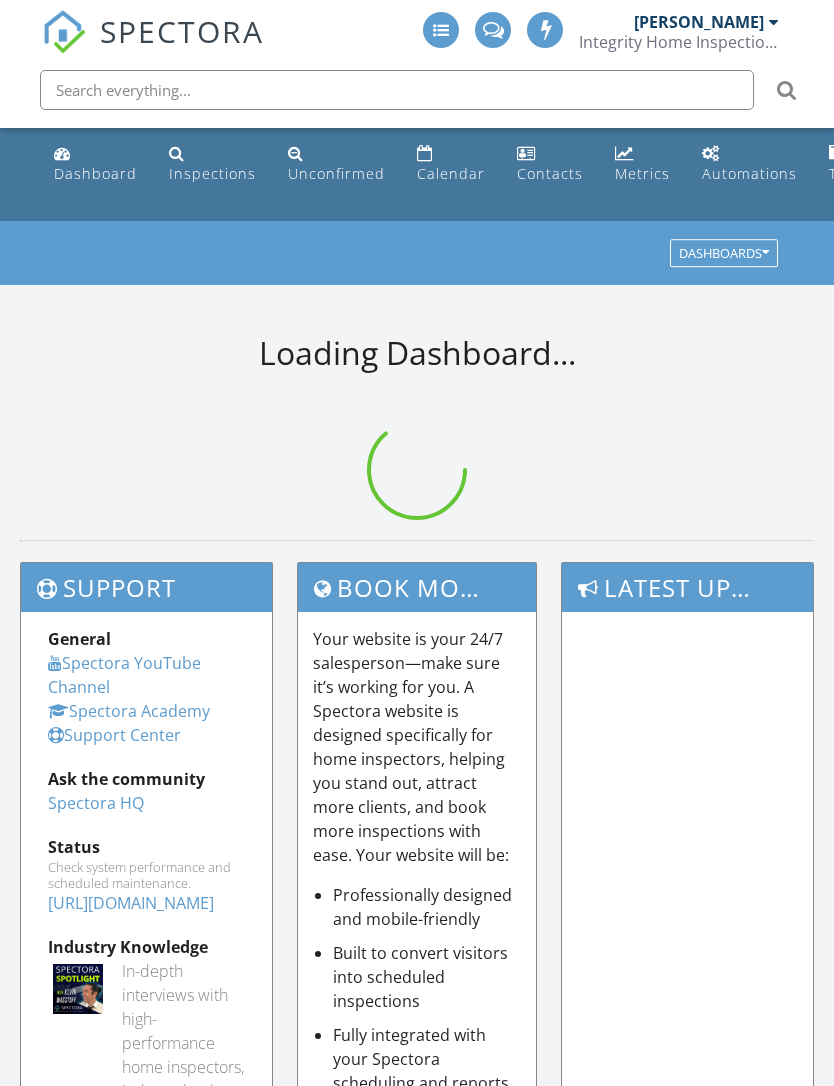 scroll, scrollTop: 0, scrollLeft: 0, axis: both 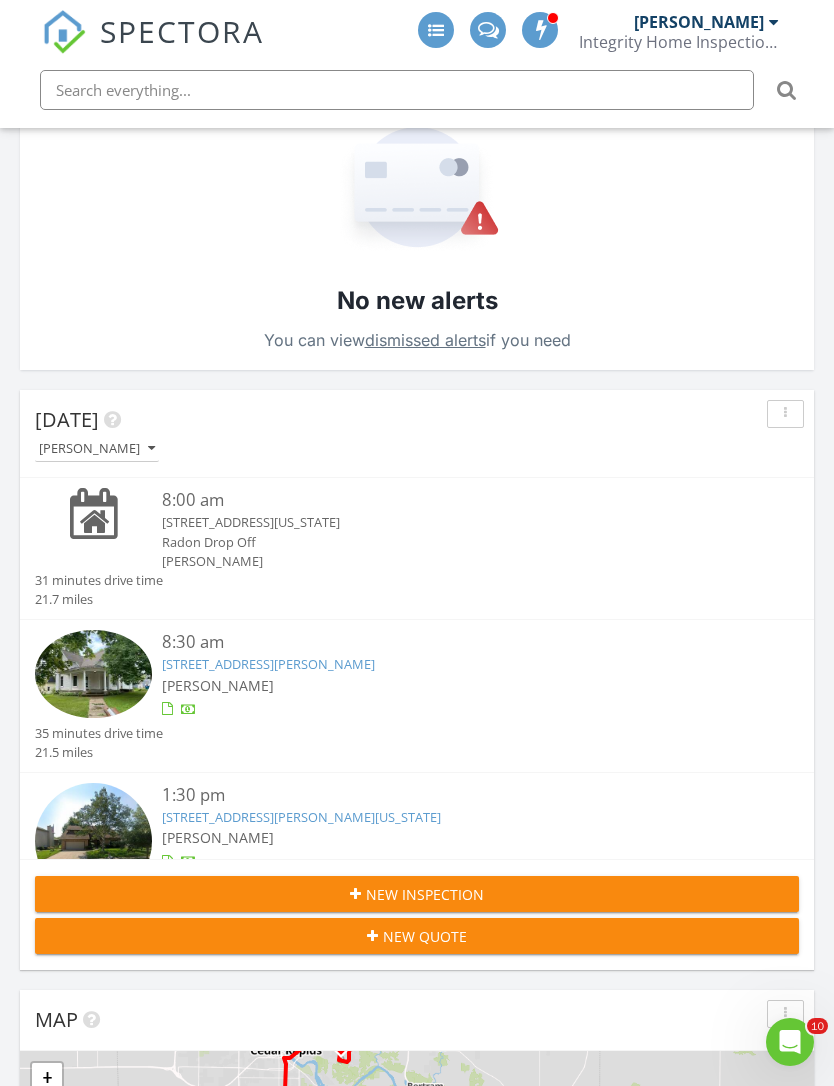 click on "New Inspection" at bounding box center (417, 894) 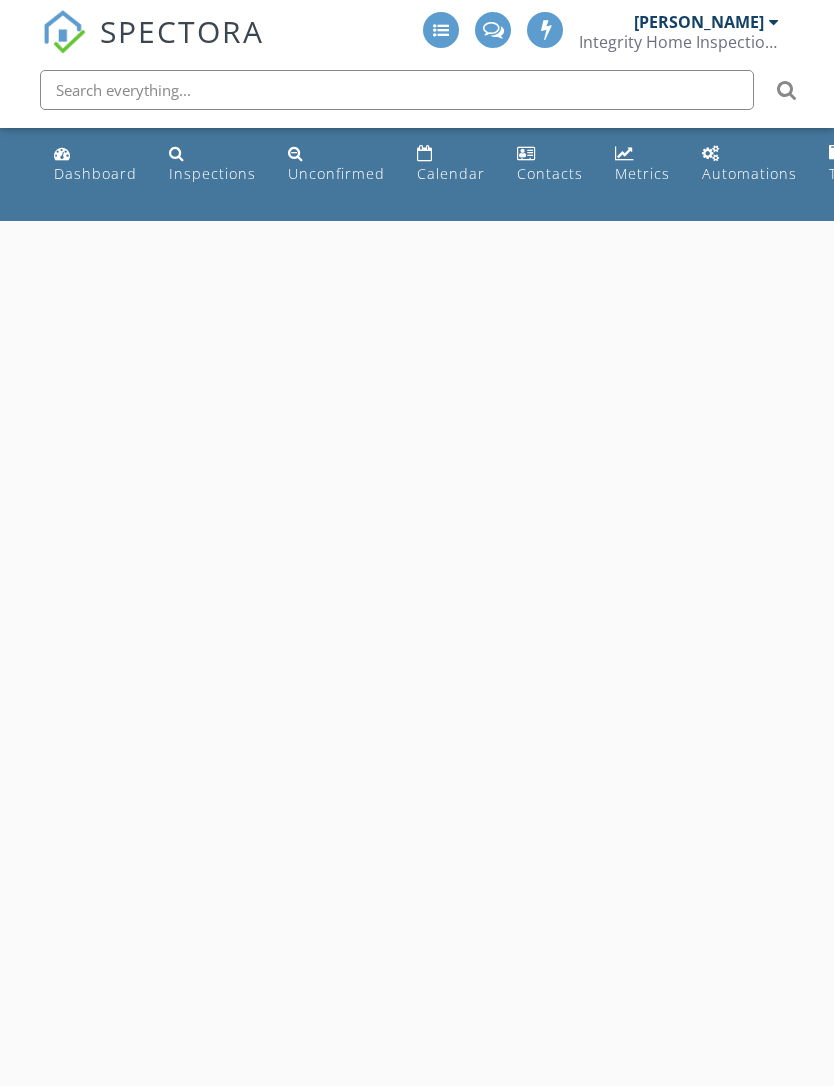 scroll, scrollTop: 0, scrollLeft: 0, axis: both 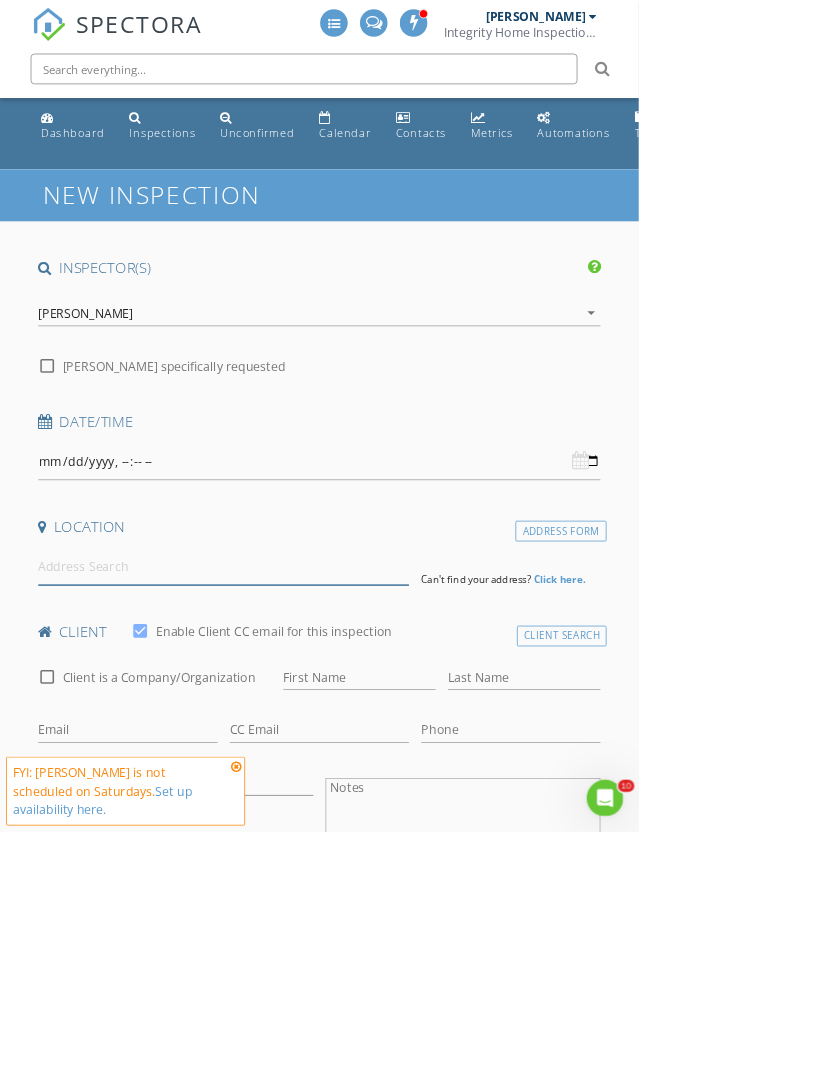 click at bounding box center [292, 739] 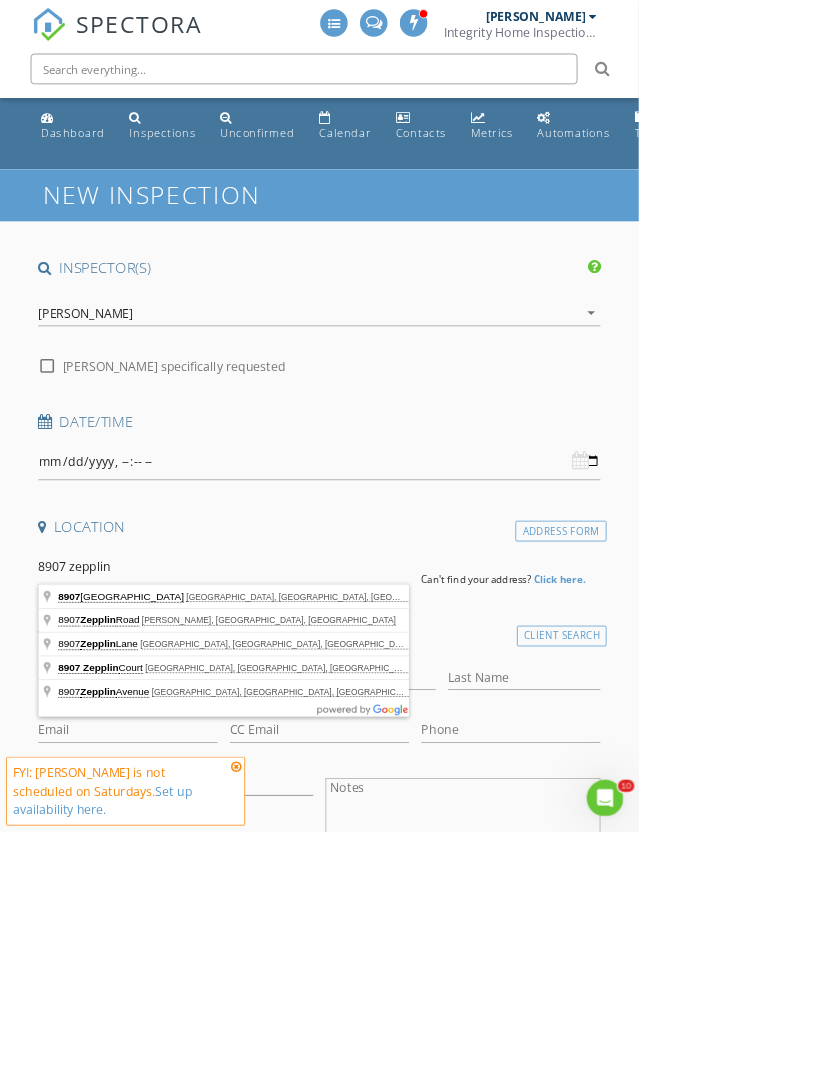 type on "8907 Zeppelin Avenue, Marion, IA, USA" 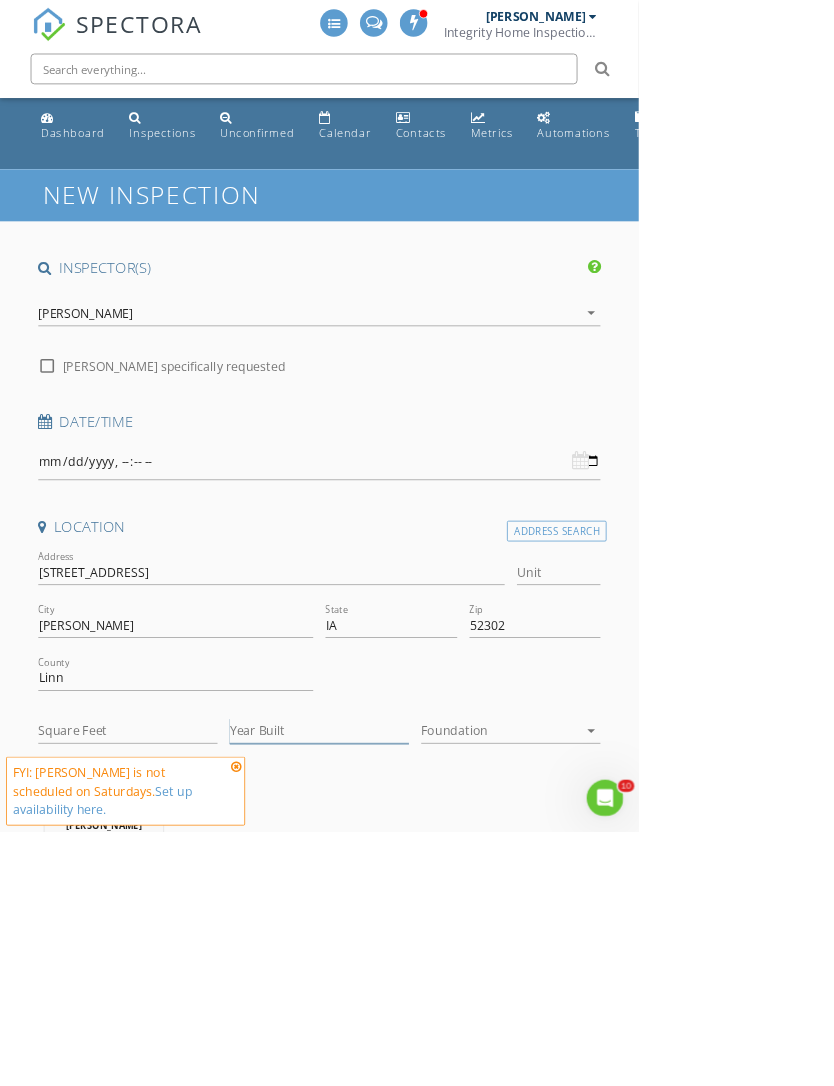 click on "Year Built" at bounding box center [417, 954] 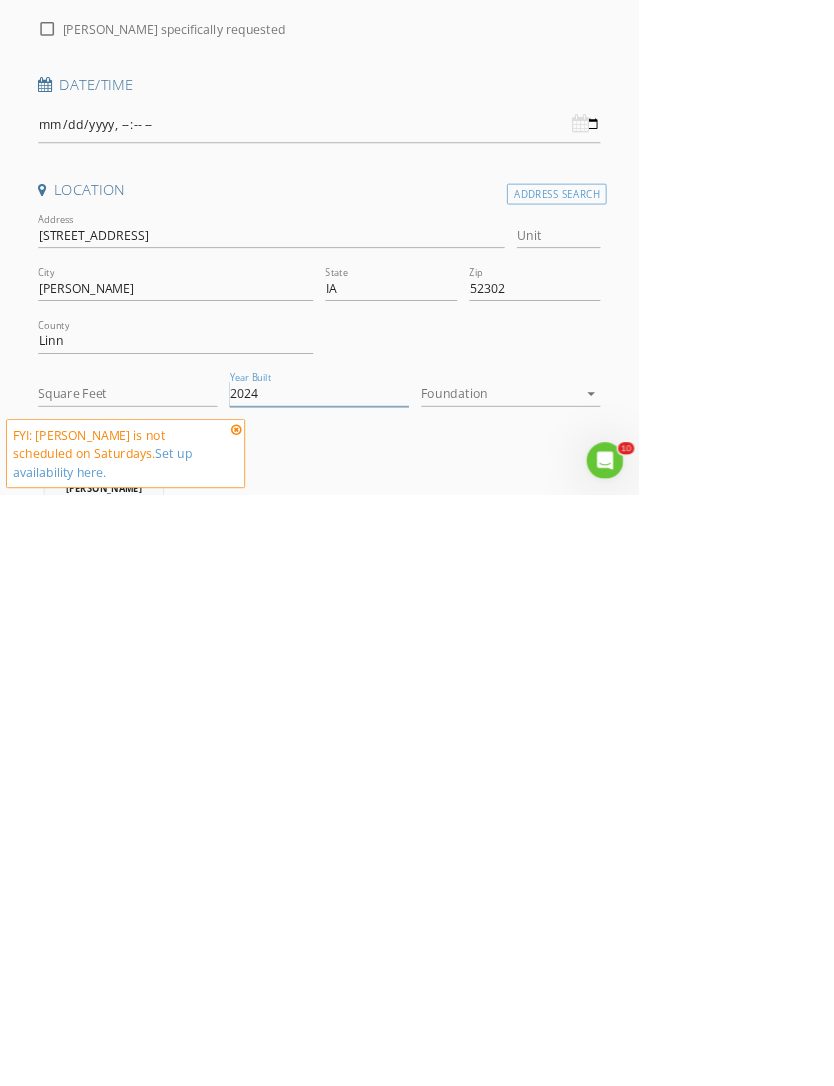 type on "2024" 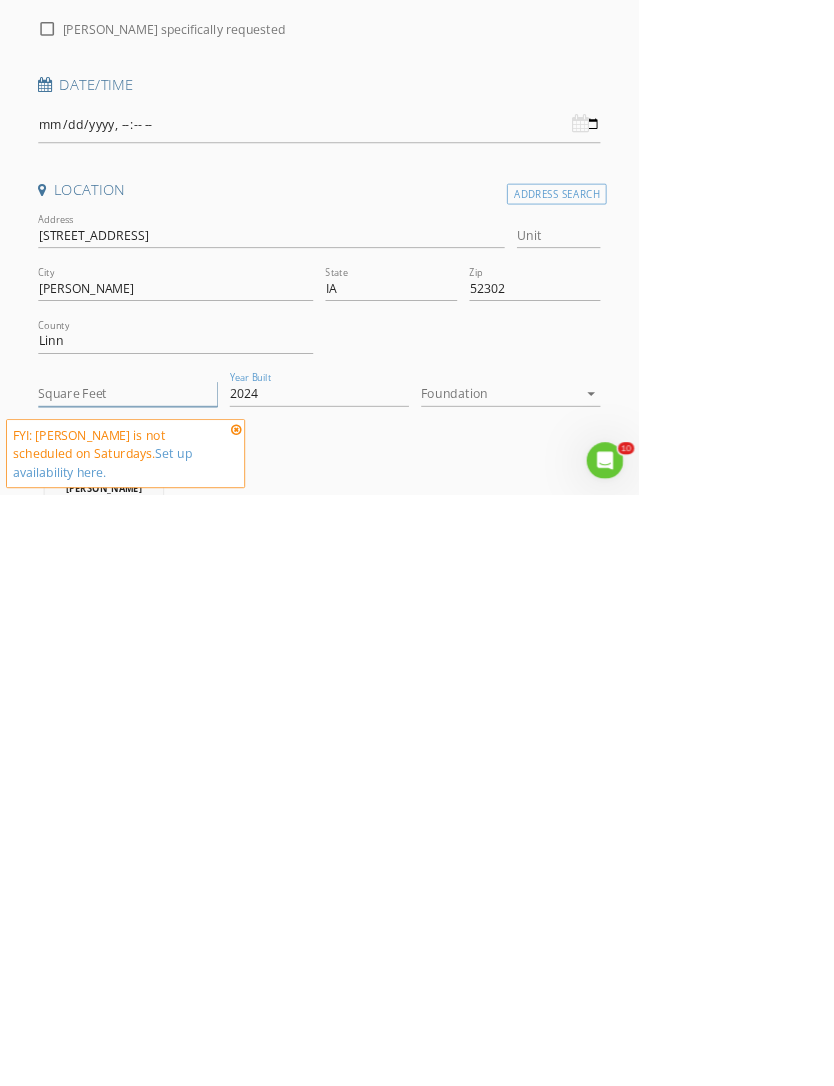 click on "Square Feet" at bounding box center [167, 954] 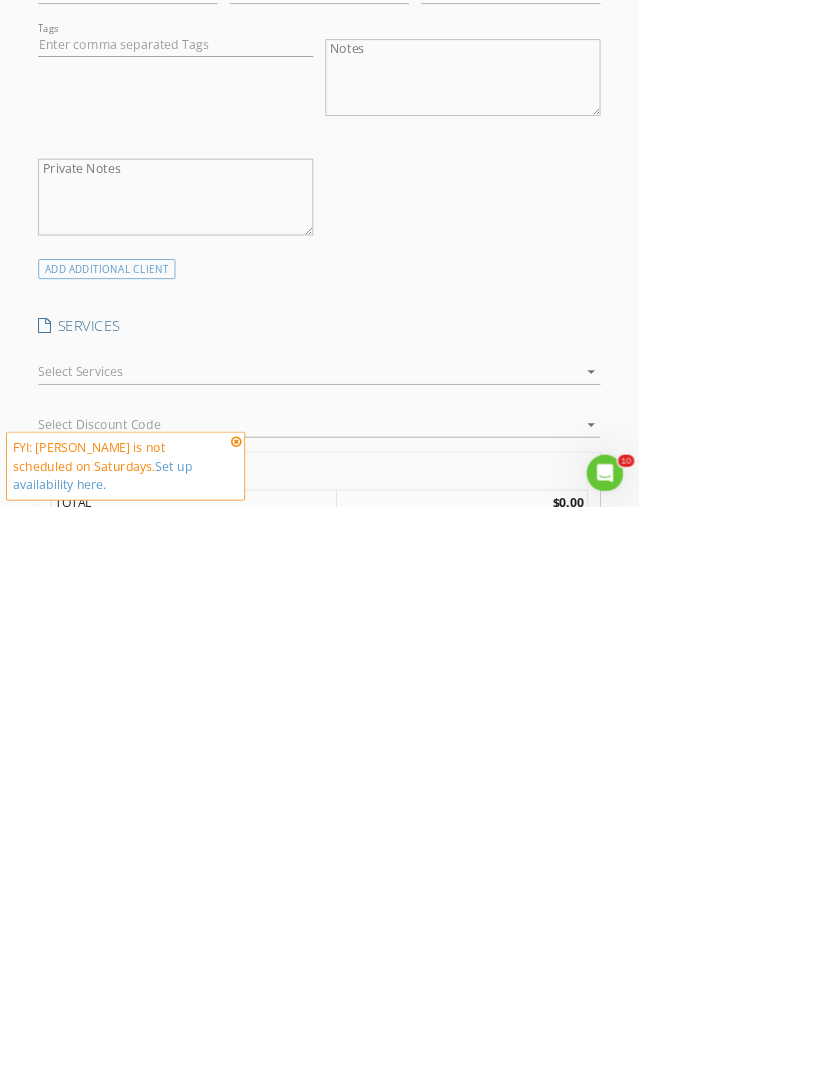 scroll, scrollTop: 981, scrollLeft: 0, axis: vertical 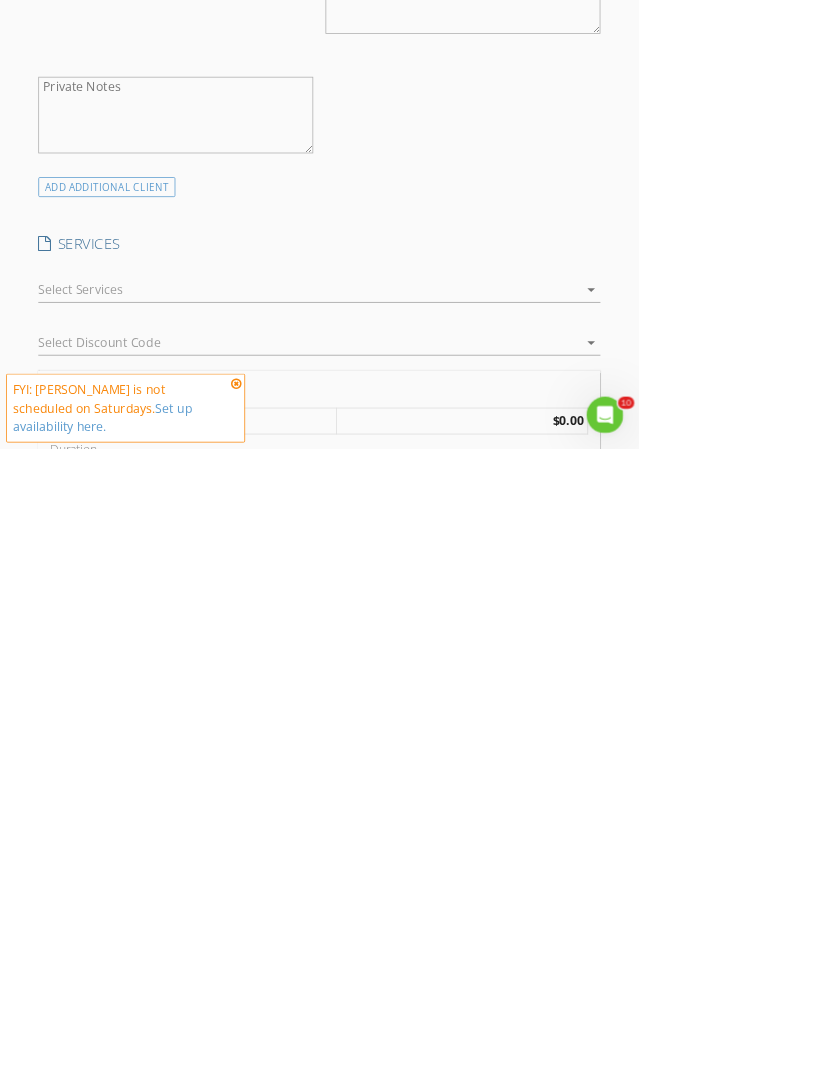 type on "2191" 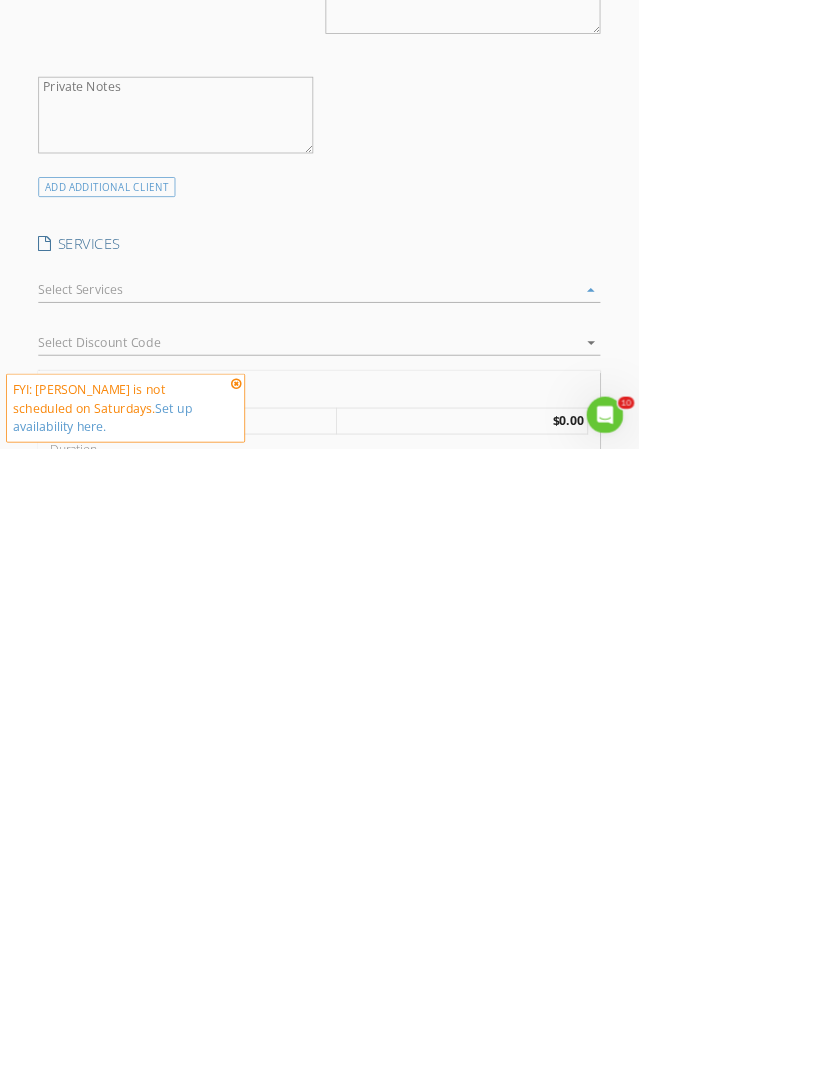scroll, scrollTop: 1481, scrollLeft: 0, axis: vertical 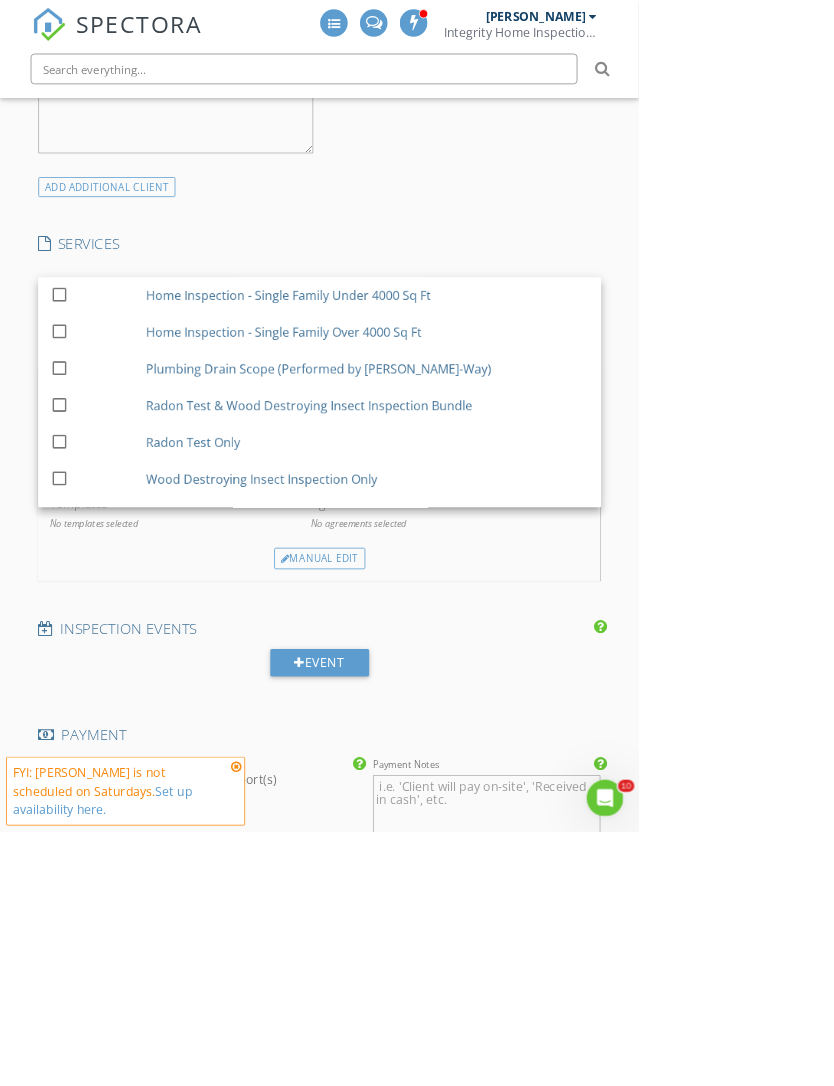 click on "Home Inspection - Single Family Under 4000 Sq Ft" at bounding box center (480, 386) 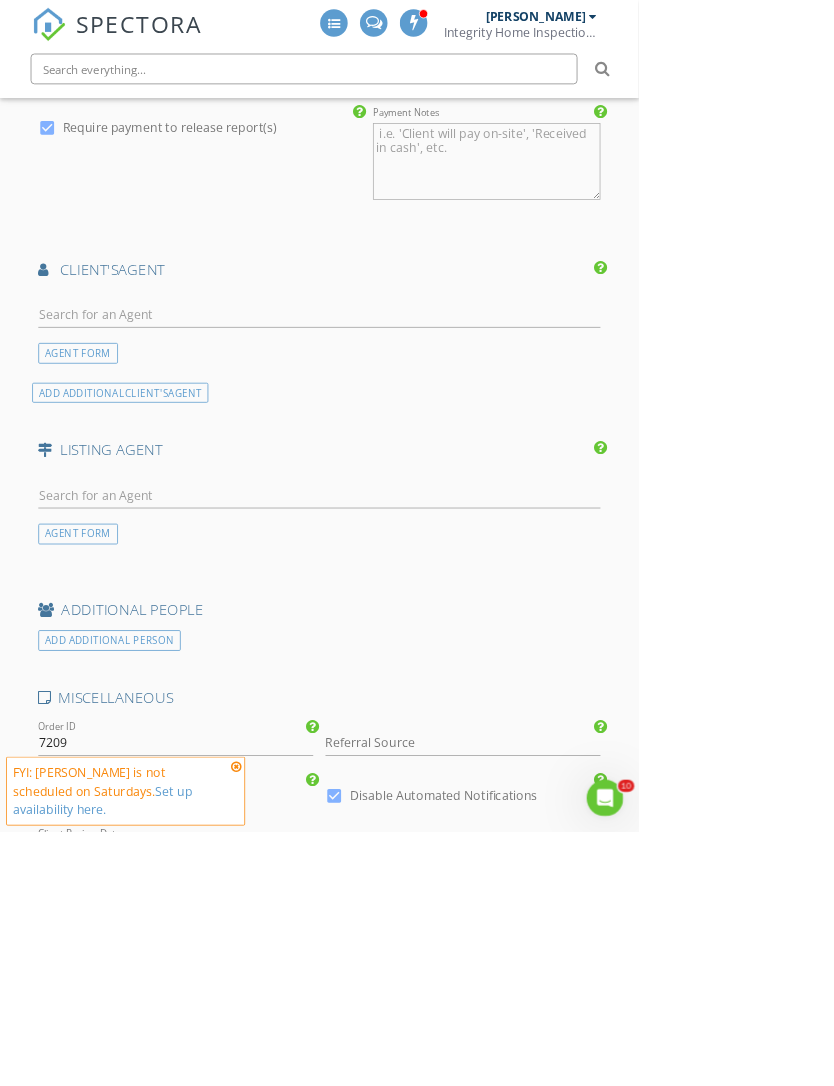 scroll, scrollTop: 2940, scrollLeft: 0, axis: vertical 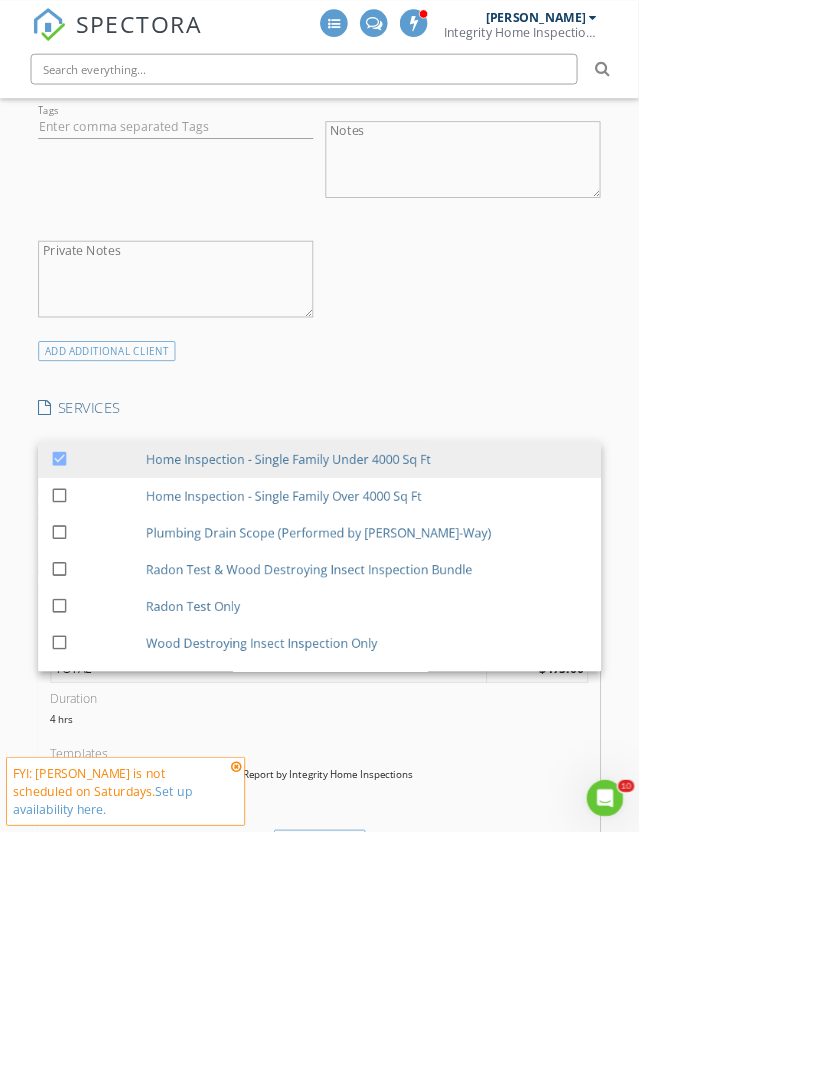 click on "SPECTORA
Brian Leemans
Integrity Home Inspections
Role:
Inspector
Dashboard
New Inspection
Inspections
Calendar
Template Editor
Contacts
Automations
Team
Metrics
Payments
Data Exports
Billing
Conversations
Tasks
Reporting
Advanced
Equipment
Settings
What's New
Sign Out
Dashboard
Inspections
Unconfirmed
Calendar
Contacts
Metrics
Automations
Templates
Settings
Support Center
Basement Slab Crawlspace Yes - I'm active or former military  Yes - I'm a First Responder  Yes - I'm a Nurse  Yes - I'm a School Teacher  Yes - I'm a First-Time Homebuyer  No - I do not qualify   No Thanks Yes  No  Unknown Yes" at bounding box center [417, 970] 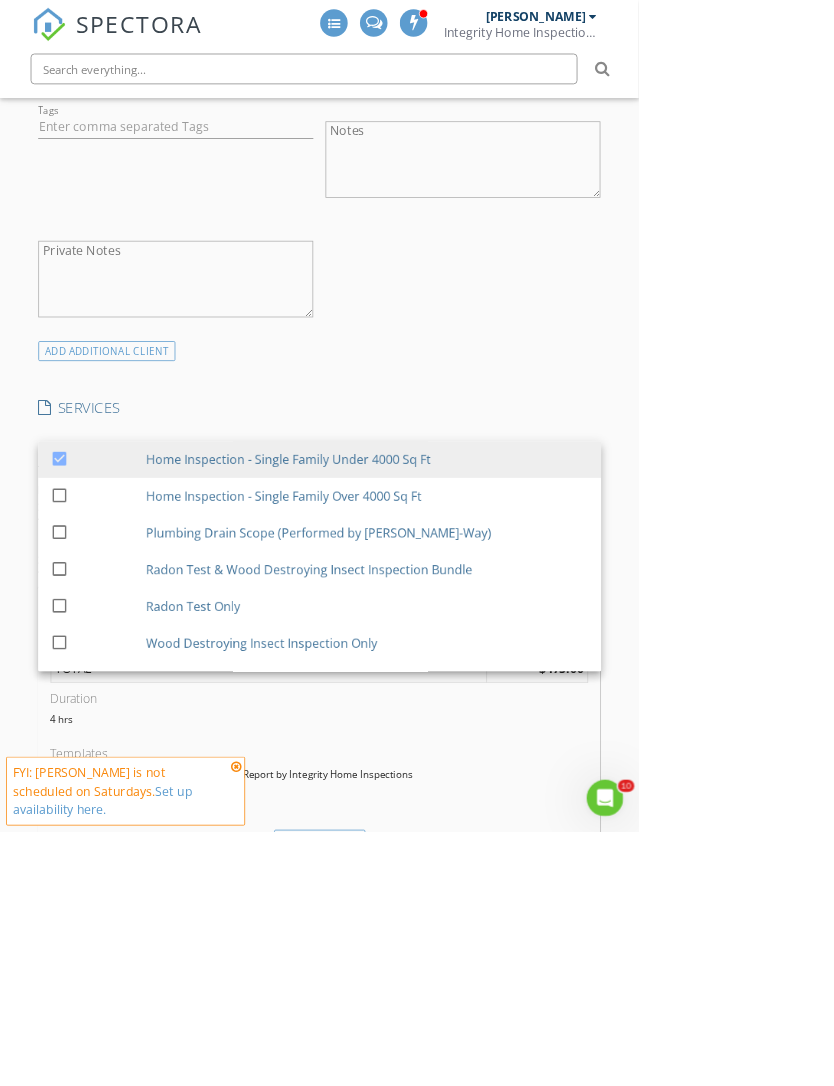 click on "SPECTORA
Brian Leemans
Integrity Home Inspections
Role:
Inspector
Dashboard
New Inspection
Inspections
Calendar
Template Editor
Contacts
Automations
Team
Metrics
Payments
Data Exports
Billing
Conversations
Tasks
Reporting
Advanced
Equipment
Settings
What's New
Sign Out
Dashboard
Inspections
Unconfirmed
Calendar
Contacts
Metrics
Automations
Templates
Settings
Support Center
Basement Slab Crawlspace Yes - I'm active or former military  Yes - I'm a First Responder  Yes - I'm a Nurse  Yes - I'm a School Teacher  Yes - I'm a First-Time Homebuyer  No - I do not qualify   No Thanks Yes  No  Unknown Yes" at bounding box center (417, 970) 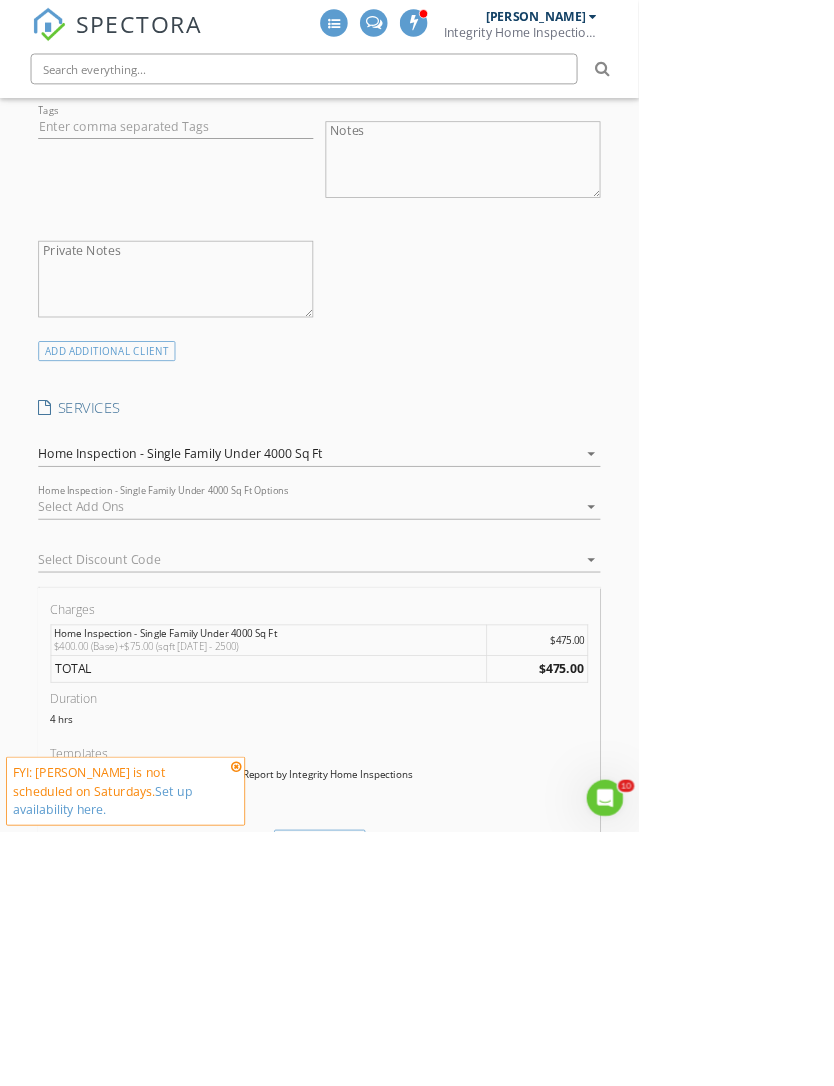 click at bounding box center [403, 661] 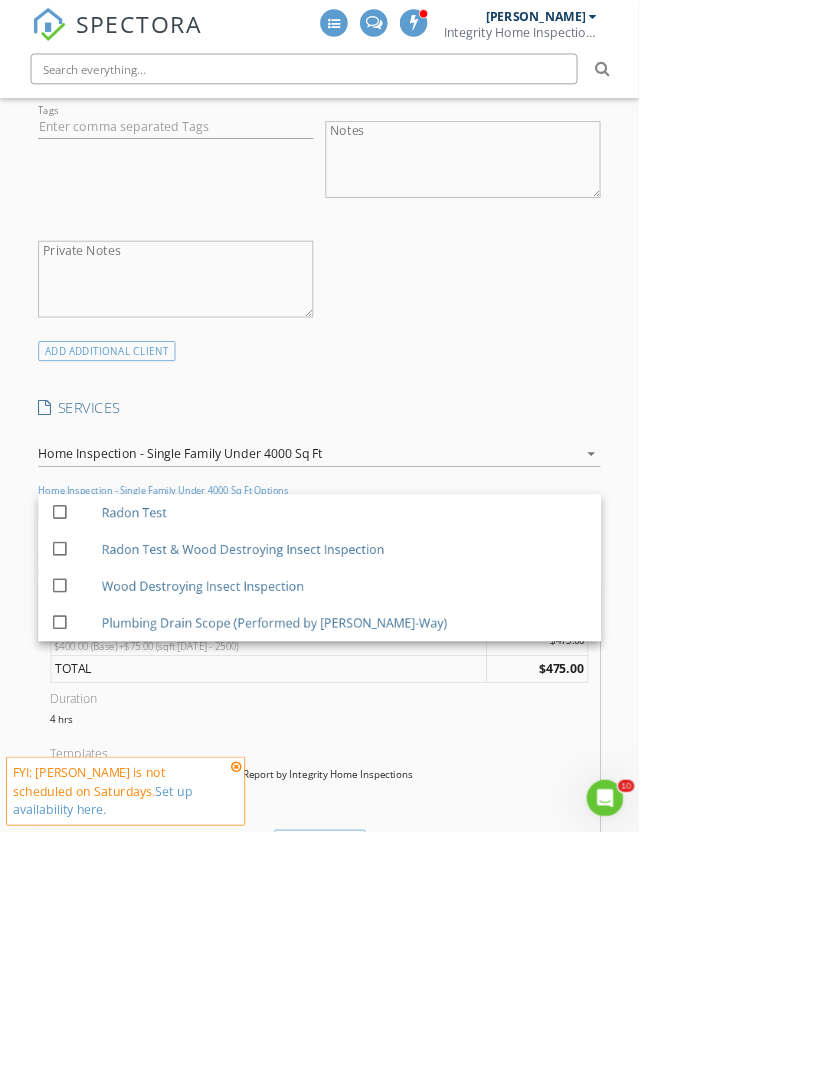 click on "Radon Test" at bounding box center (450, 669) 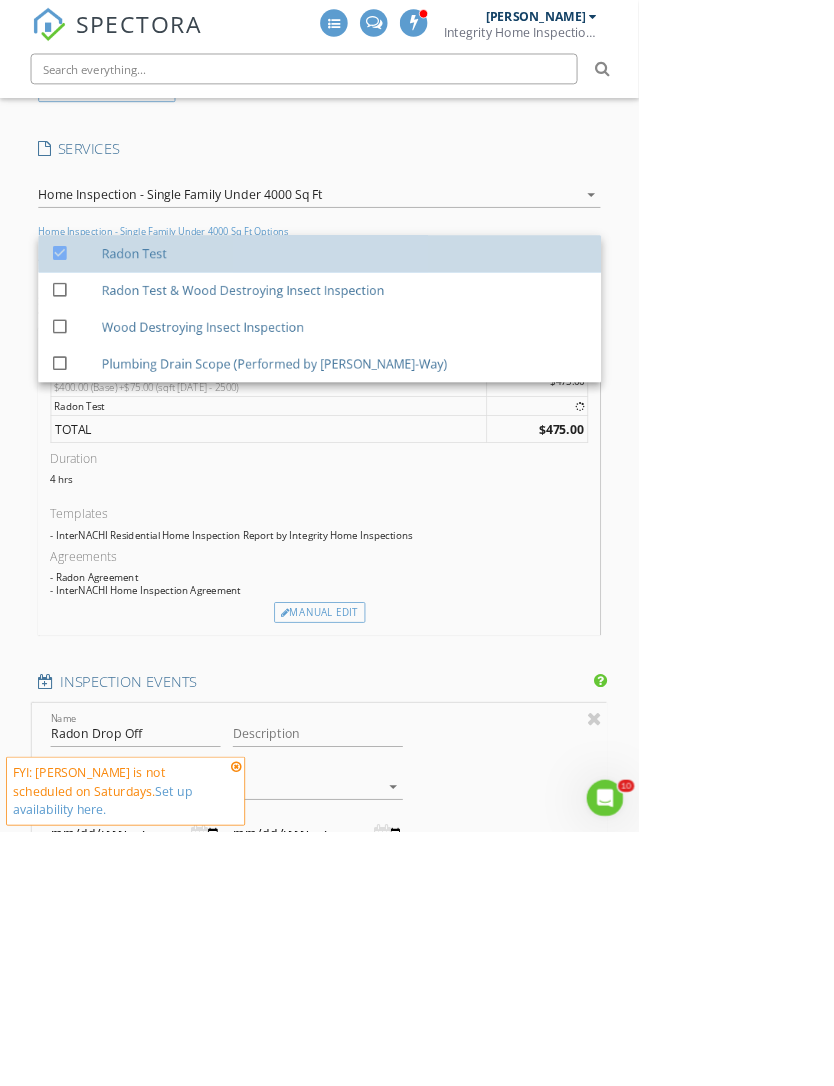 type on "[DATE]T08:30" 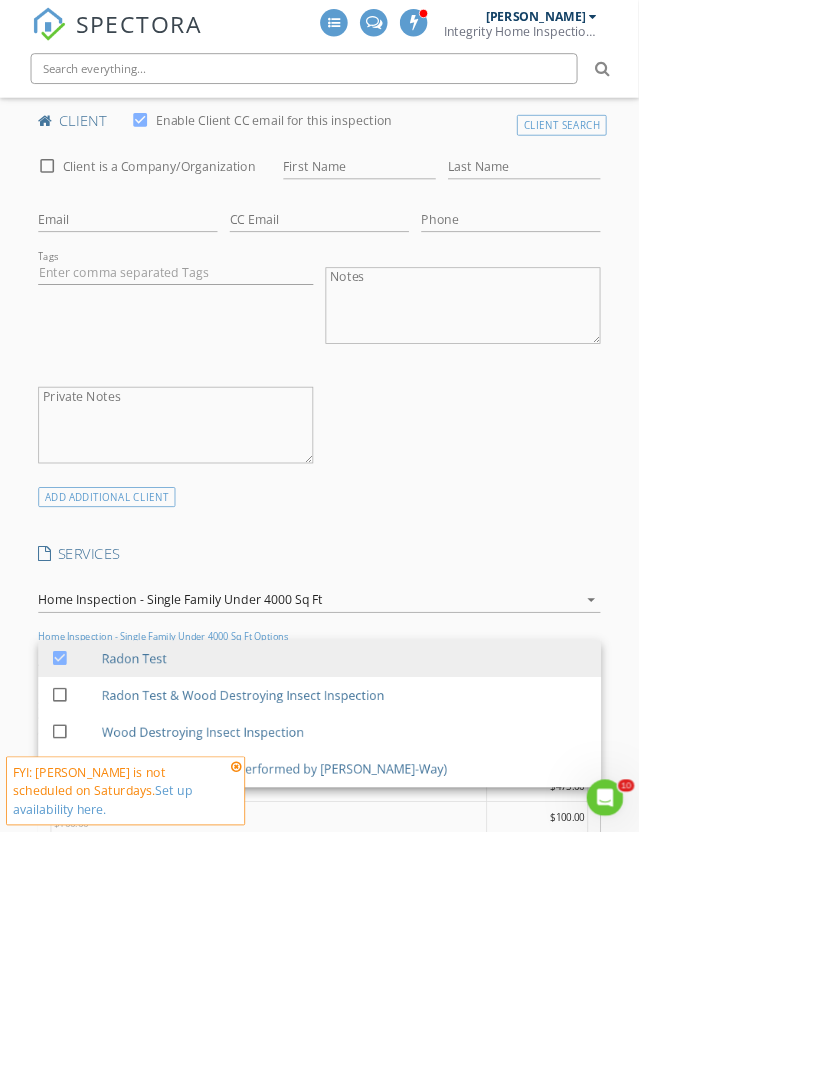 click on "Templates" at bounding box center [417, 1215] 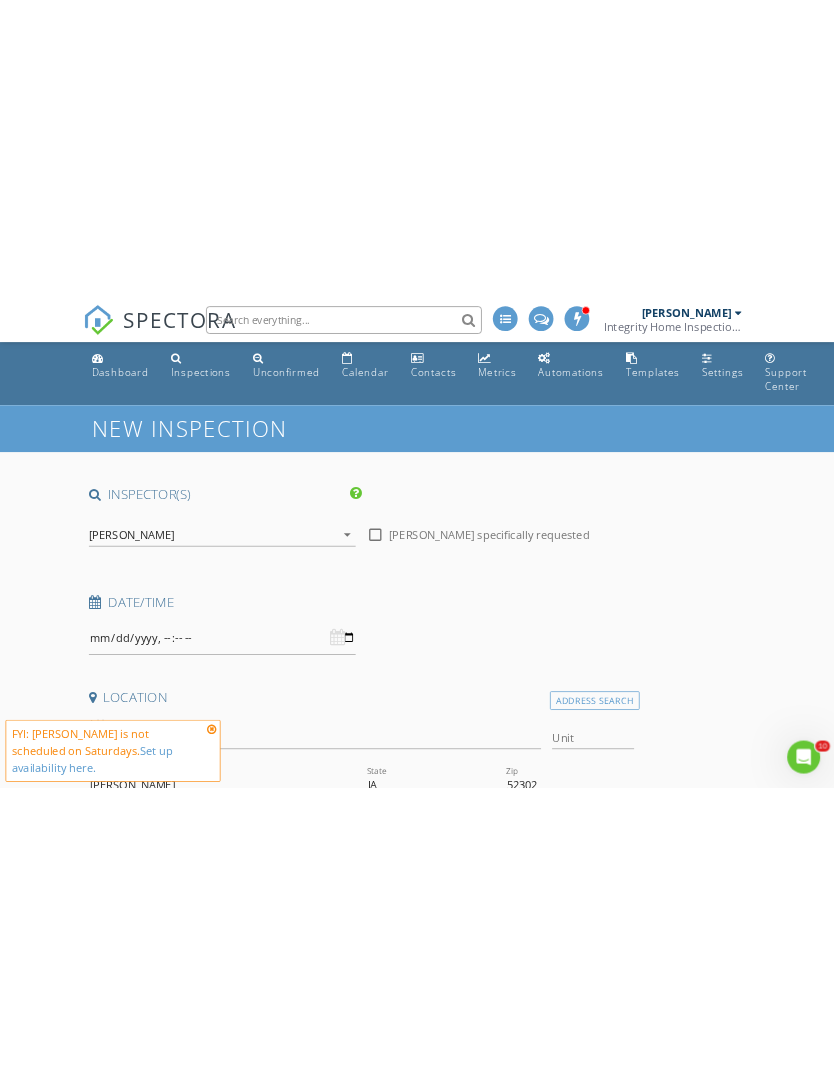 scroll, scrollTop: 0, scrollLeft: 0, axis: both 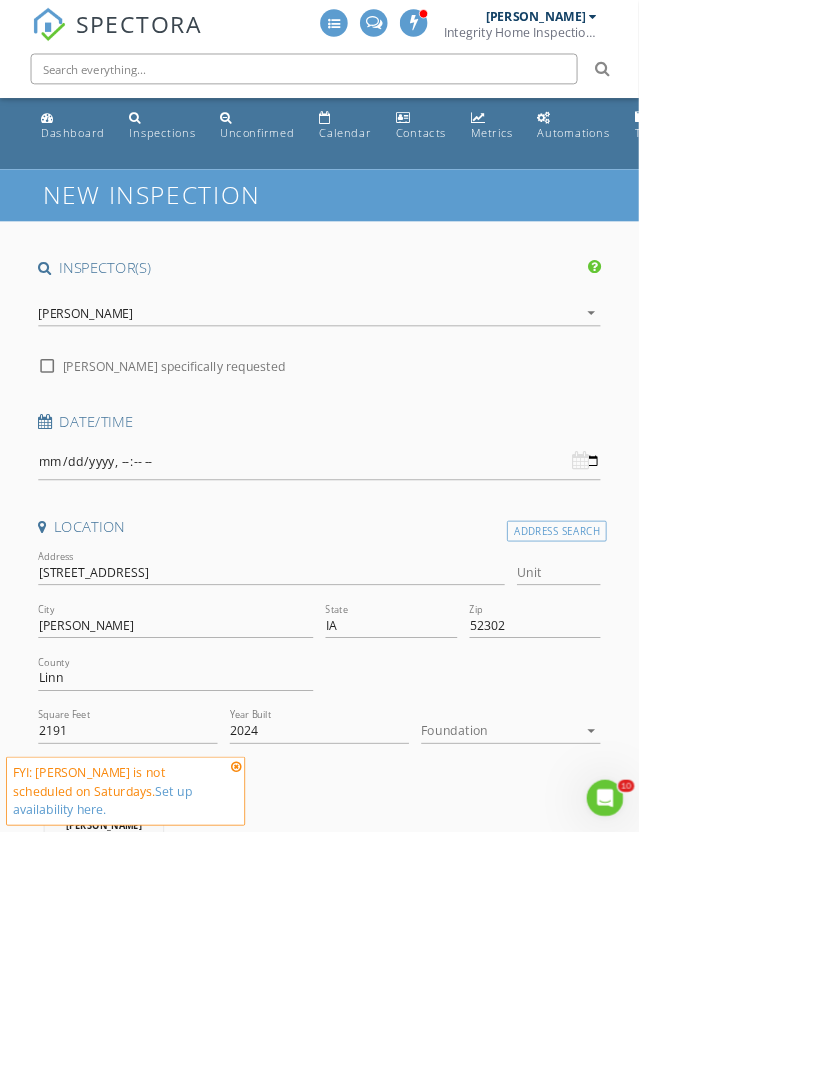 click on "[PERSON_NAME]" at bounding box center (112, 409) 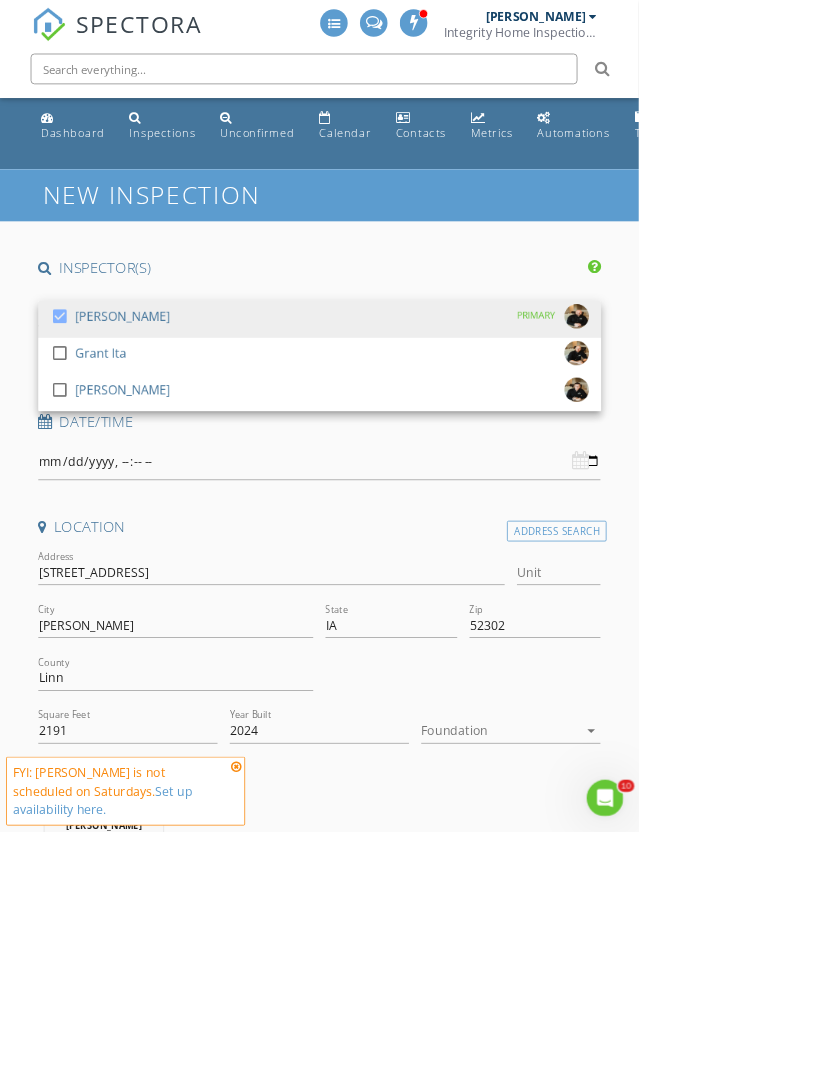 click on "check_box_outline_blank   Grant Ita" at bounding box center (115, 465) 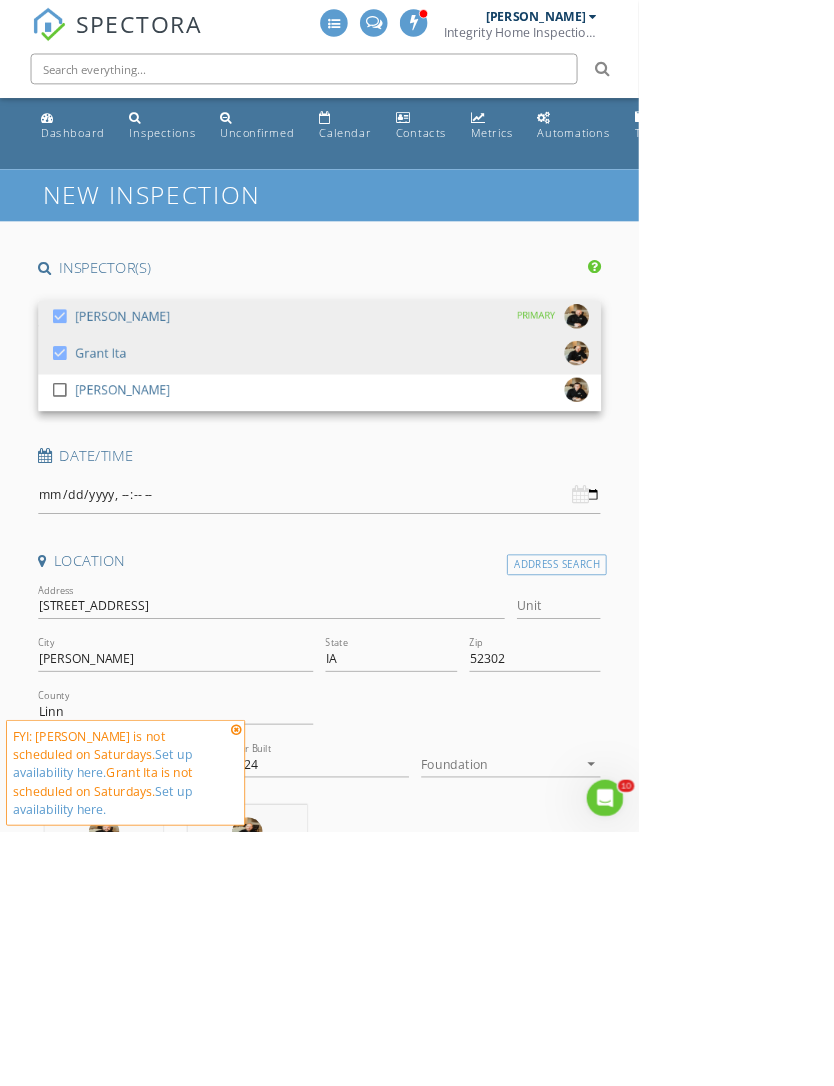 click on "[PERSON_NAME]" at bounding box center (160, 413) 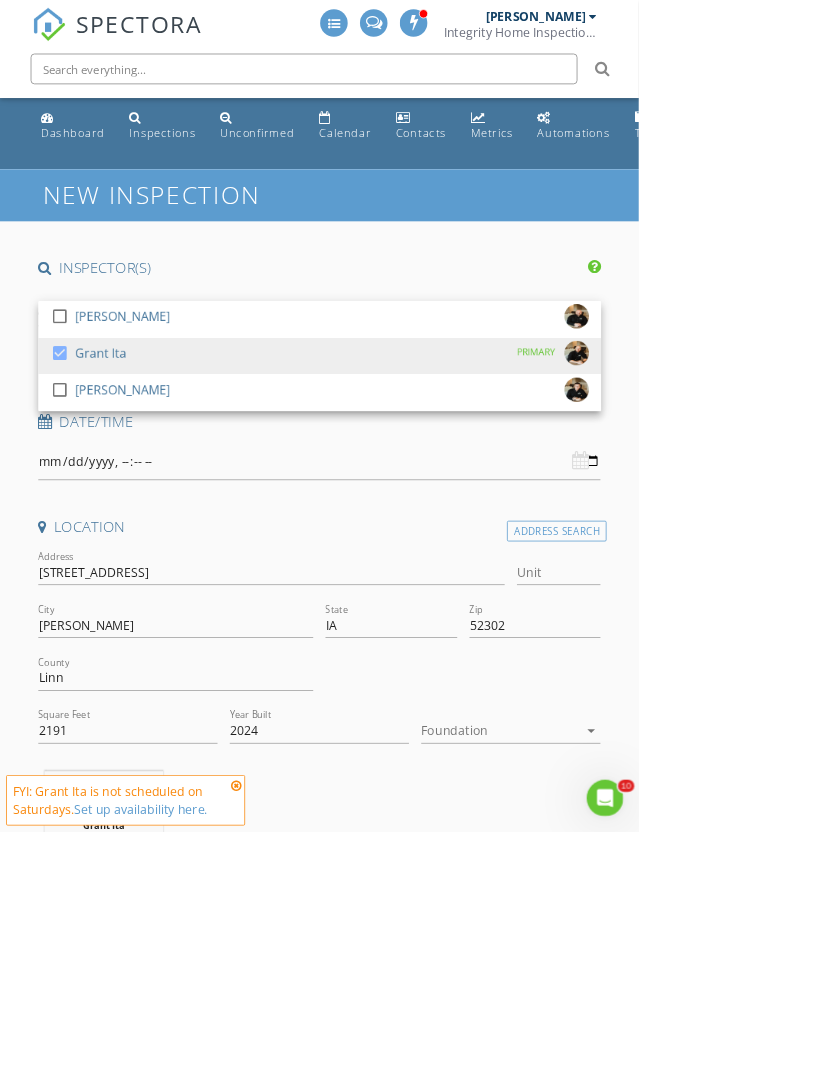 click on "SPECTORA
Brian Leemans
Integrity Home Inspections
Role:
Inspector
Dashboard
New Inspection
Inspections
Calendar
Template Editor
Contacts
Automations
Team
Metrics
Payments
Data Exports
Billing
Conversations
Tasks
Reporting
Advanced
Equipment
Settings
What's New
Sign Out
Dashboard
Inspections
Unconfirmed
Calendar
Contacts
Metrics
Automations
Templates
Settings
Support Center
Basement Slab Crawlspace Yes - I'm active or former military  Yes - I'm a First Responder  Yes - I'm a Nurse  Yes - I'm a School Teacher  Yes - I'm a First-Time Homebuyer  No - I do not qualify   No Thanks Yes  No  Unknown Yes" at bounding box center (417, 2475) 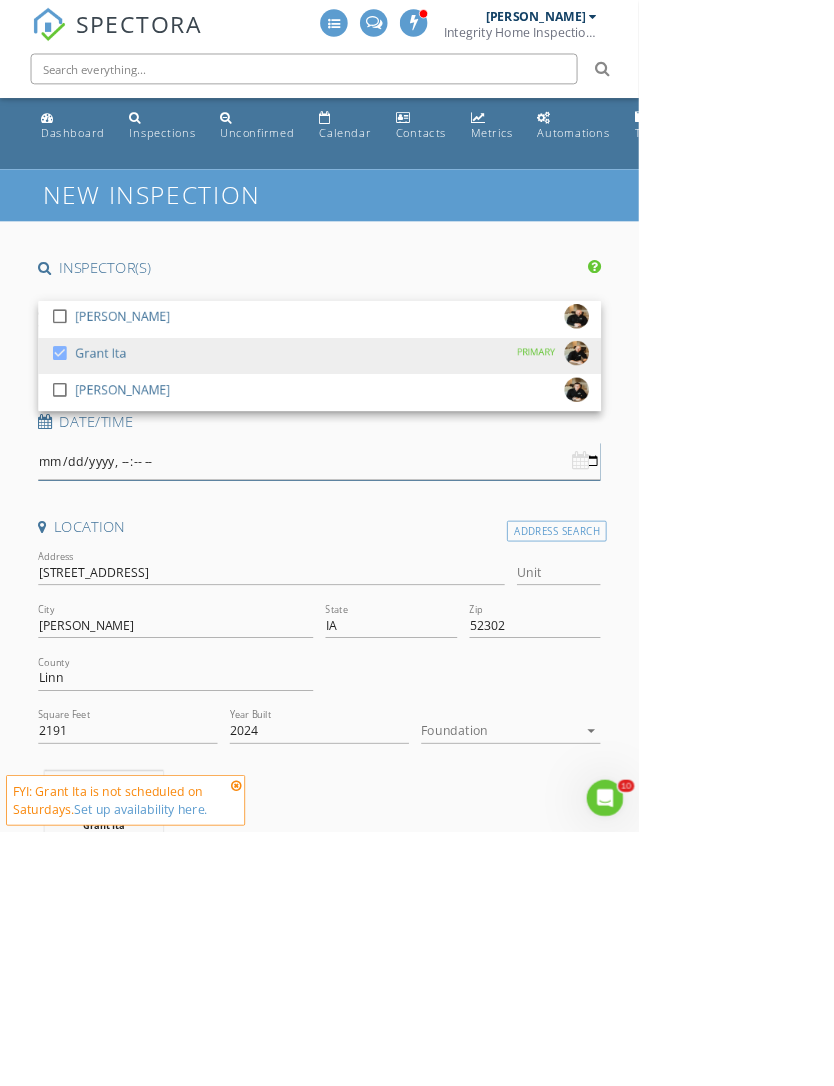 click at bounding box center (417, 602) 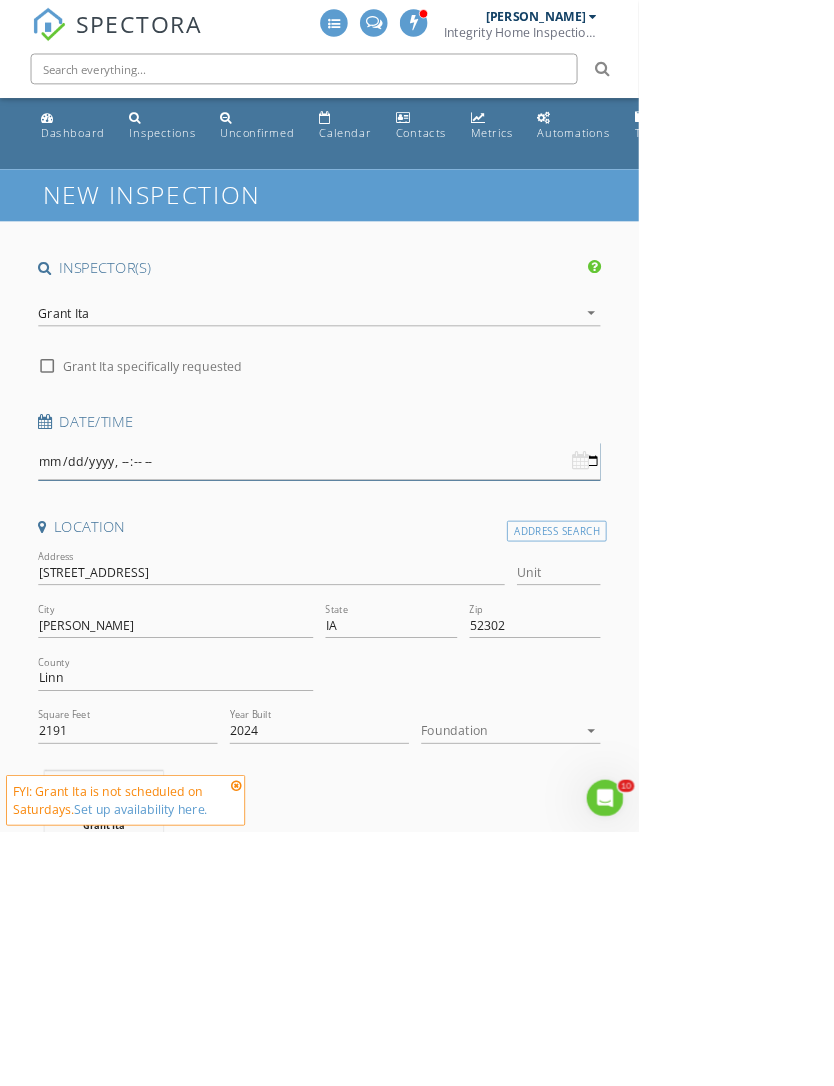type on "2025-07-24T08:30" 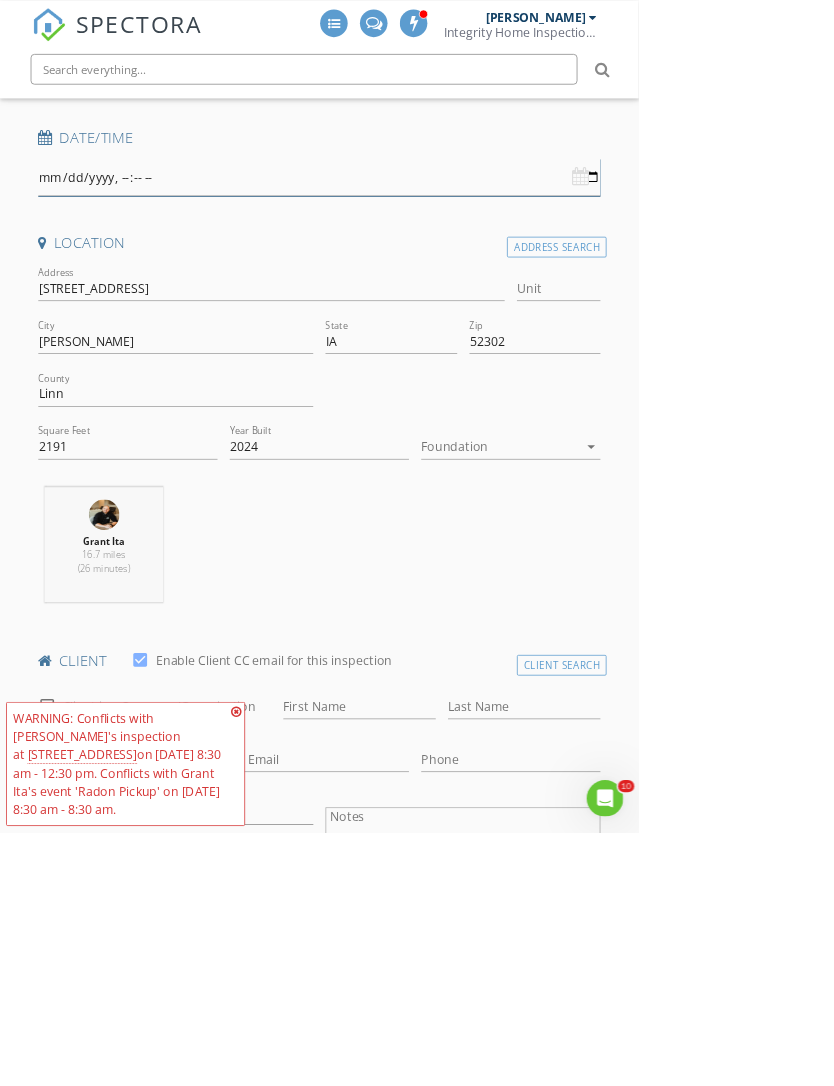 scroll, scrollTop: 370, scrollLeft: 0, axis: vertical 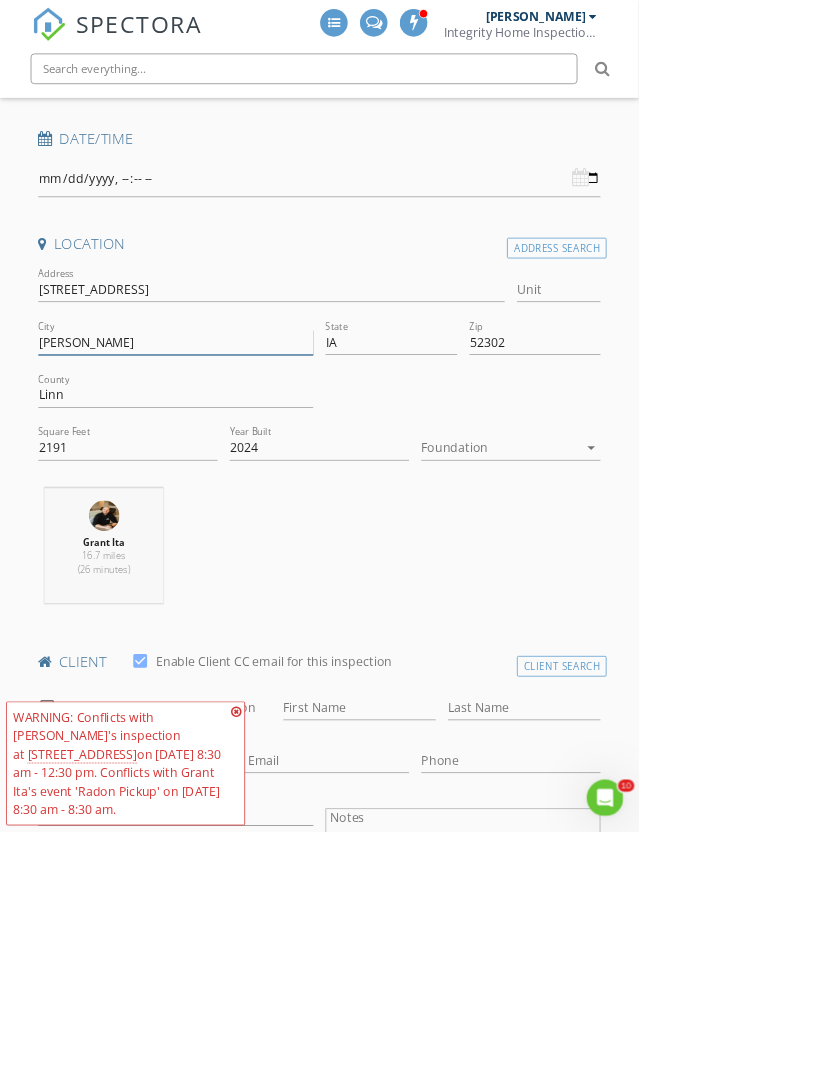 click on "Marion" at bounding box center (229, 446) 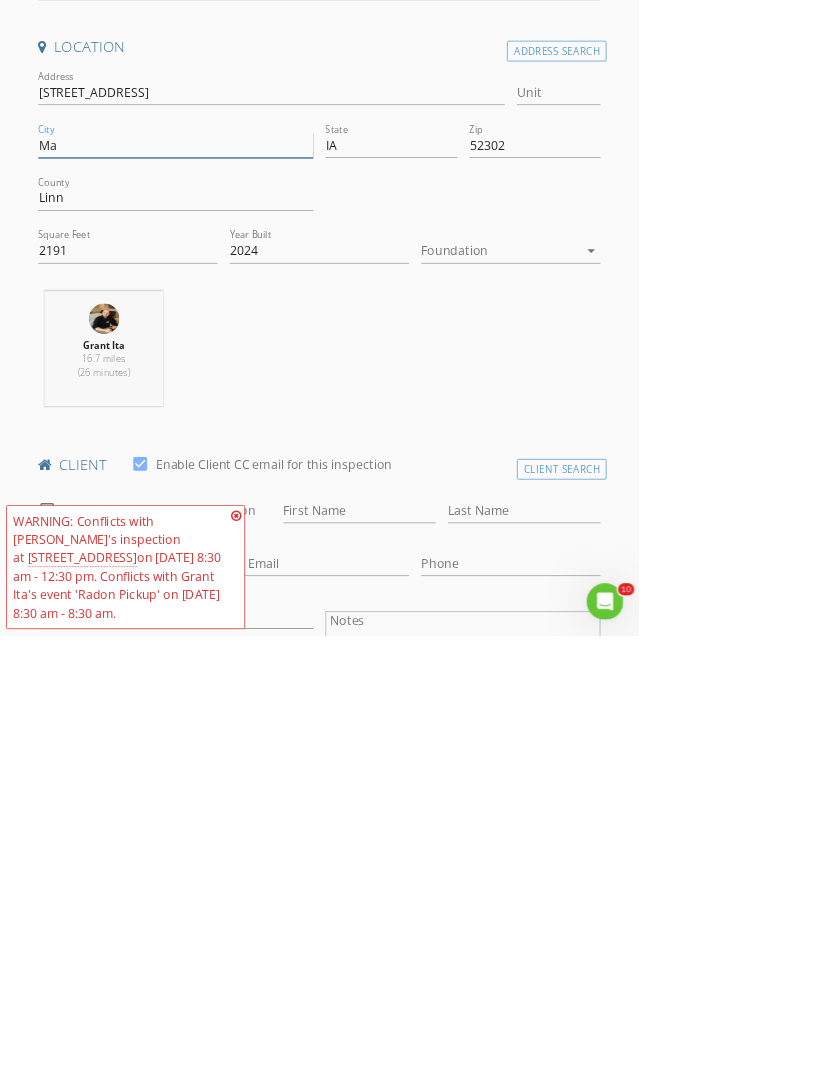 click on "Ma" at bounding box center (229, 446) 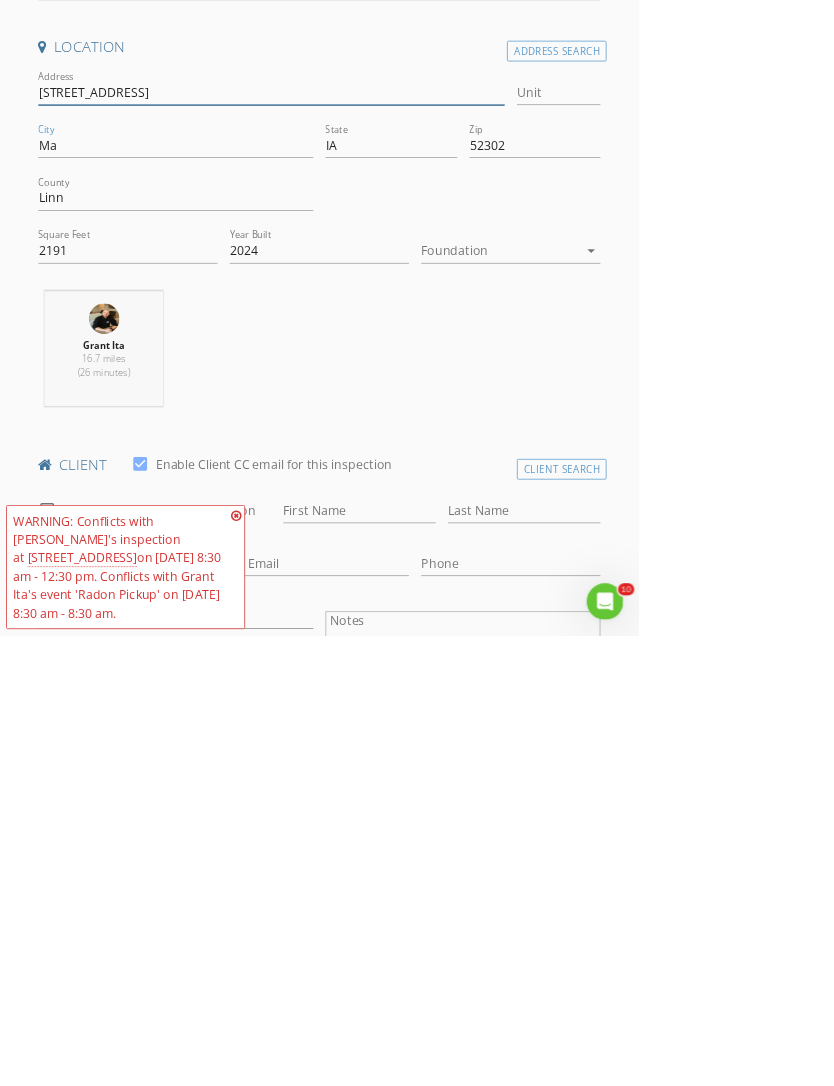 click on "8907 Zeppelin Avenue" at bounding box center (354, 377) 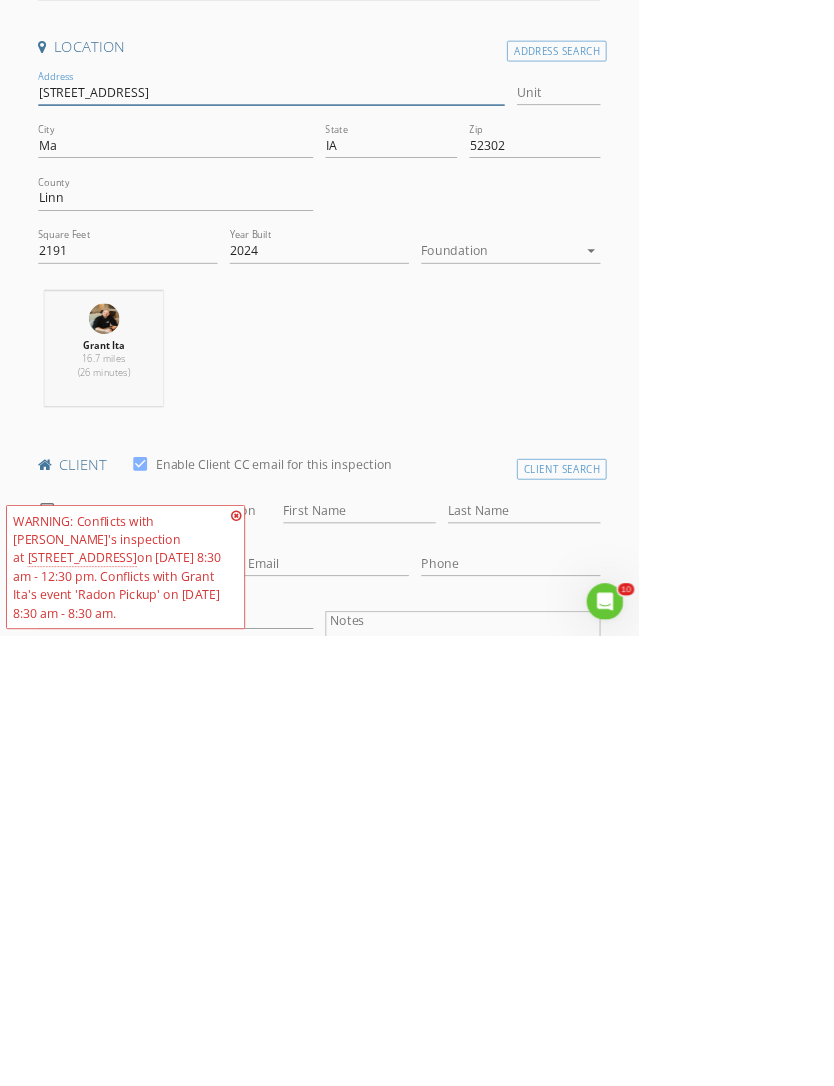 type on "8907 Zeppelin Avenue NE" 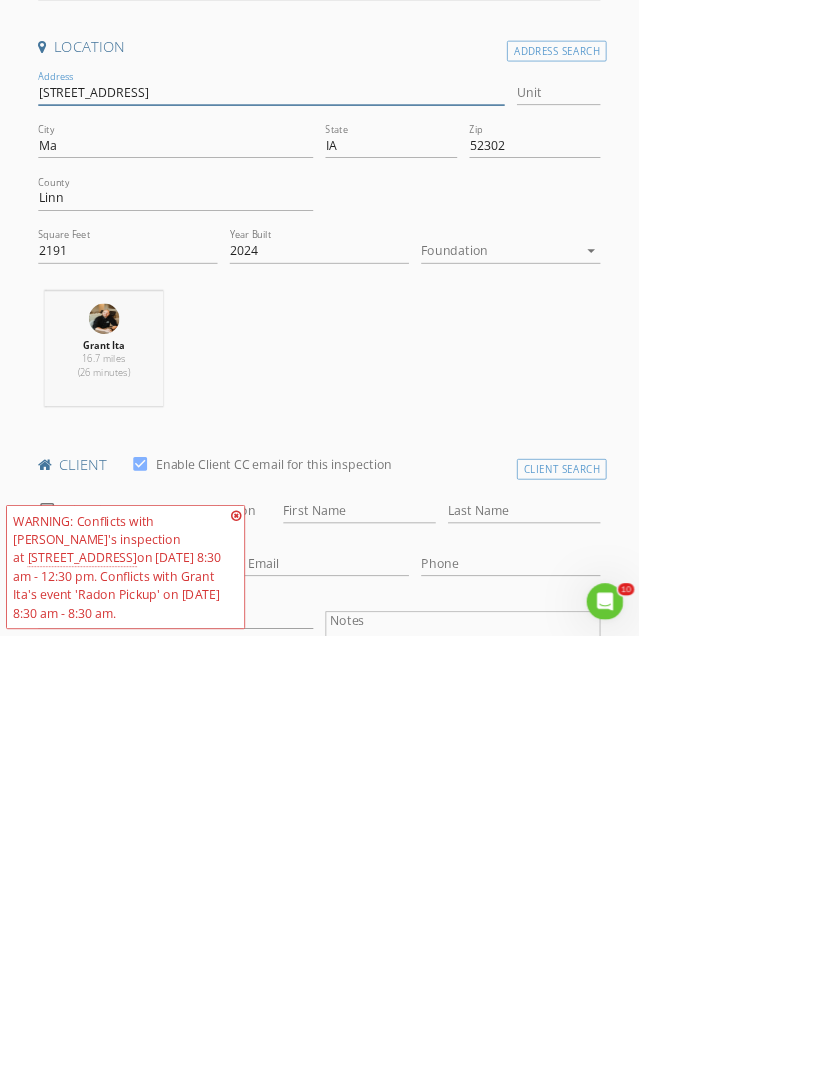 type 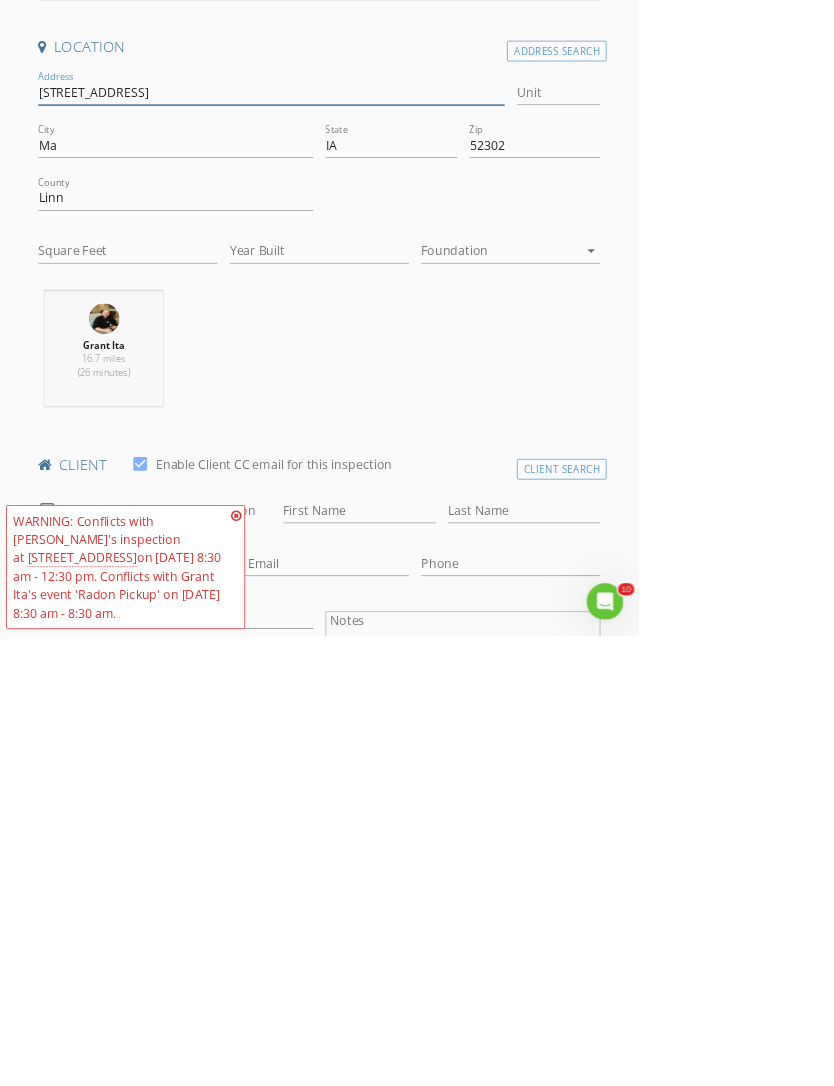 type on "8907 Zeppelin Avenue NE" 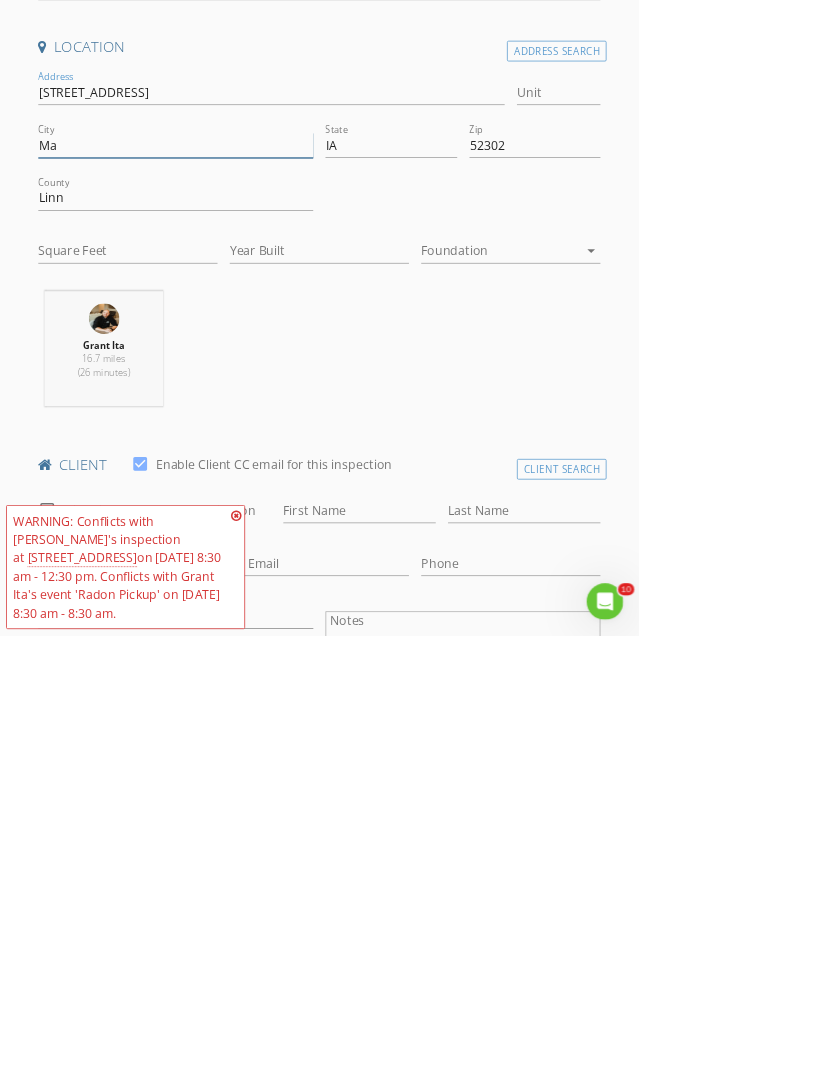 click on "Ma" at bounding box center (229, 446) 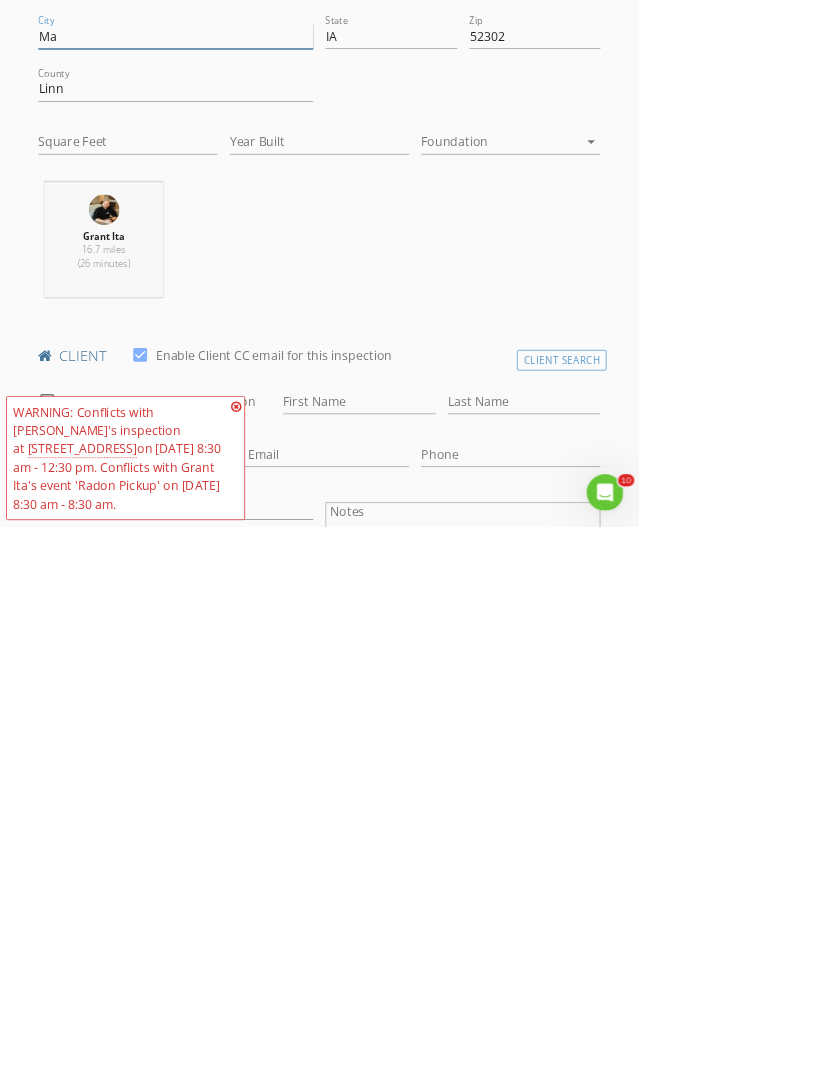 scroll, scrollTop: 697, scrollLeft: 0, axis: vertical 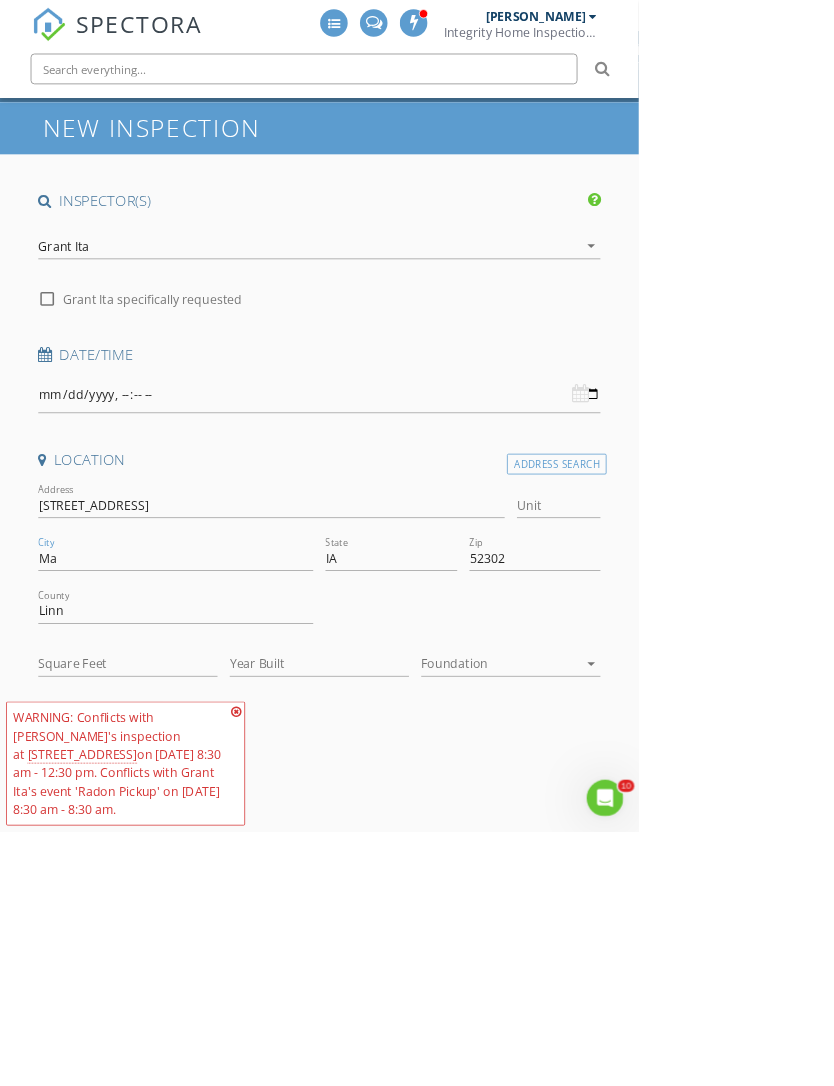 click on "Grant Ita" at bounding box center [403, 322] 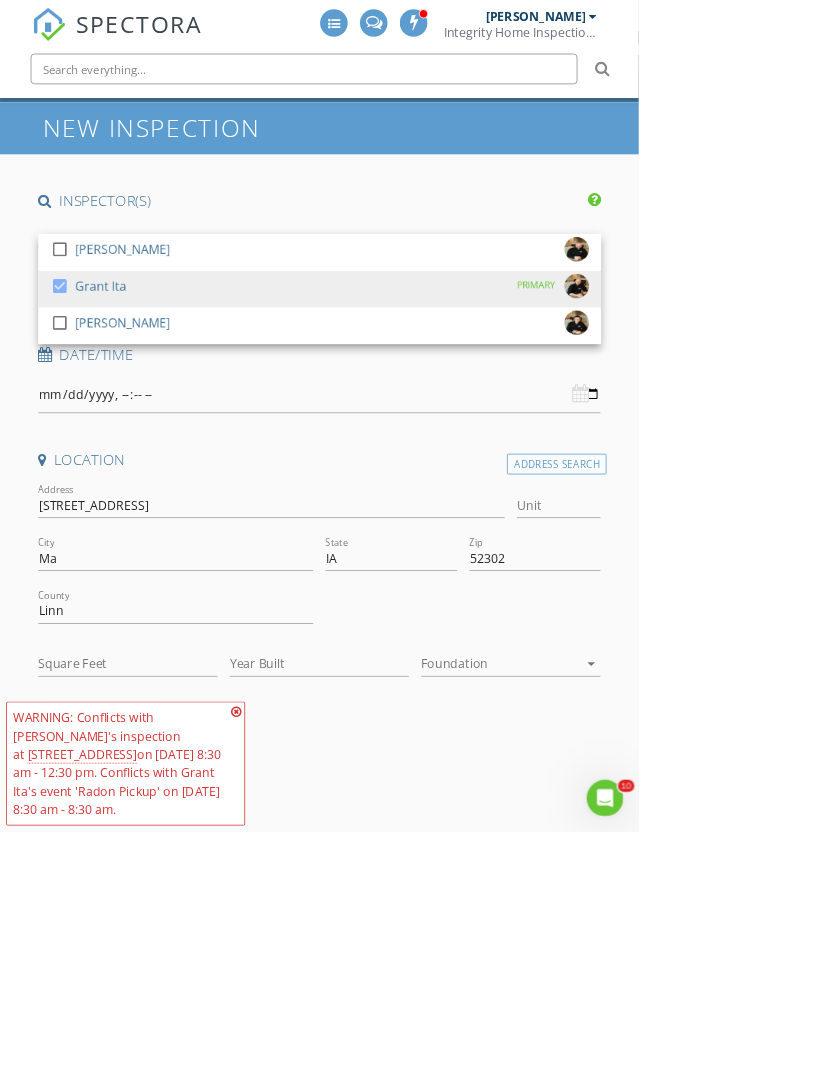 click on "check_box_outline_blank   Brian Leemans" at bounding box center [417, 426] 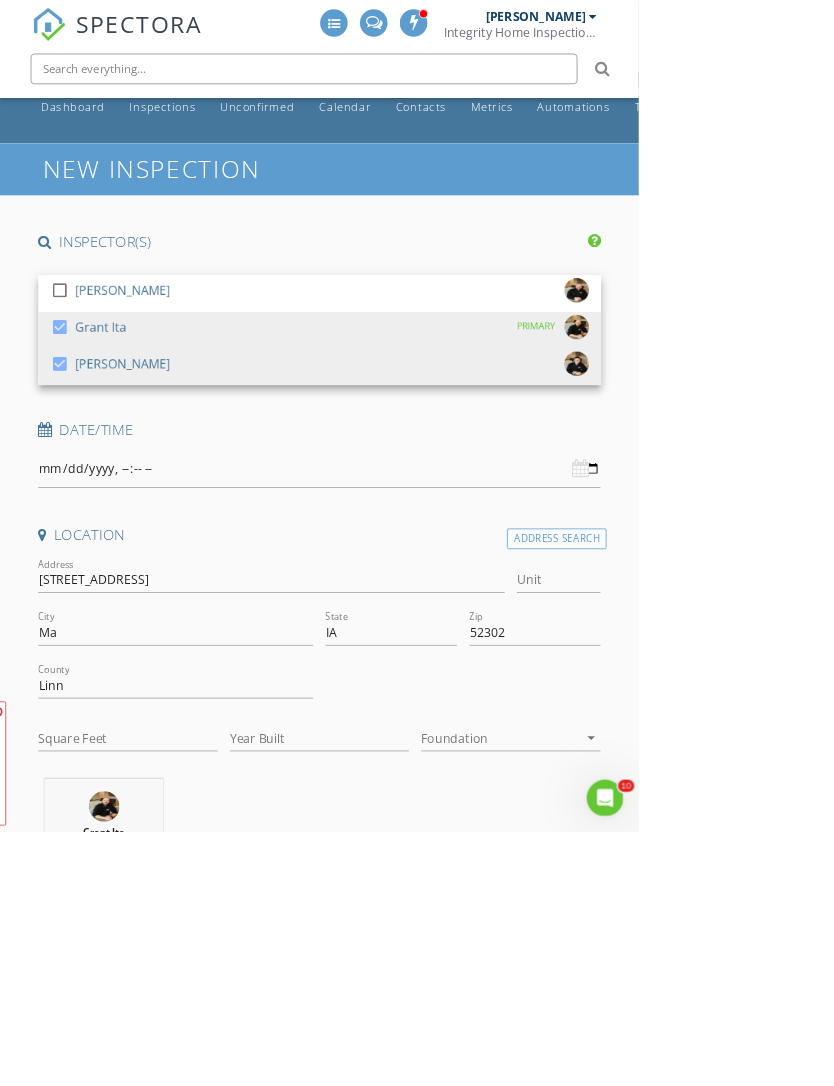 scroll, scrollTop: 0, scrollLeft: 0, axis: both 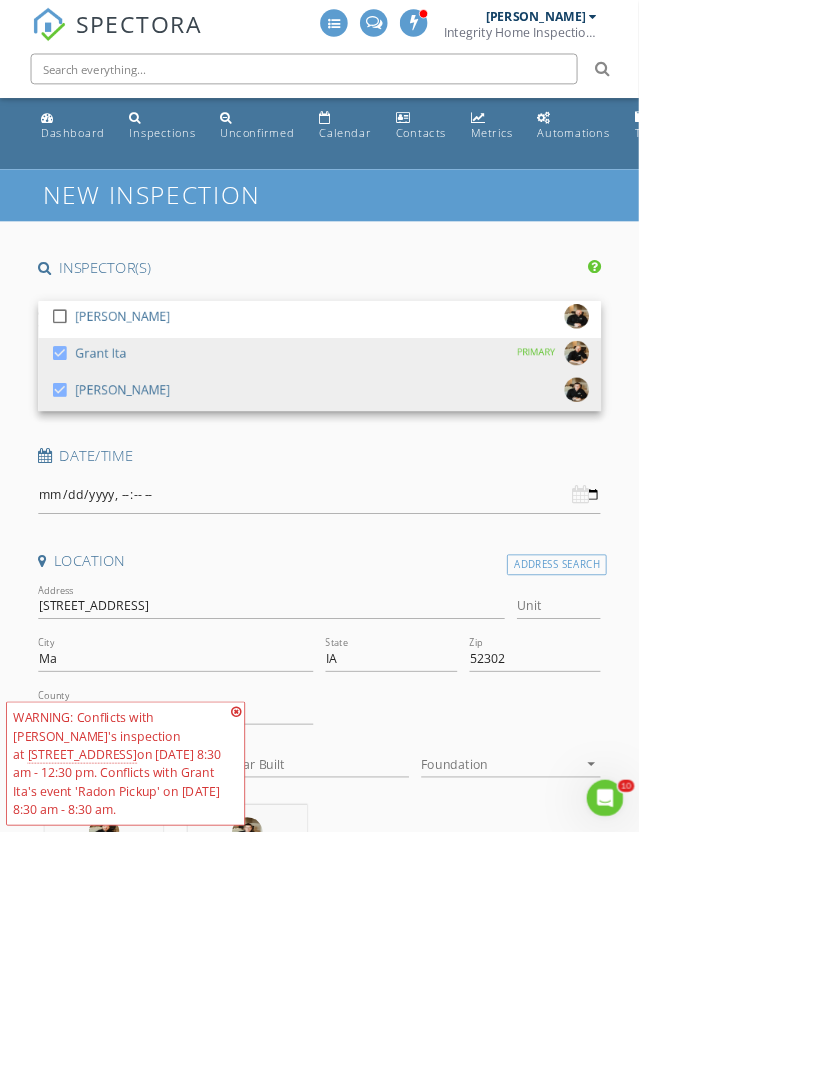 click on "check_box   Grant Ita   PRIMARY" at bounding box center (417, 465) 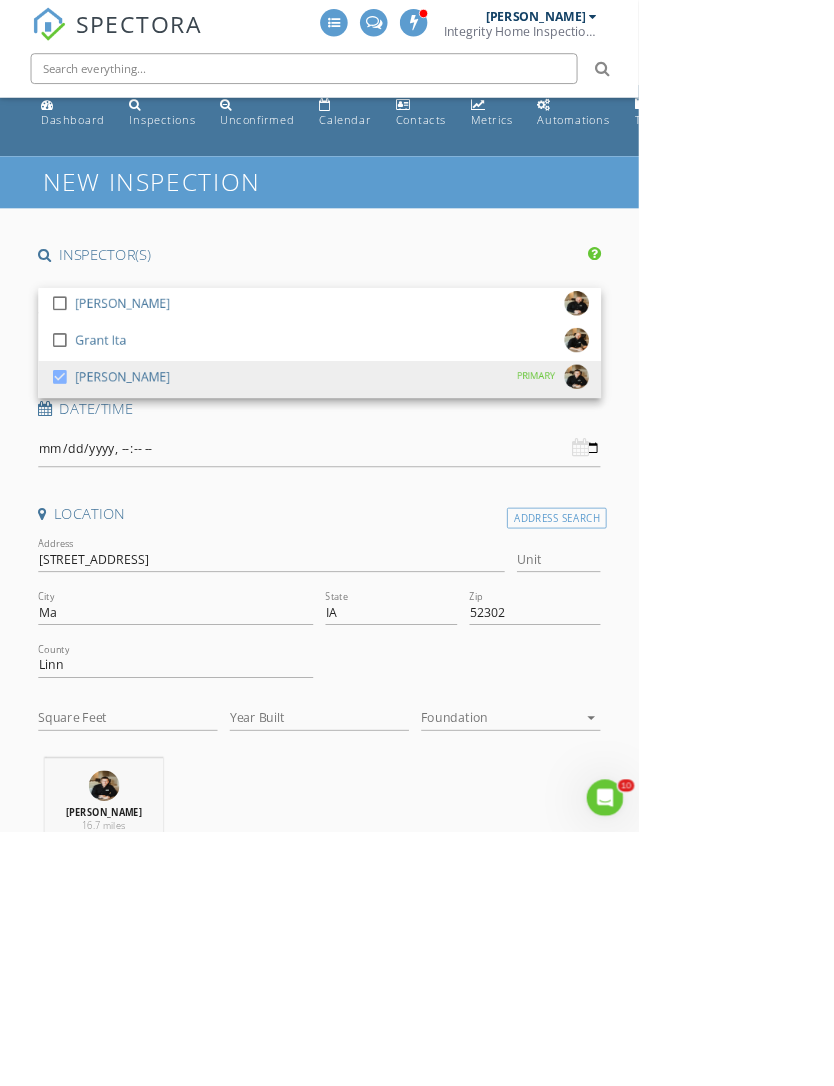 scroll, scrollTop: 25, scrollLeft: 0, axis: vertical 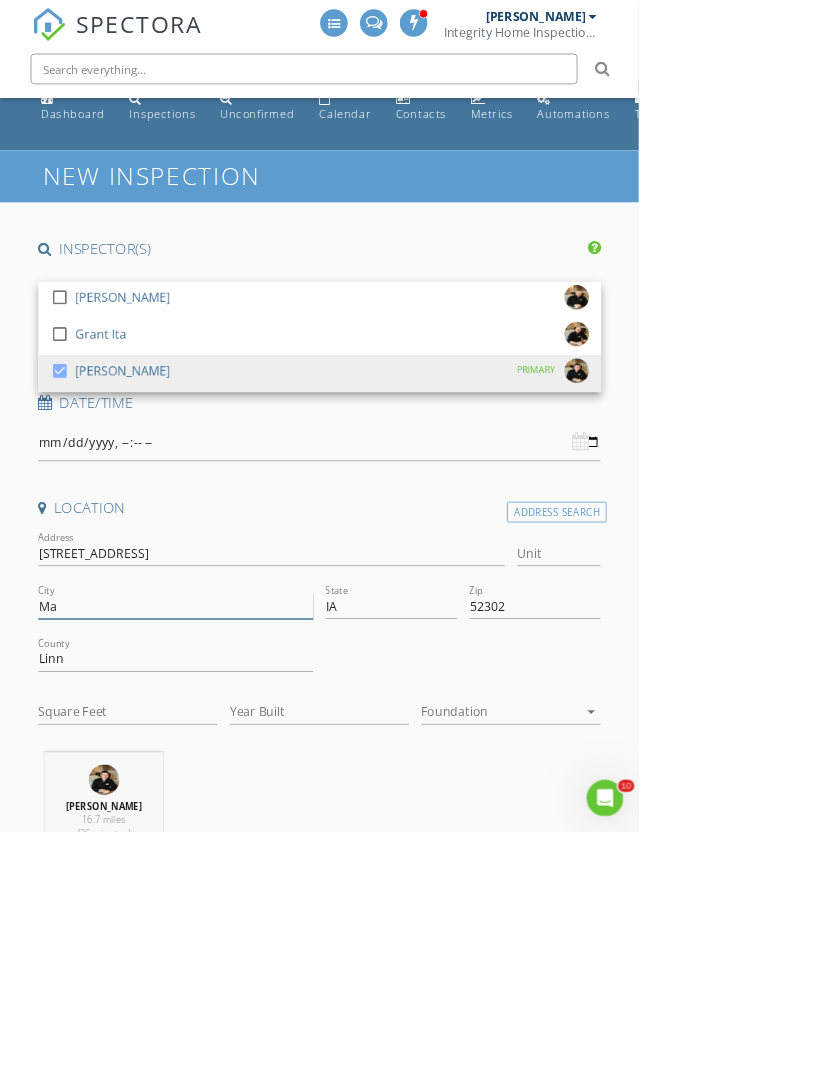 click on "Ma" at bounding box center (229, 791) 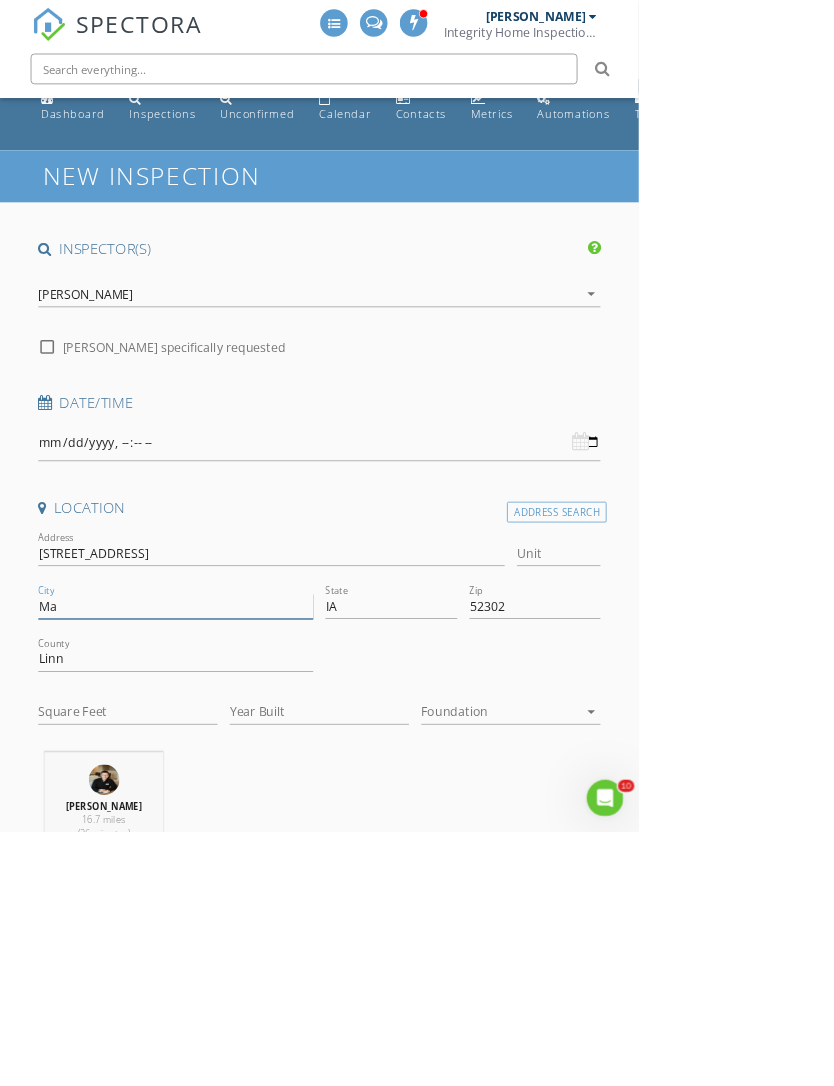 type on "M" 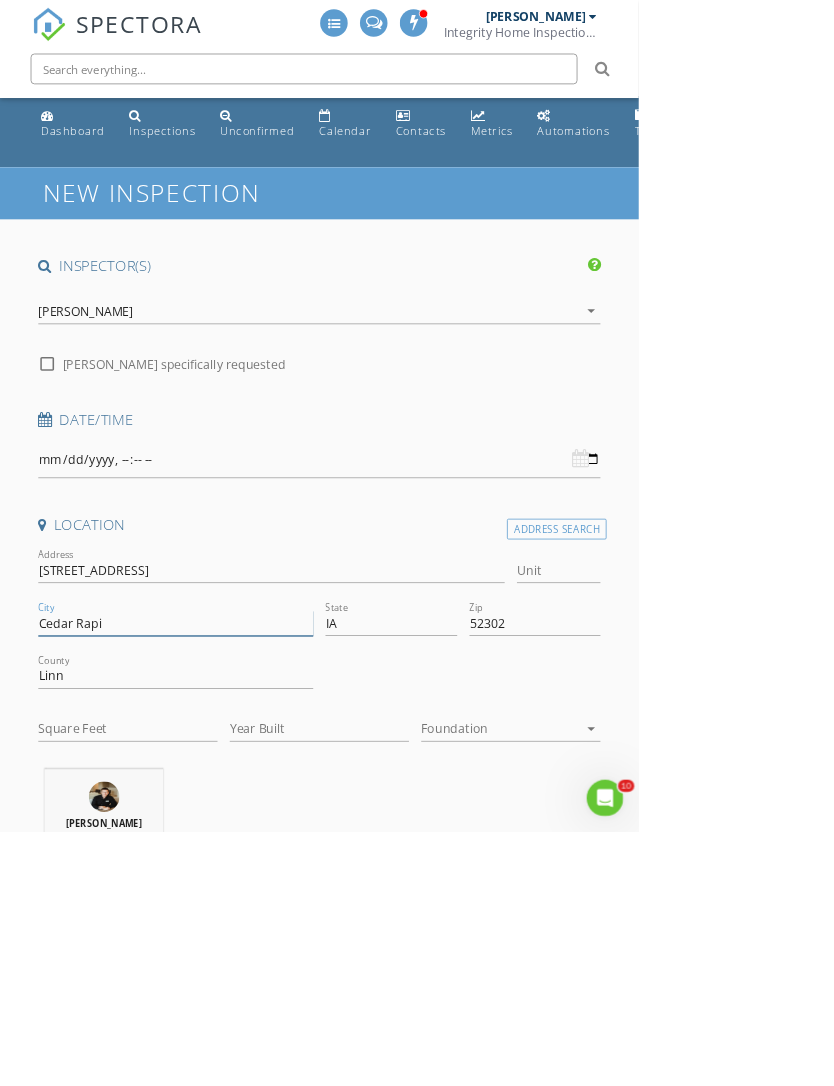 scroll, scrollTop: 0, scrollLeft: 0, axis: both 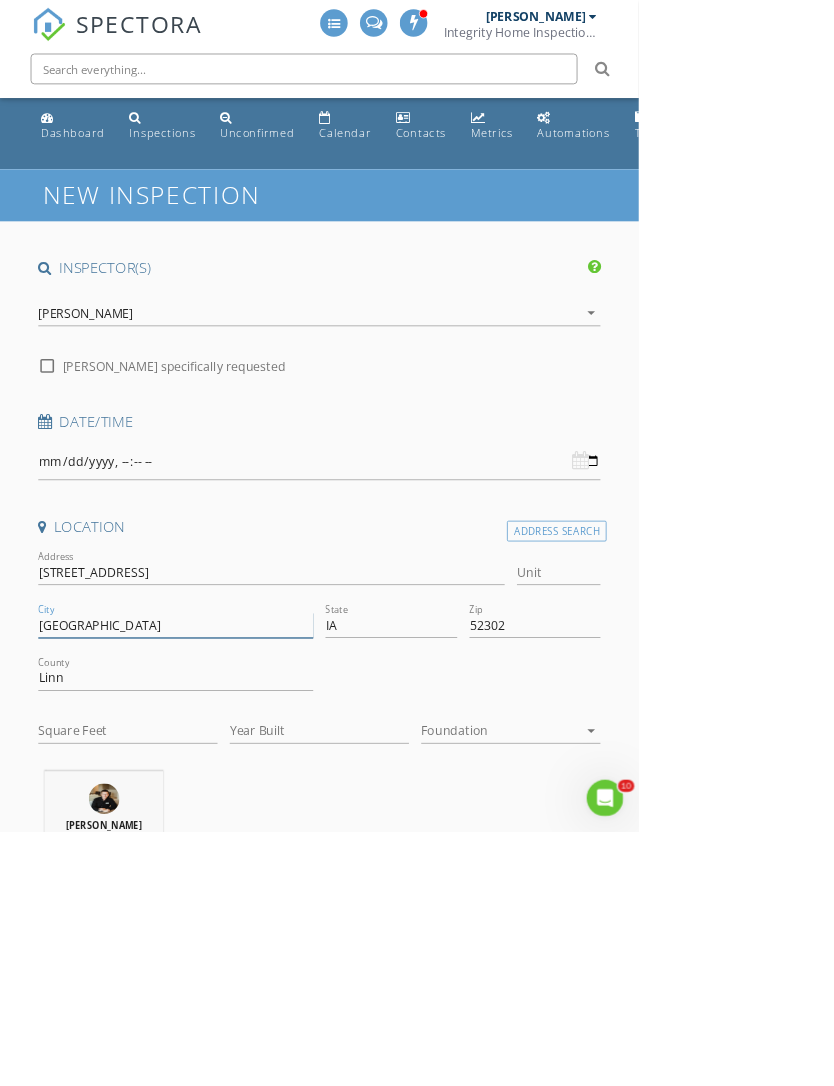 type on "Cedar Rapids" 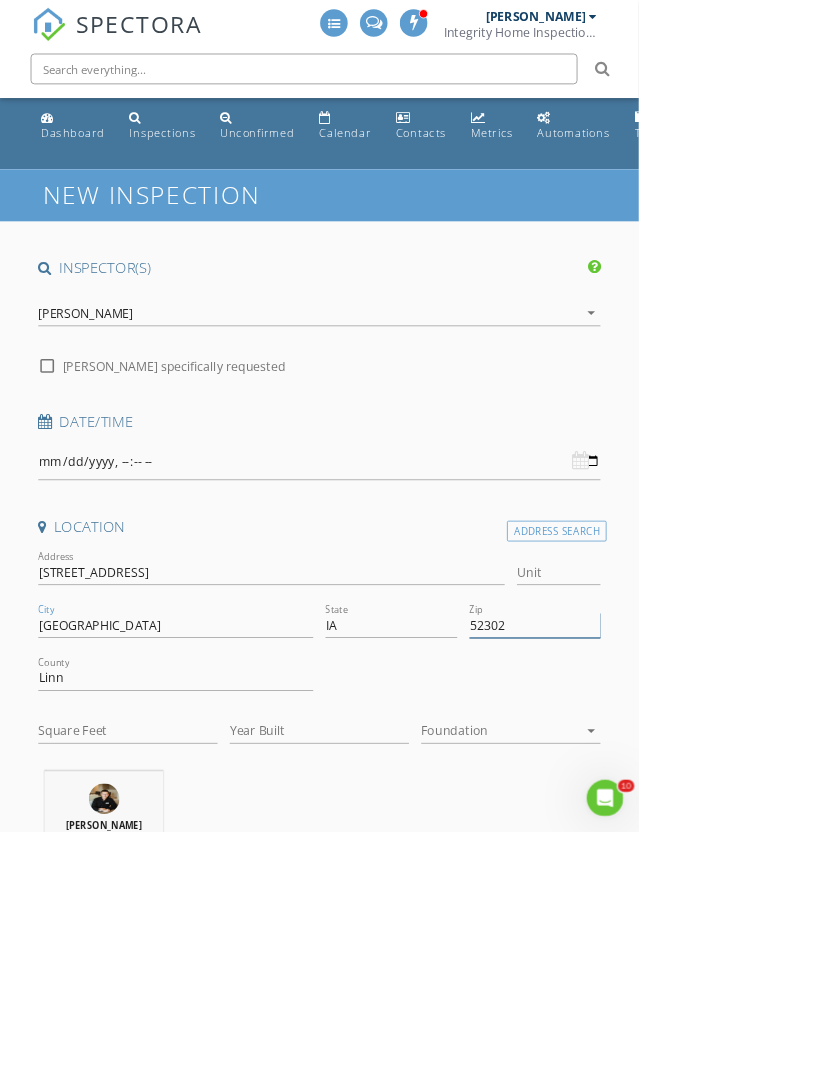 click on "52302" at bounding box center [699, 816] 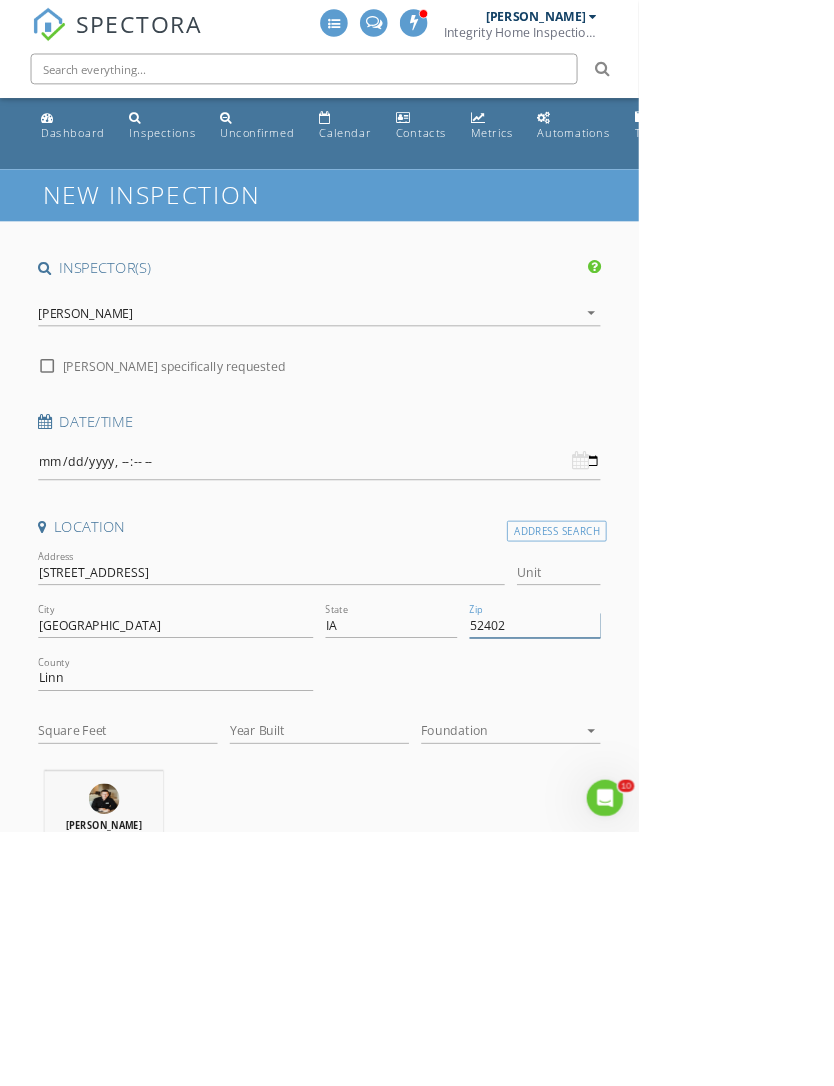 type on "52402" 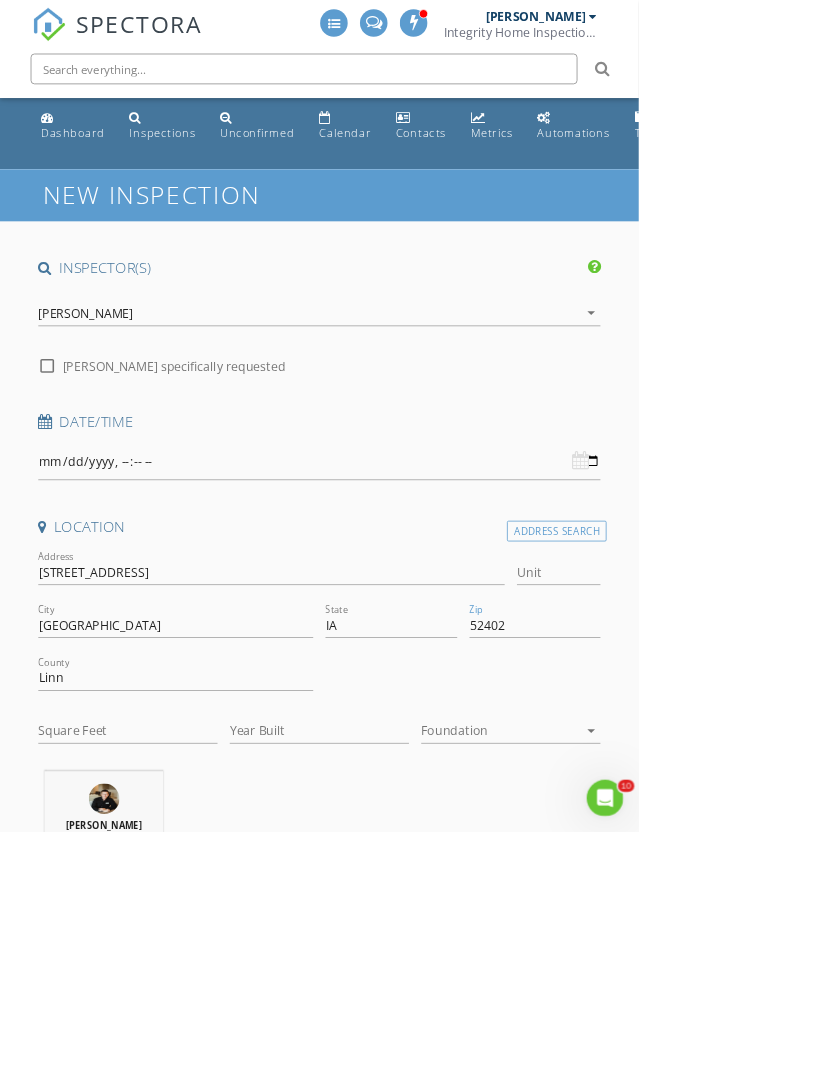 click on "SPECTORA
Brian Leemans
Integrity Home Inspections
Role:
Inspector
Dashboard
New Inspection
Inspections
Calendar
Template Editor
Contacts
Automations
Team
Metrics
Payments
Data Exports
Billing
Conversations
Tasks
Reporting
Advanced
Equipment
Settings
What's New
Sign Out
Dashboard
Inspections
Unconfirmed
Calendar
Contacts
Metrics
Automations
Templates
Settings
Support Center
Basement Slab Crawlspace Yes - I'm active or former military  Yes - I'm a First Responder  Yes - I'm a Nurse  Yes - I'm a School Teacher  Yes - I'm a First-Time Homebuyer  No - I do not qualify   No Thanks Yes  No  Unknown Yes" at bounding box center (417, 2475) 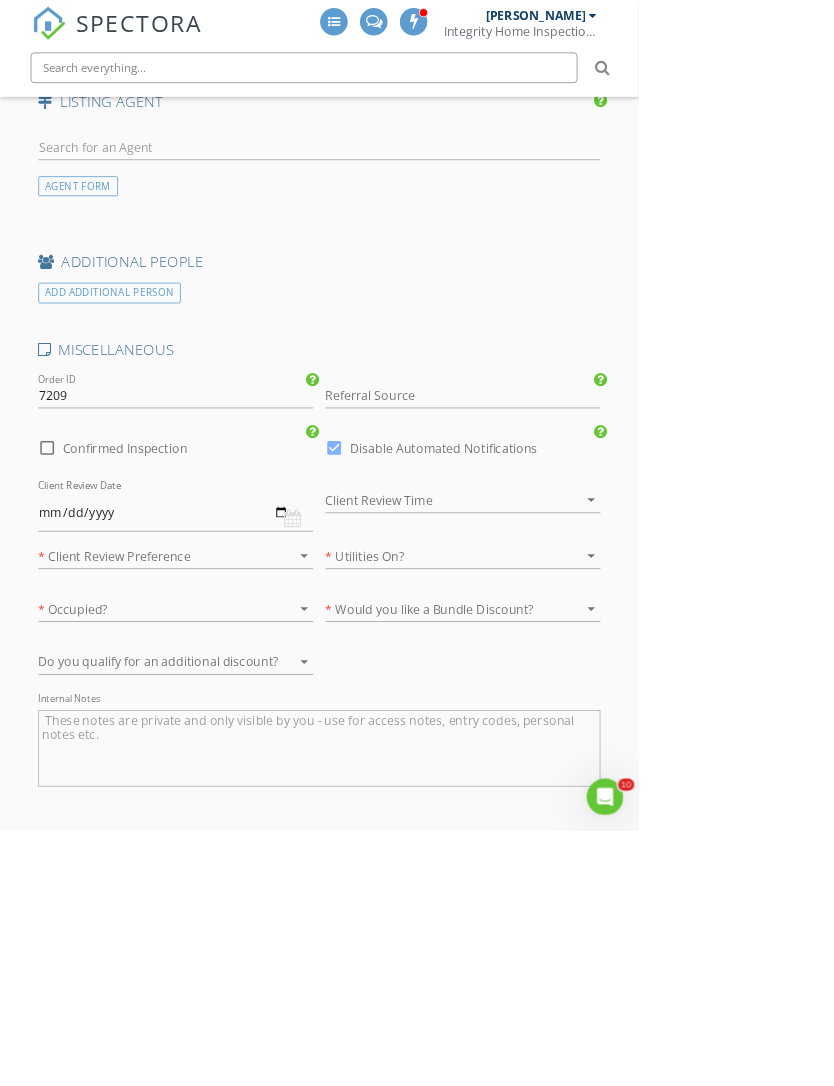 scroll, scrollTop: 3415, scrollLeft: 0, axis: vertical 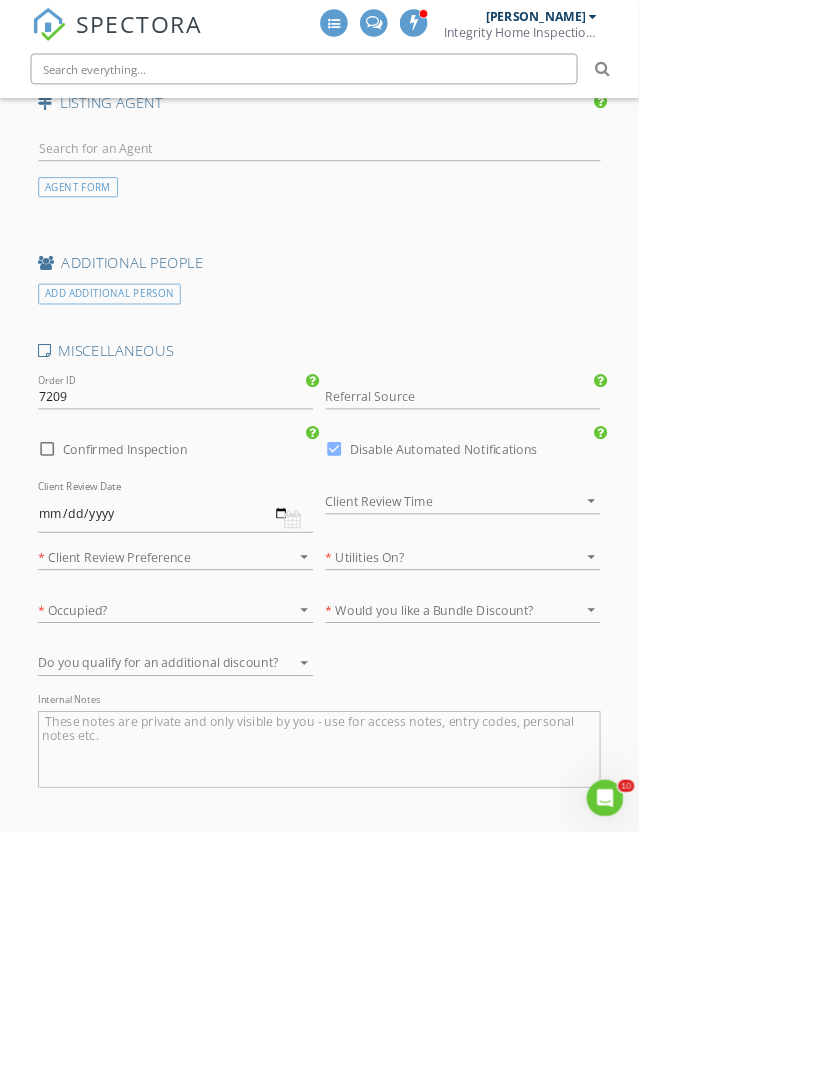 click on "Save Inspection" at bounding box center (417, 1445) 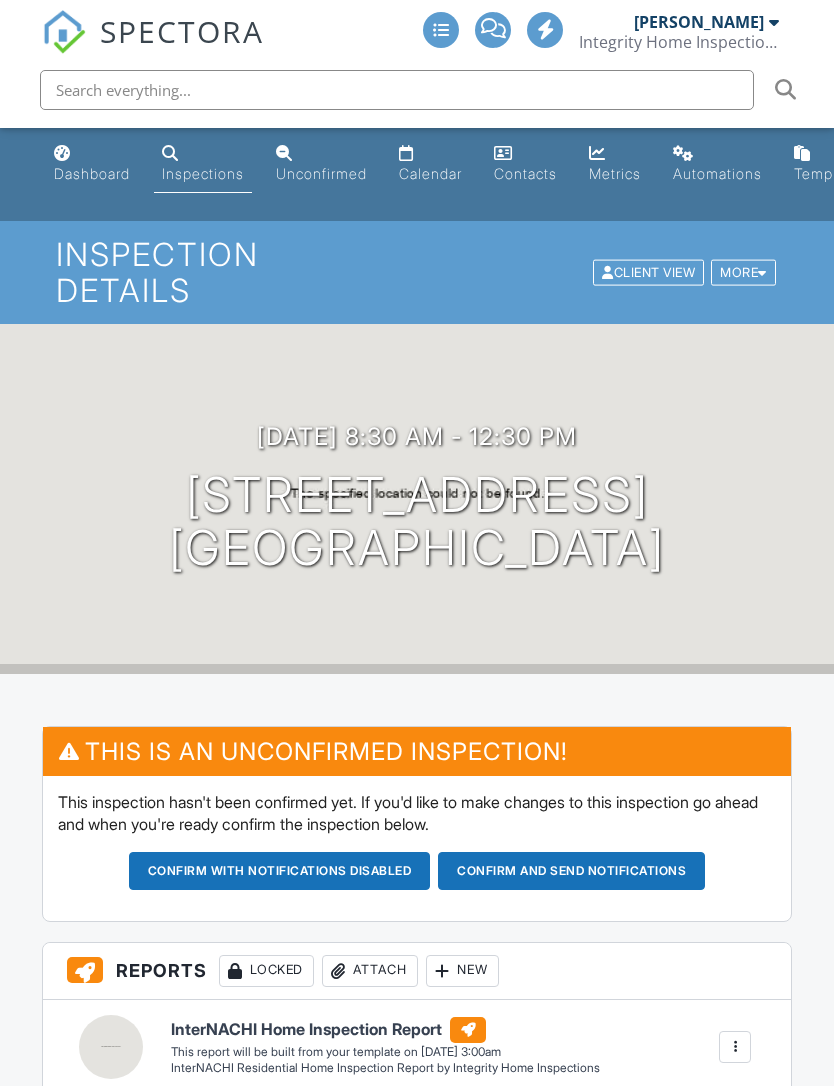 scroll, scrollTop: 0, scrollLeft: 0, axis: both 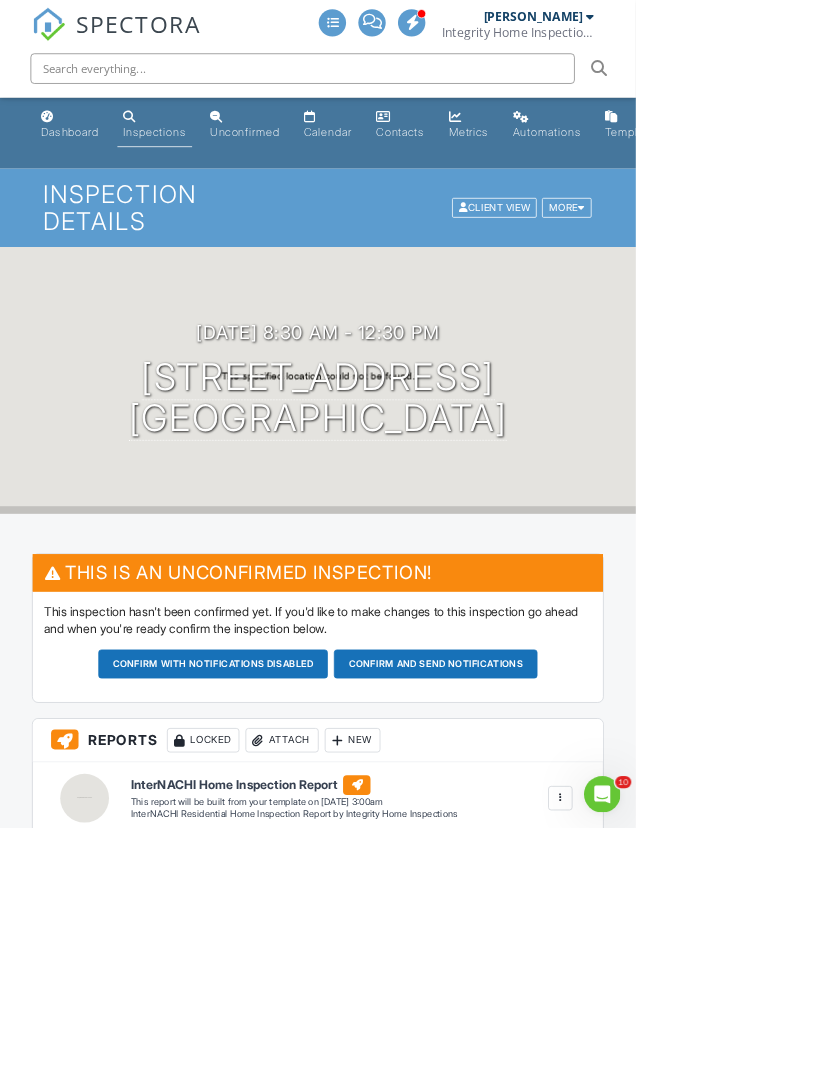 click on "Calendar" at bounding box center [430, 173] 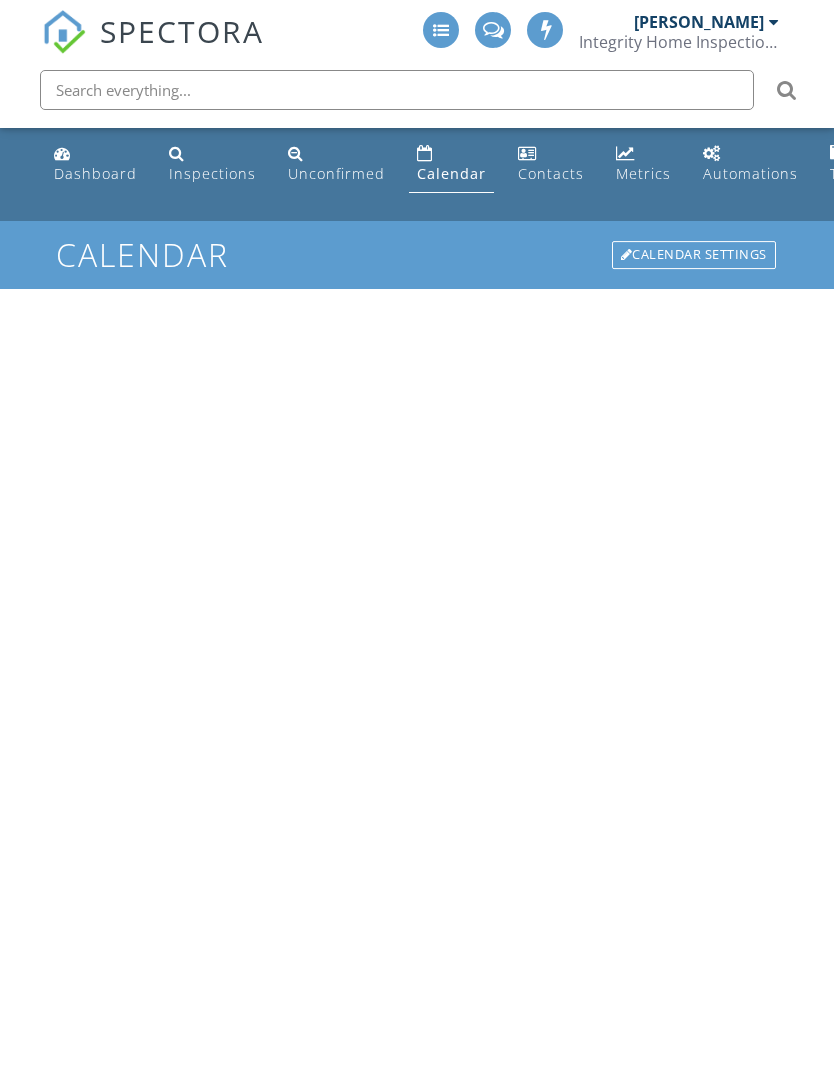 scroll, scrollTop: 0, scrollLeft: 0, axis: both 